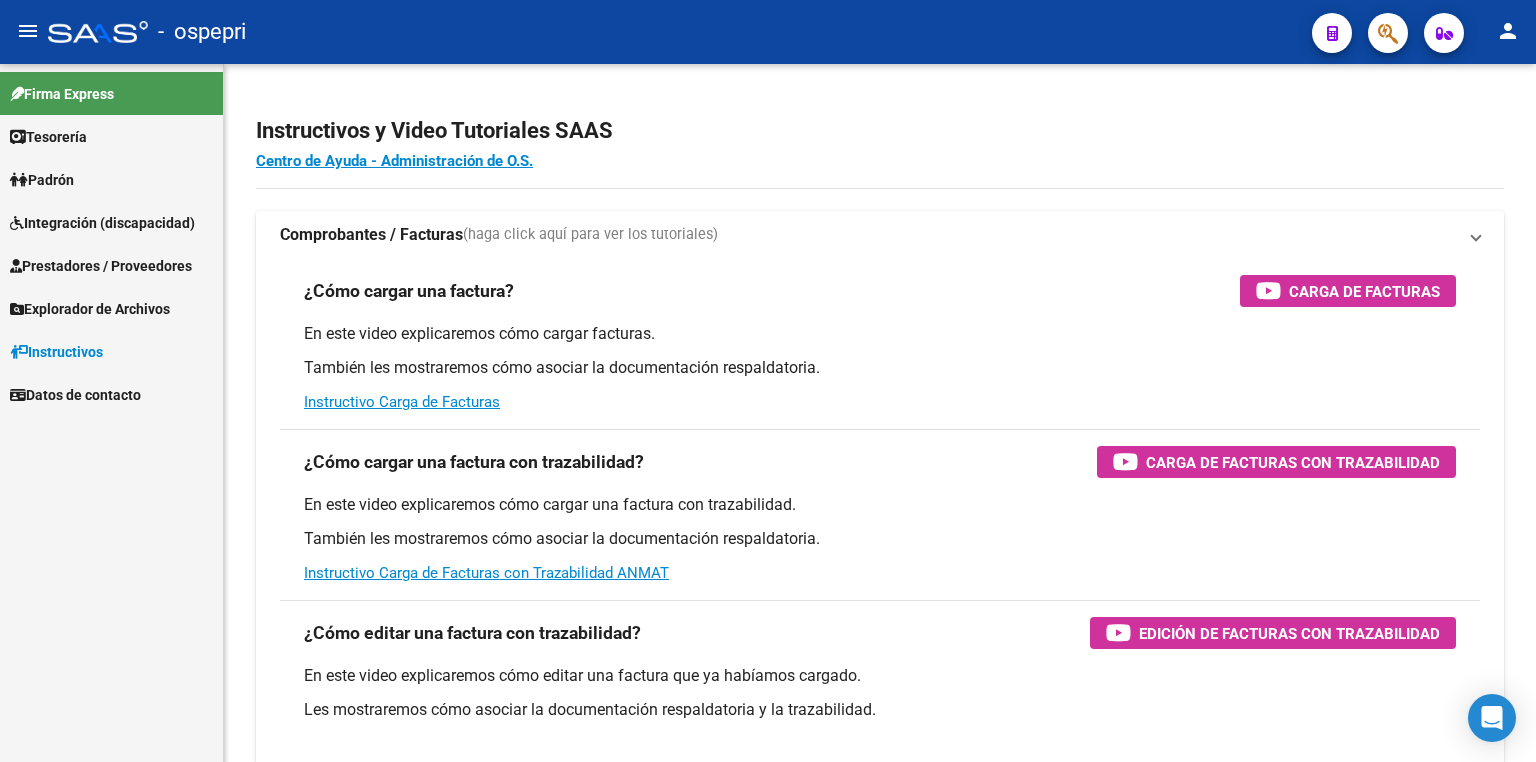 scroll, scrollTop: 0, scrollLeft: 0, axis: both 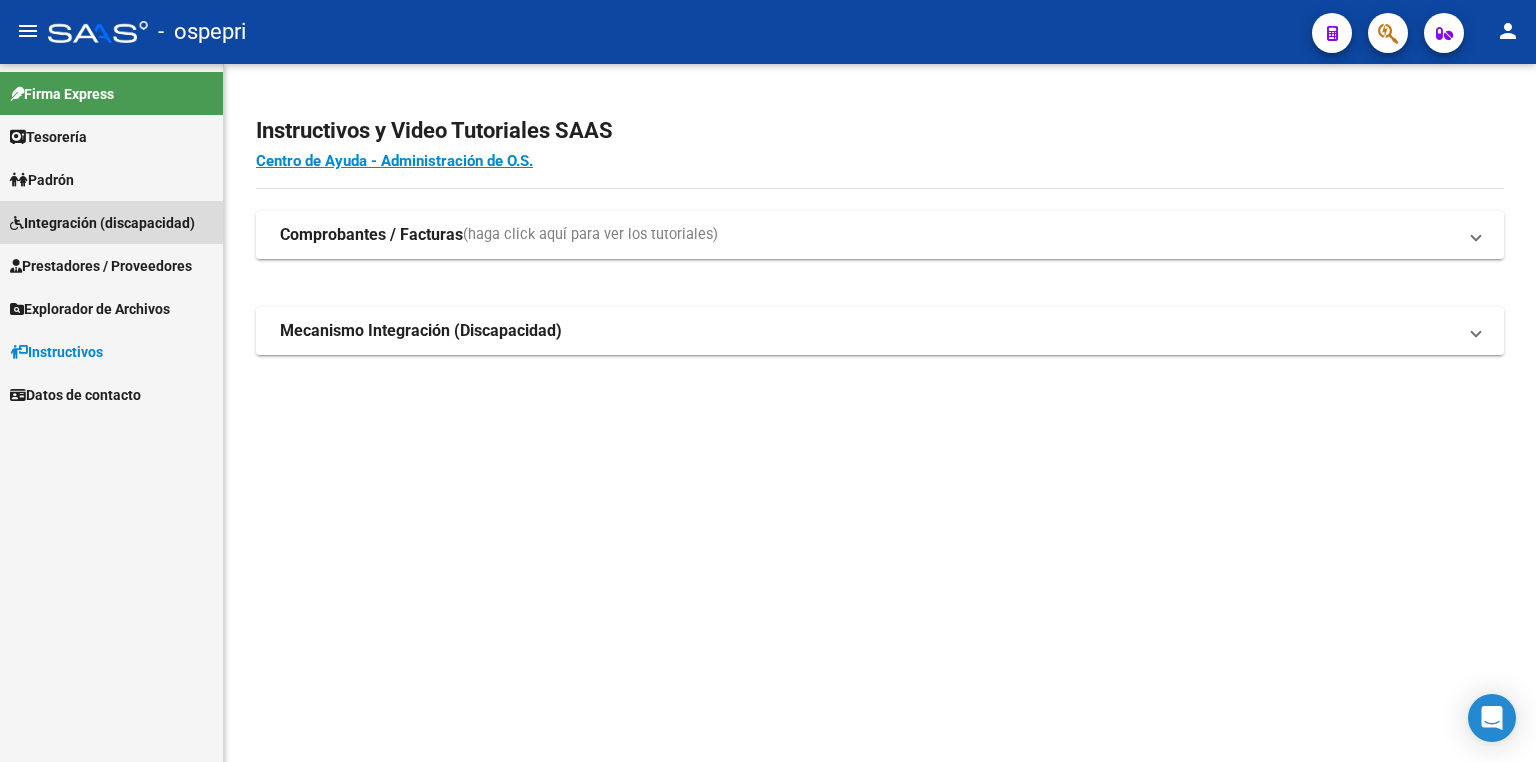 click on "Integración (discapacidad)" at bounding box center (102, 223) 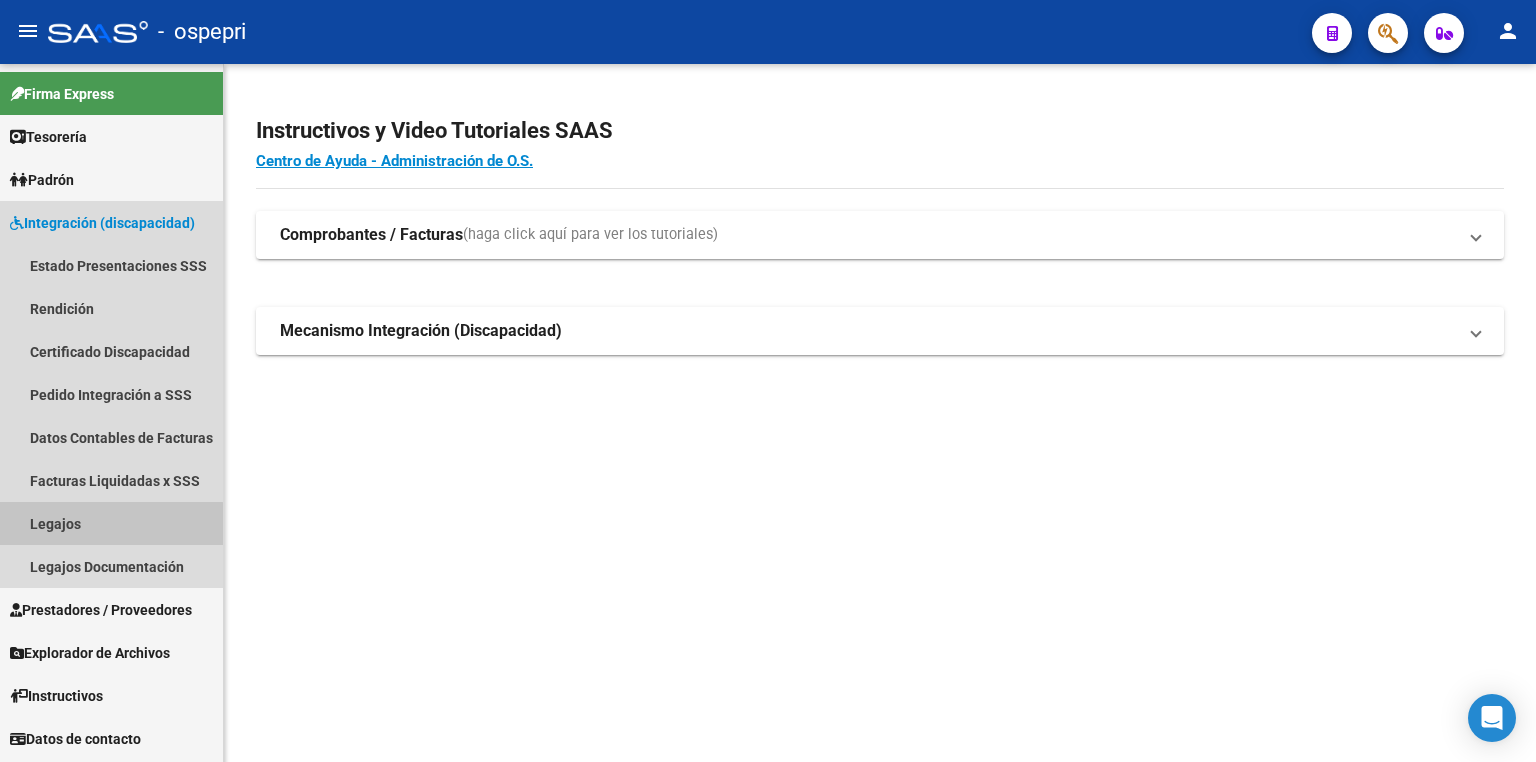 click on "Legajos" at bounding box center [111, 523] 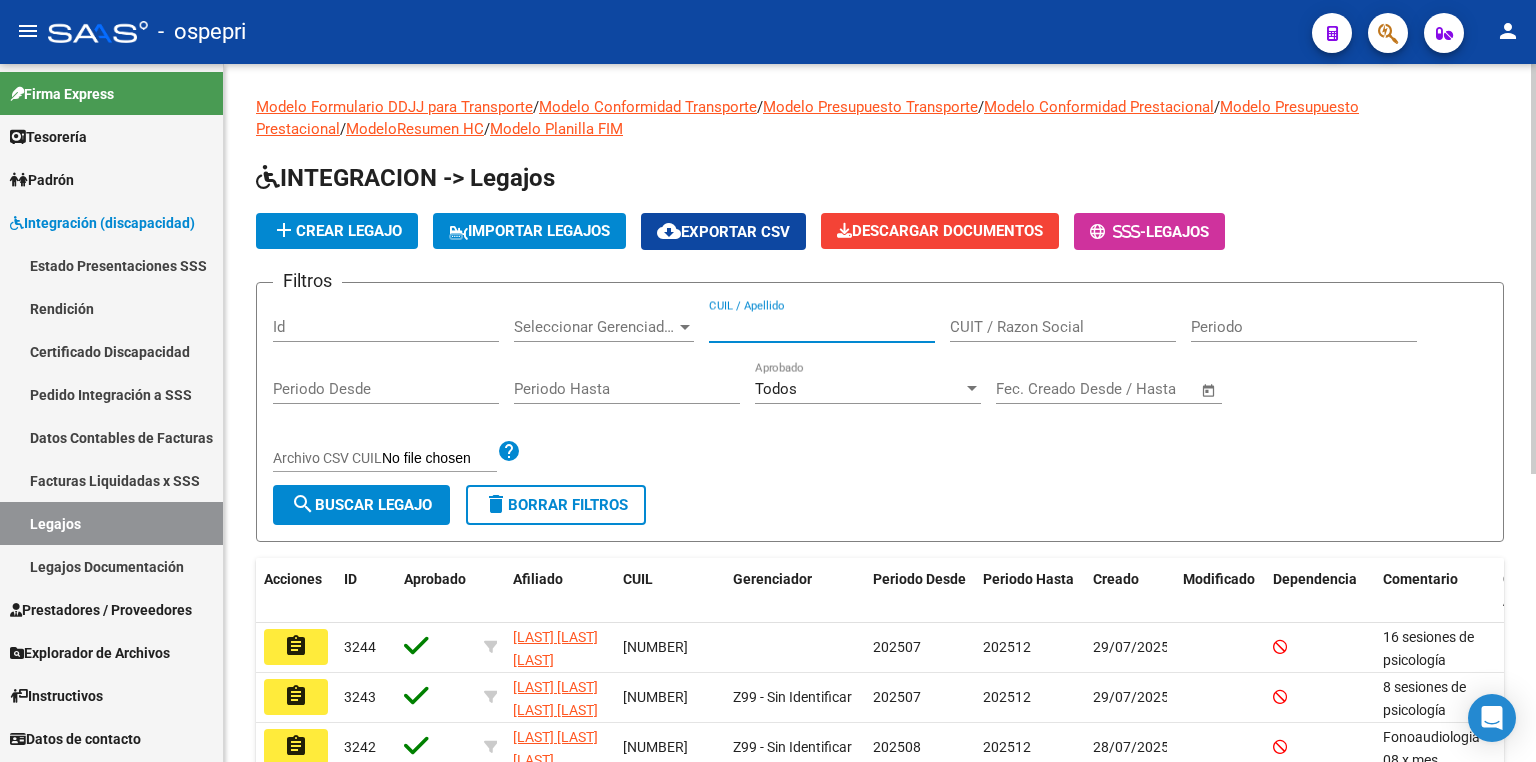 click on "CUIL / Apellido" at bounding box center [822, 327] 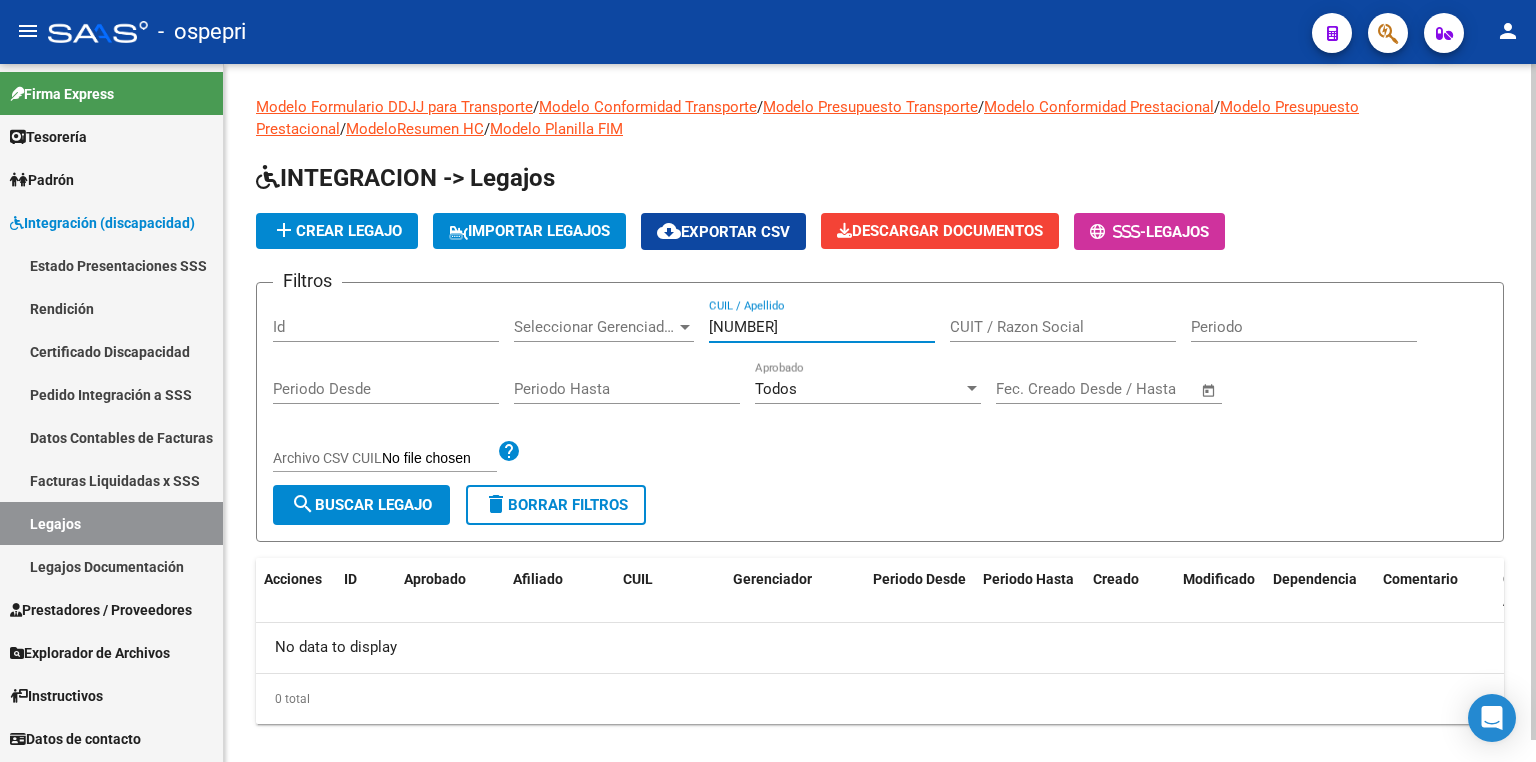 drag, startPoint x: 792, startPoint y: 326, endPoint x: 703, endPoint y: 324, distance: 89.02247 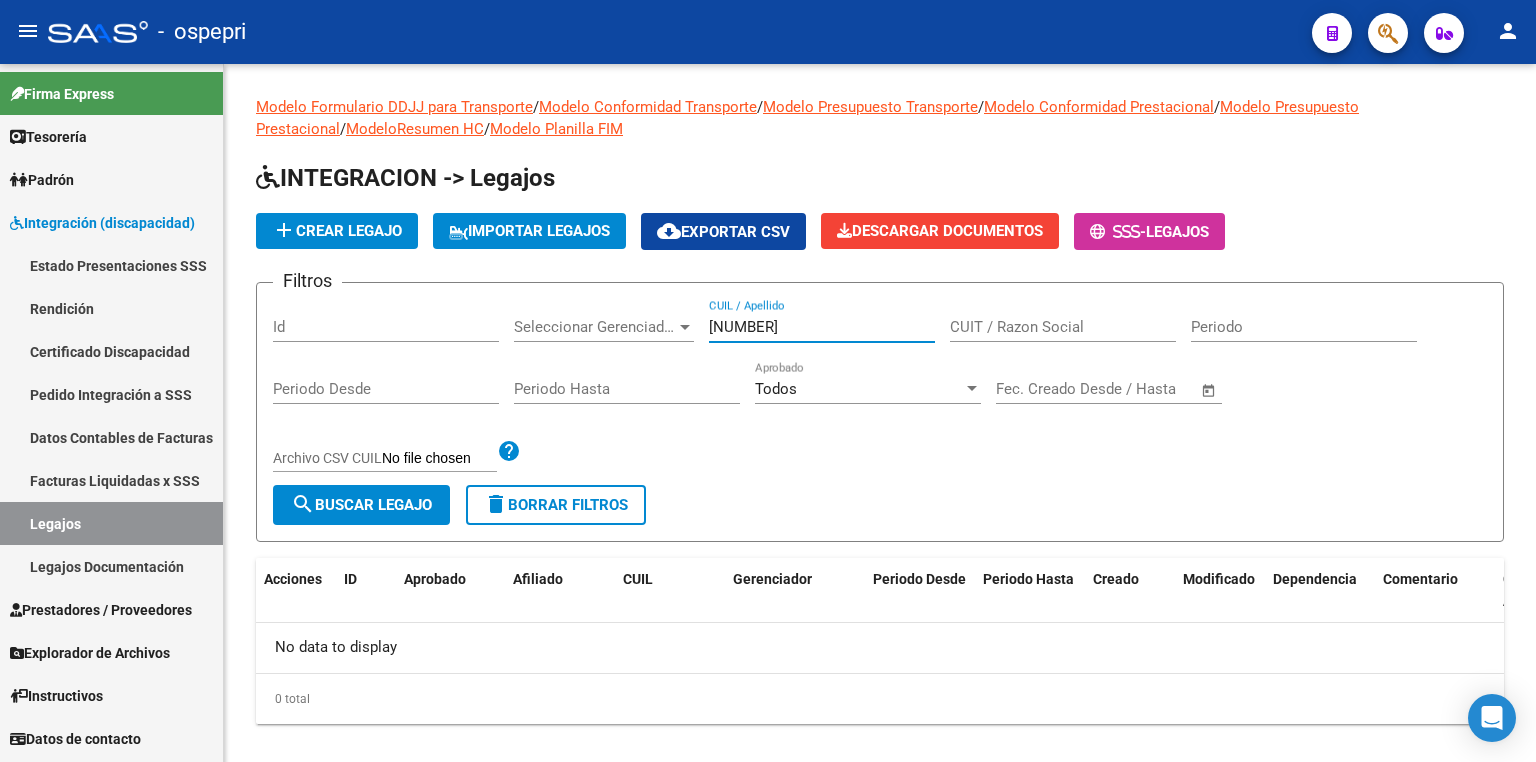 type on "[NUMBER]" 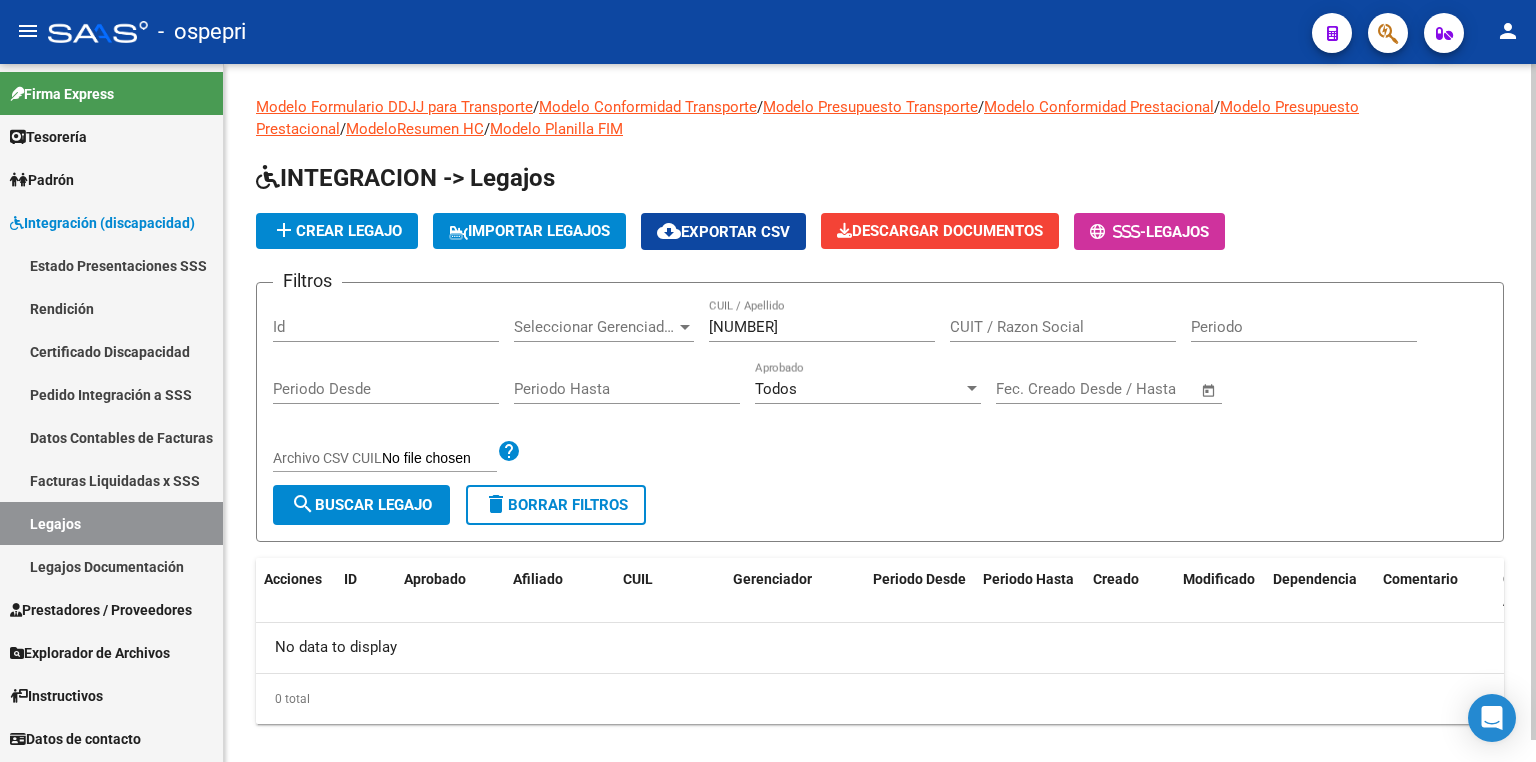 click on "add  Crear Legajo" 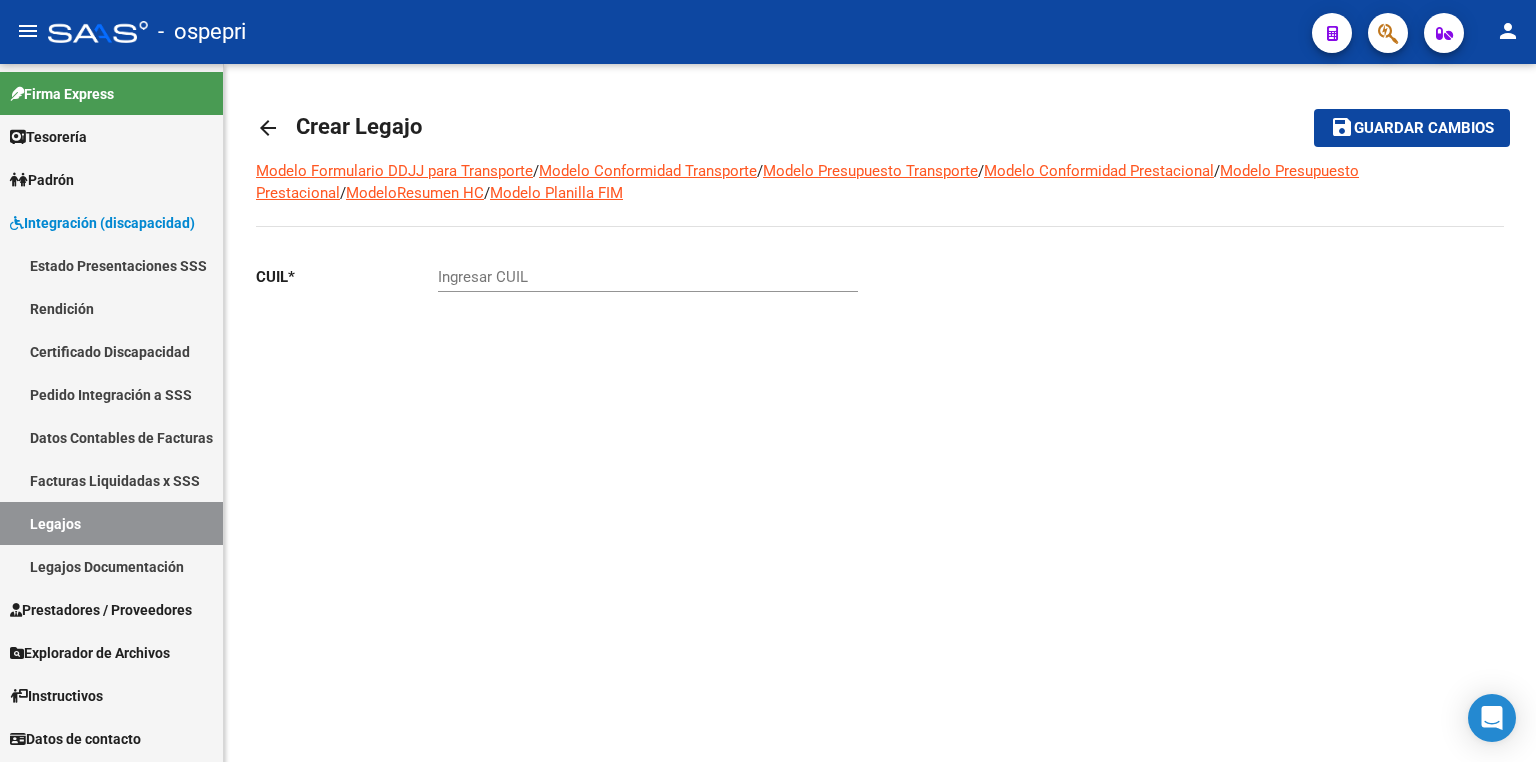 click on "Ingresar CUIL" at bounding box center [648, 277] 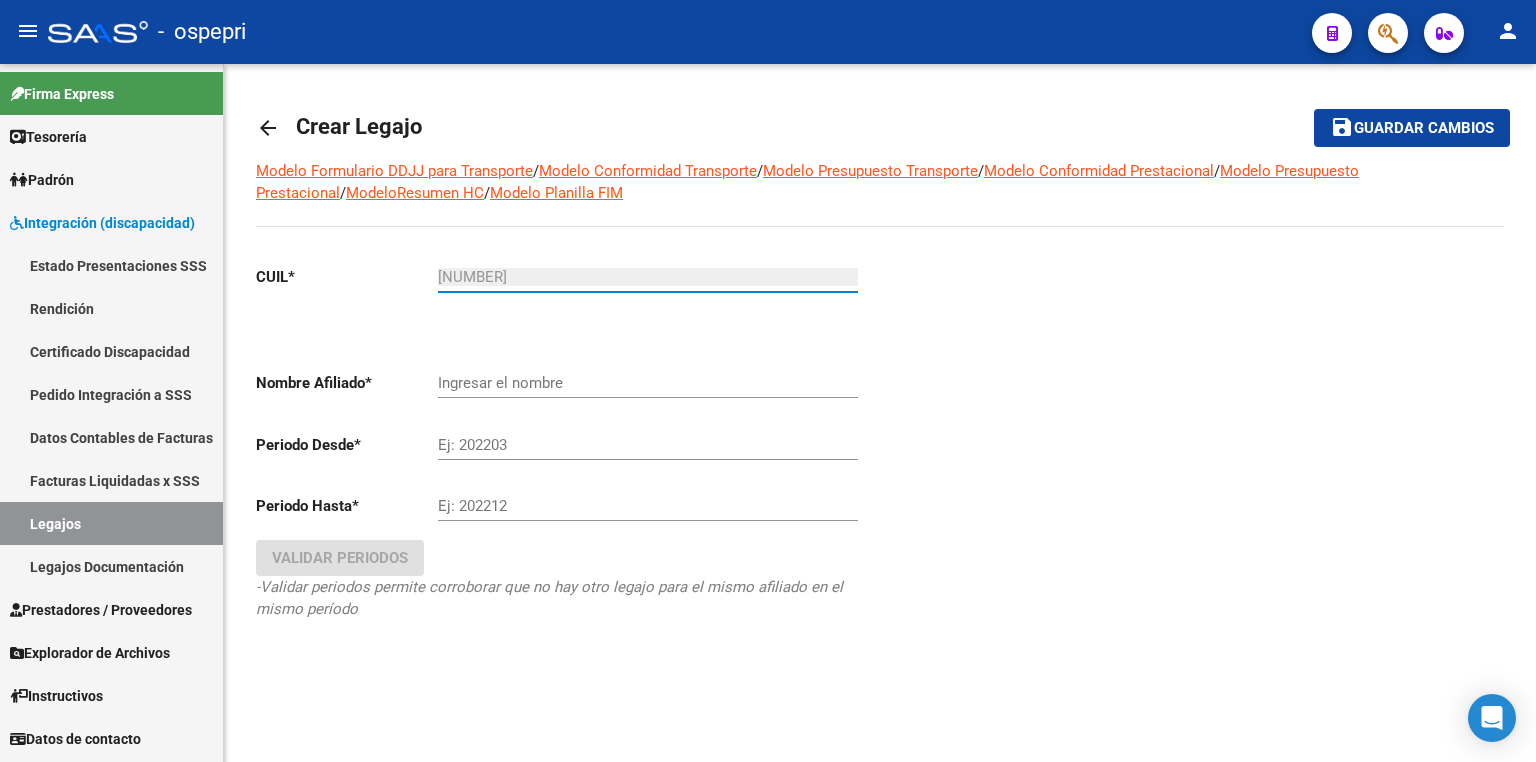 type on "[NUMBER]" 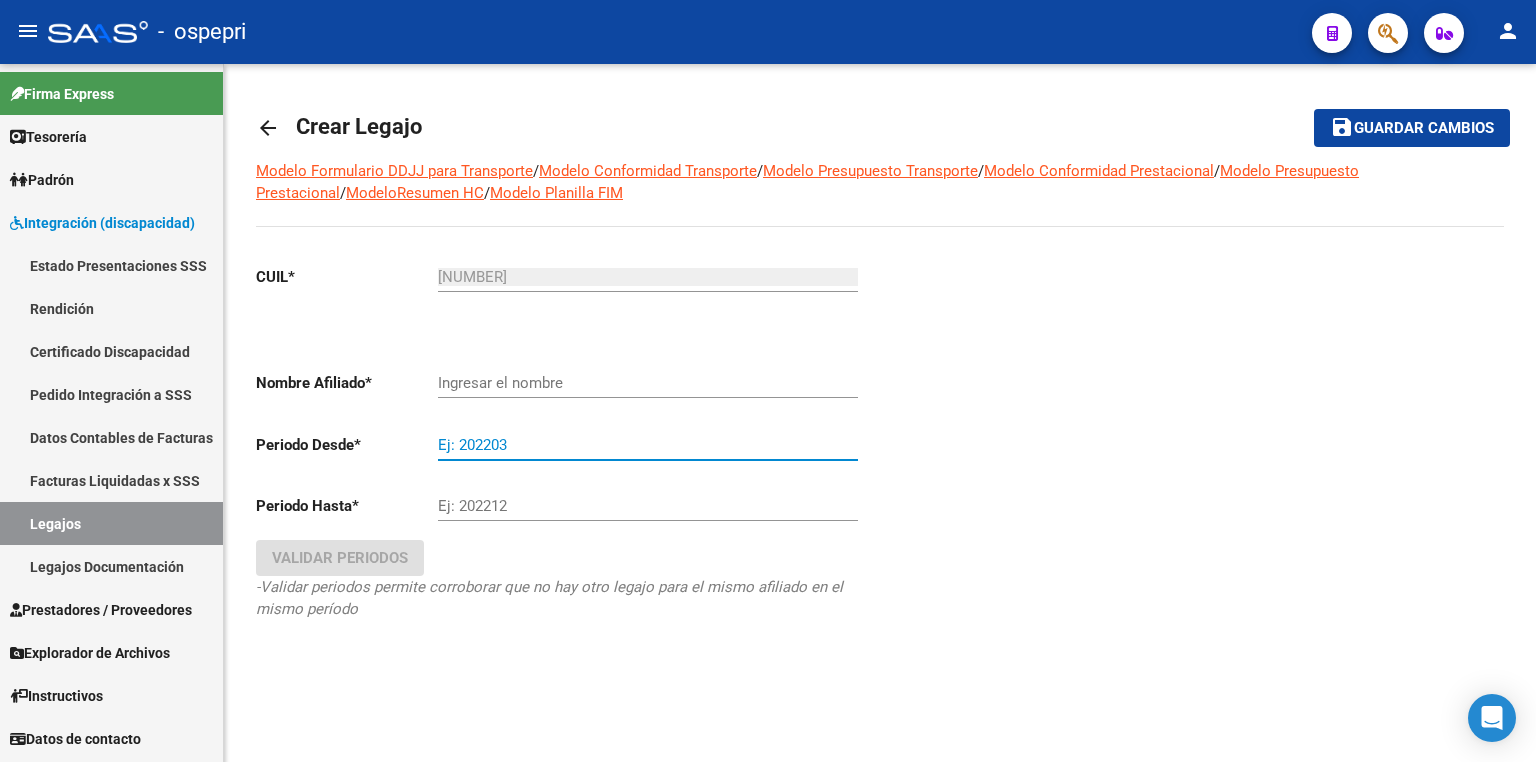 click on "Ej: 202203" at bounding box center (648, 445) 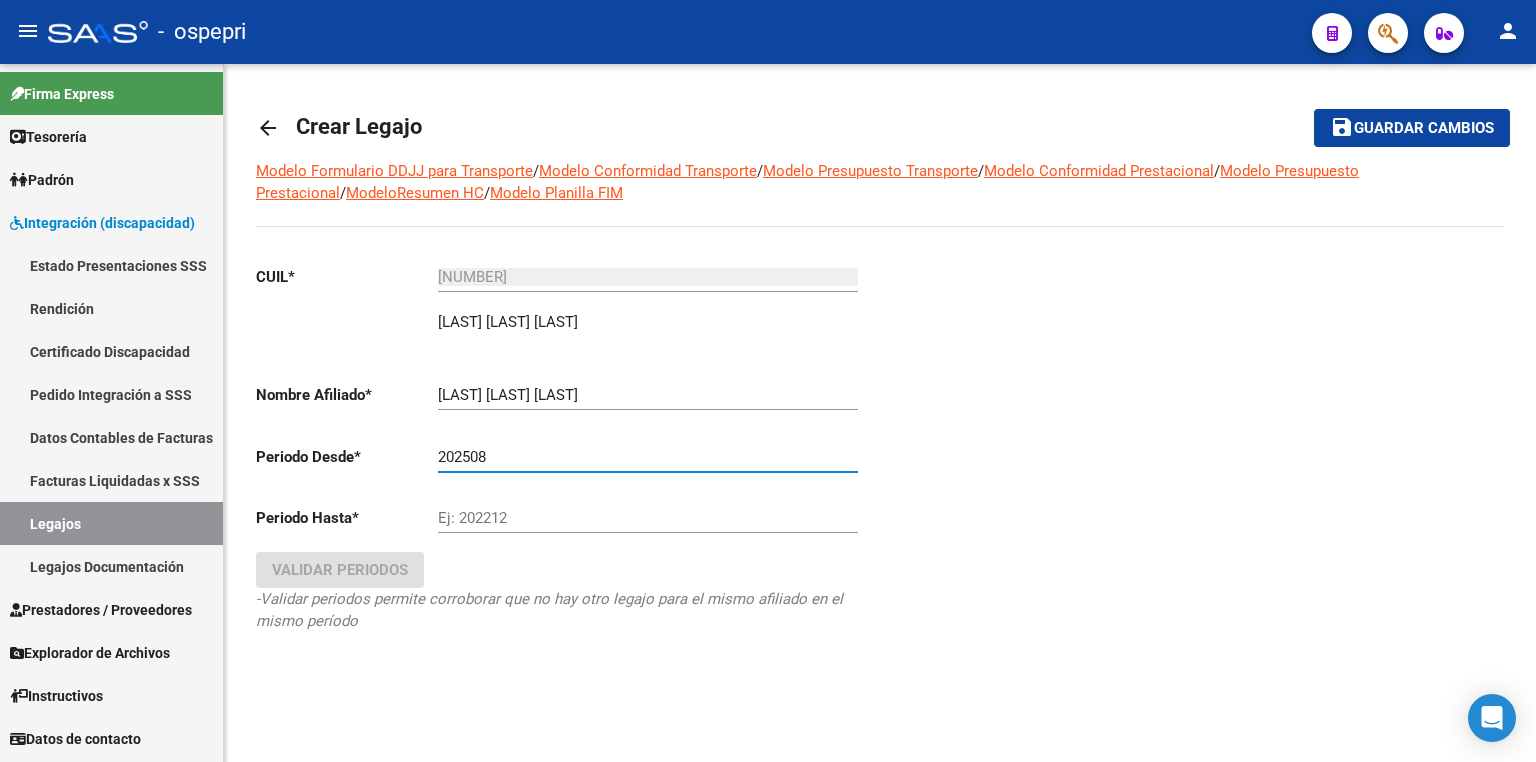type on "202508" 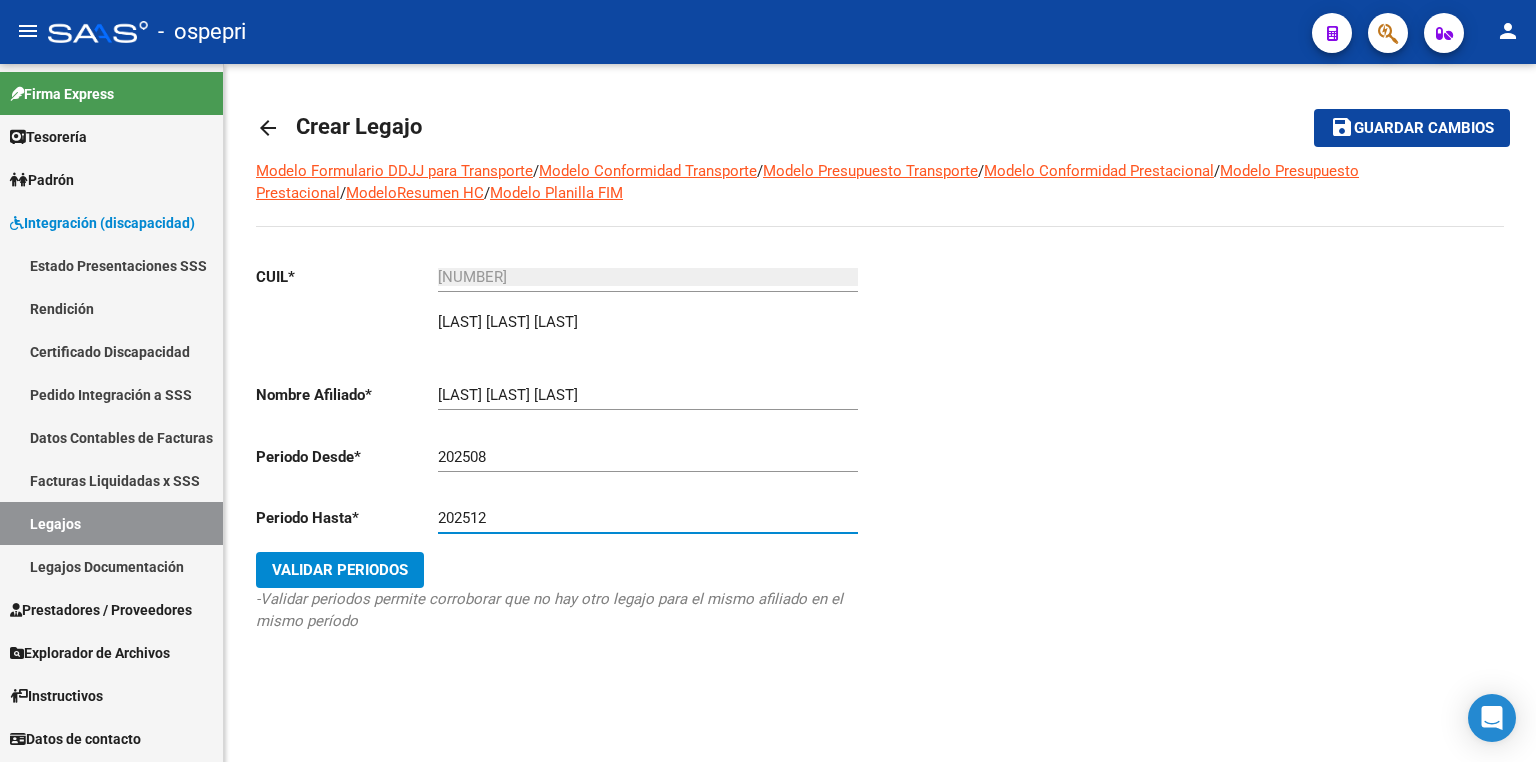 type on "202512" 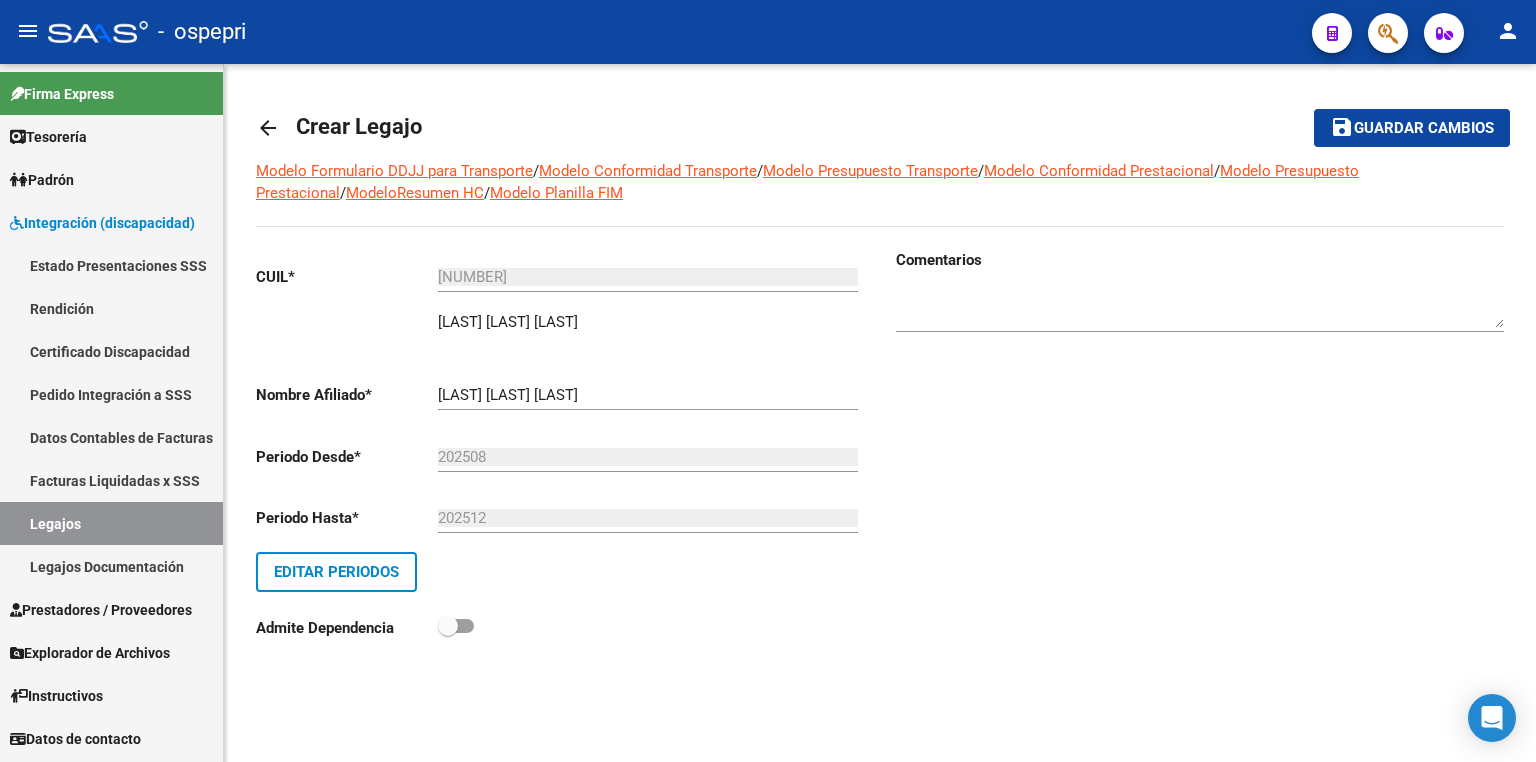 click 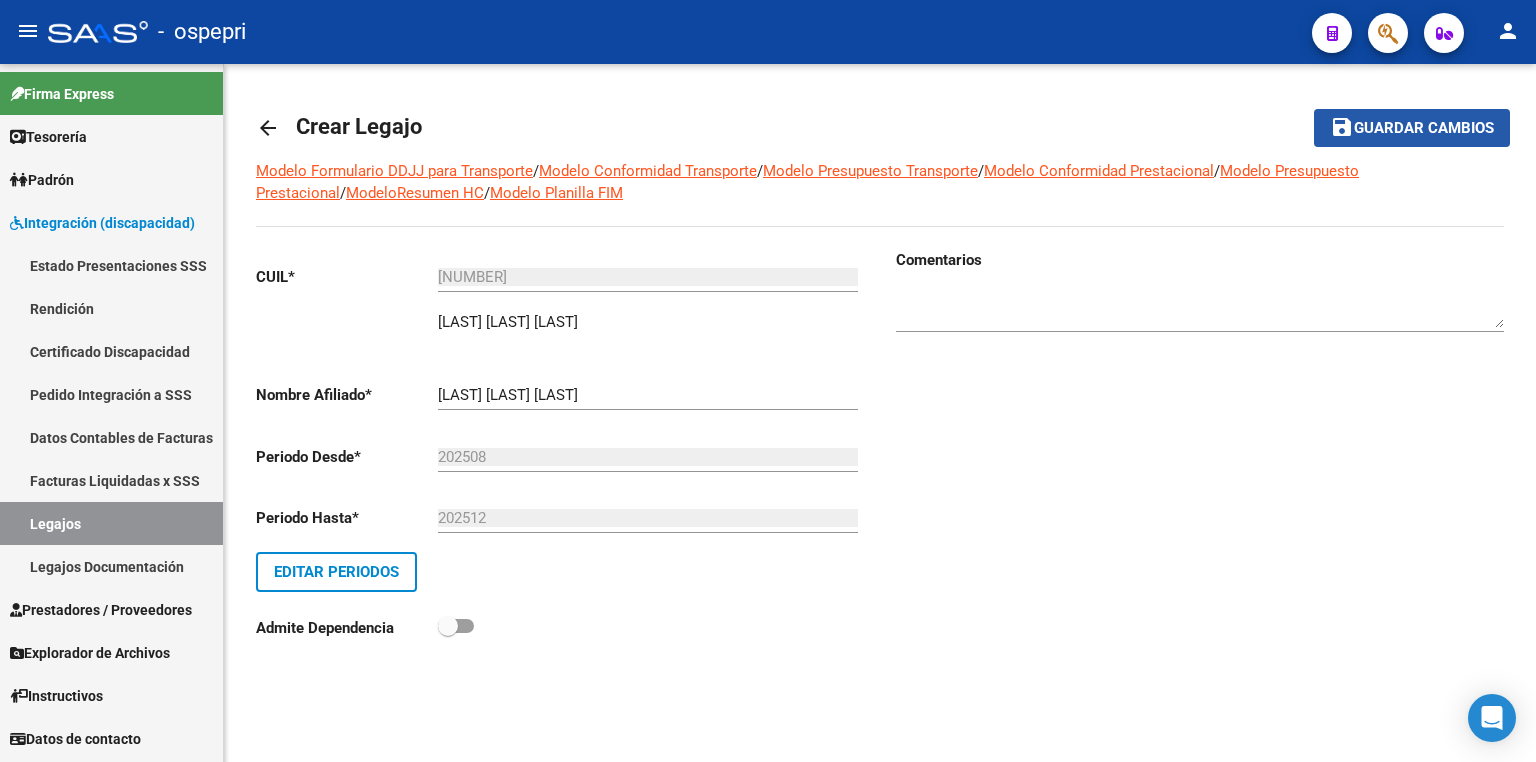 click on "save Guardar cambios" 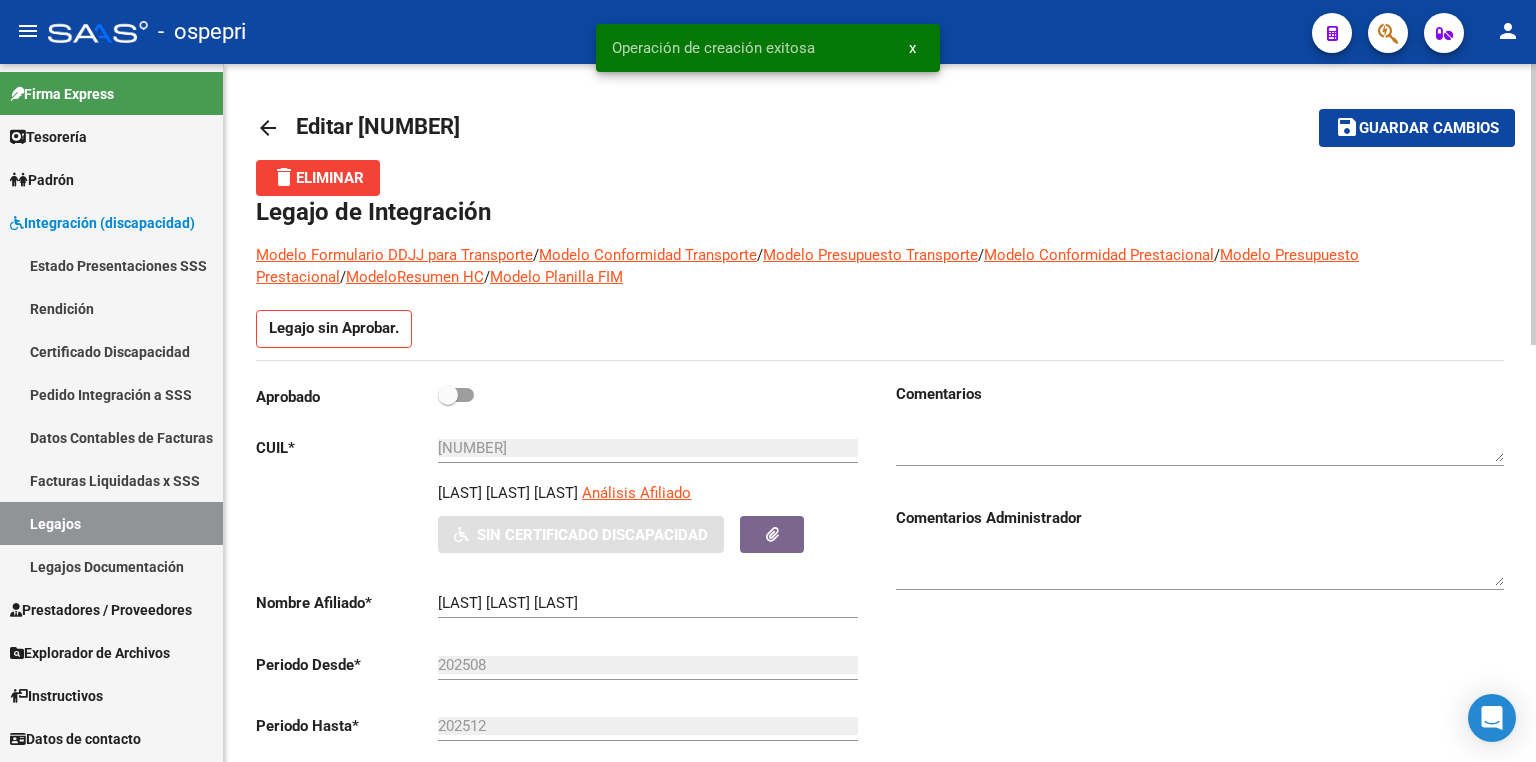 click at bounding box center (456, 395) 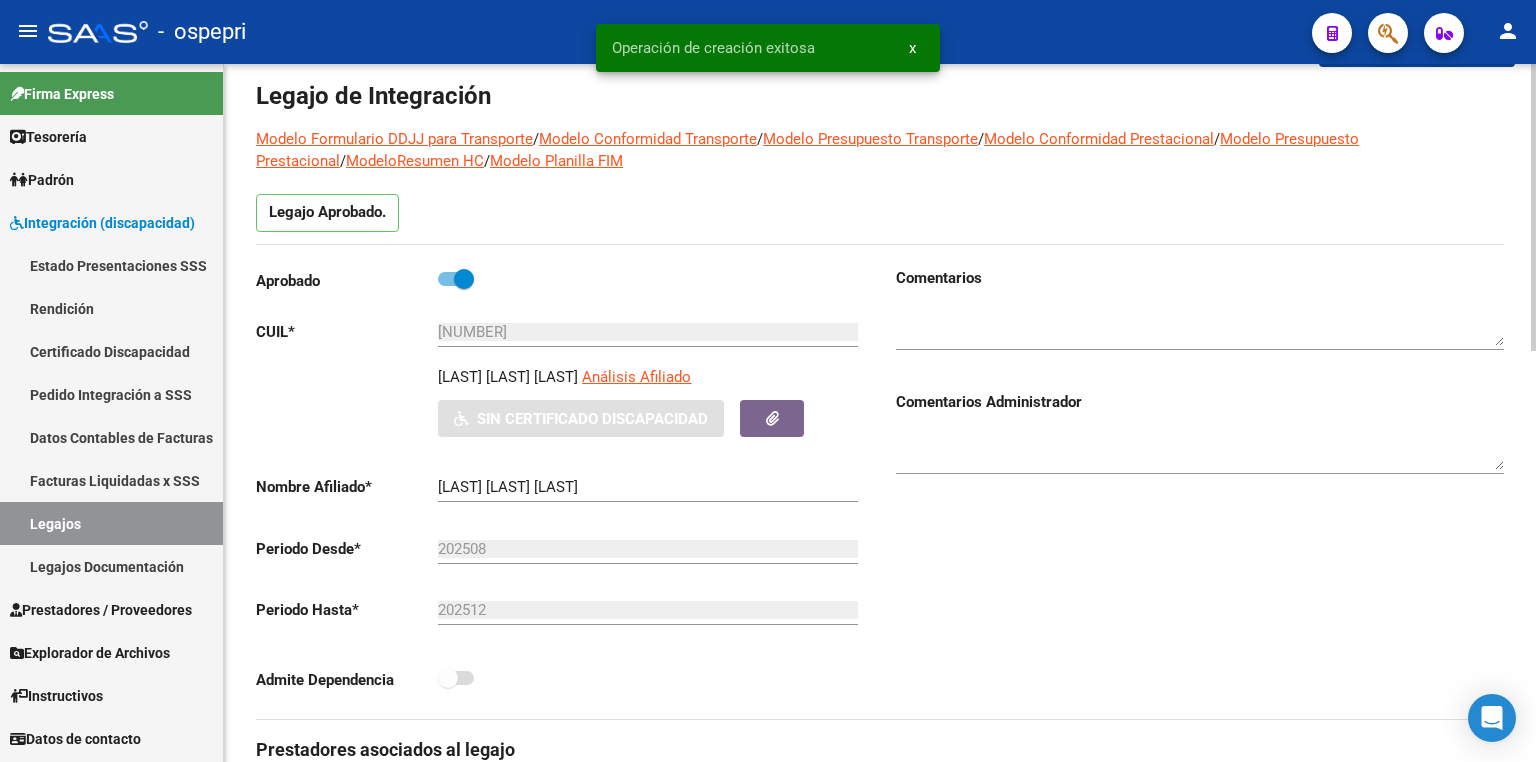scroll, scrollTop: 160, scrollLeft: 0, axis: vertical 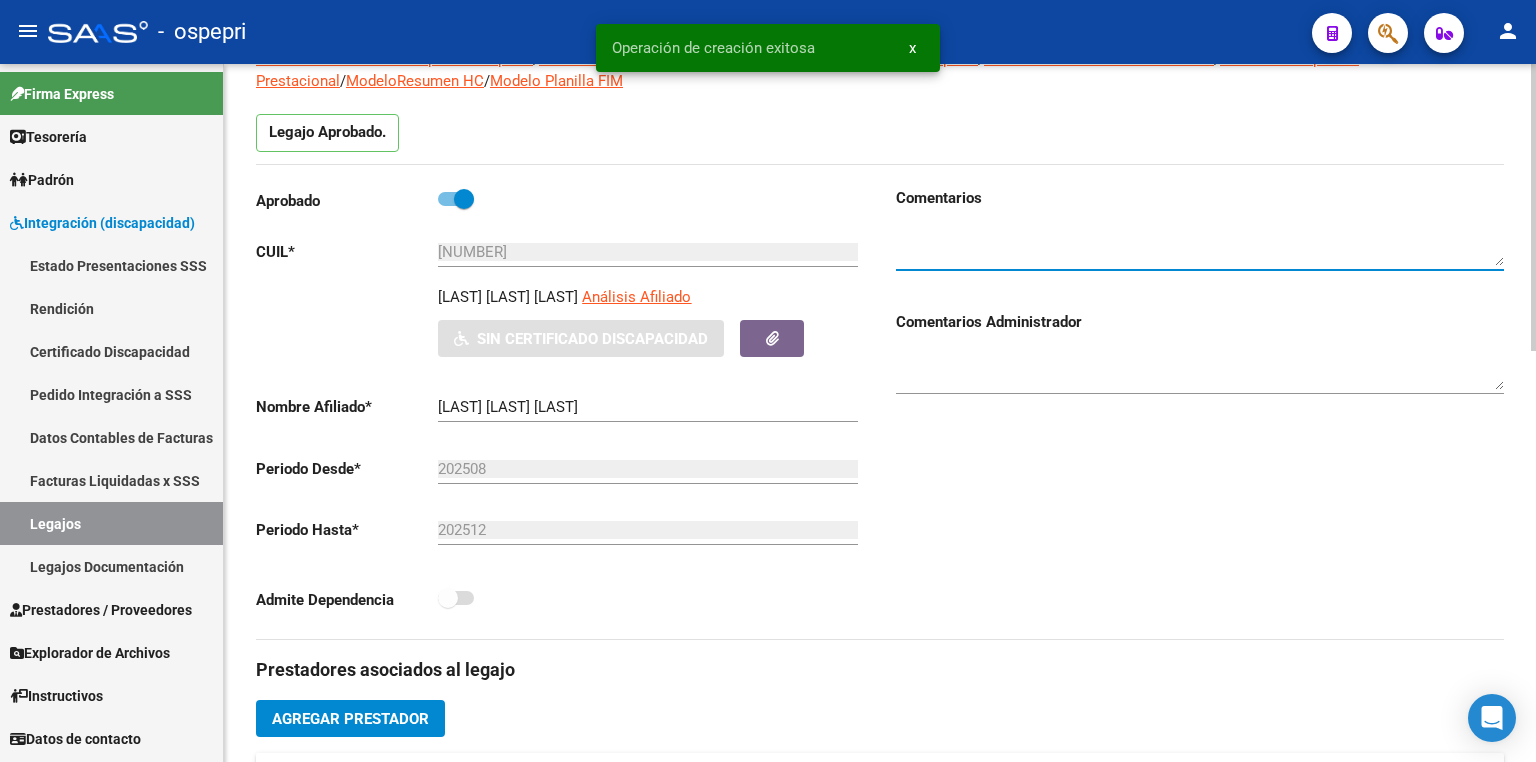 click at bounding box center (1200, 246) 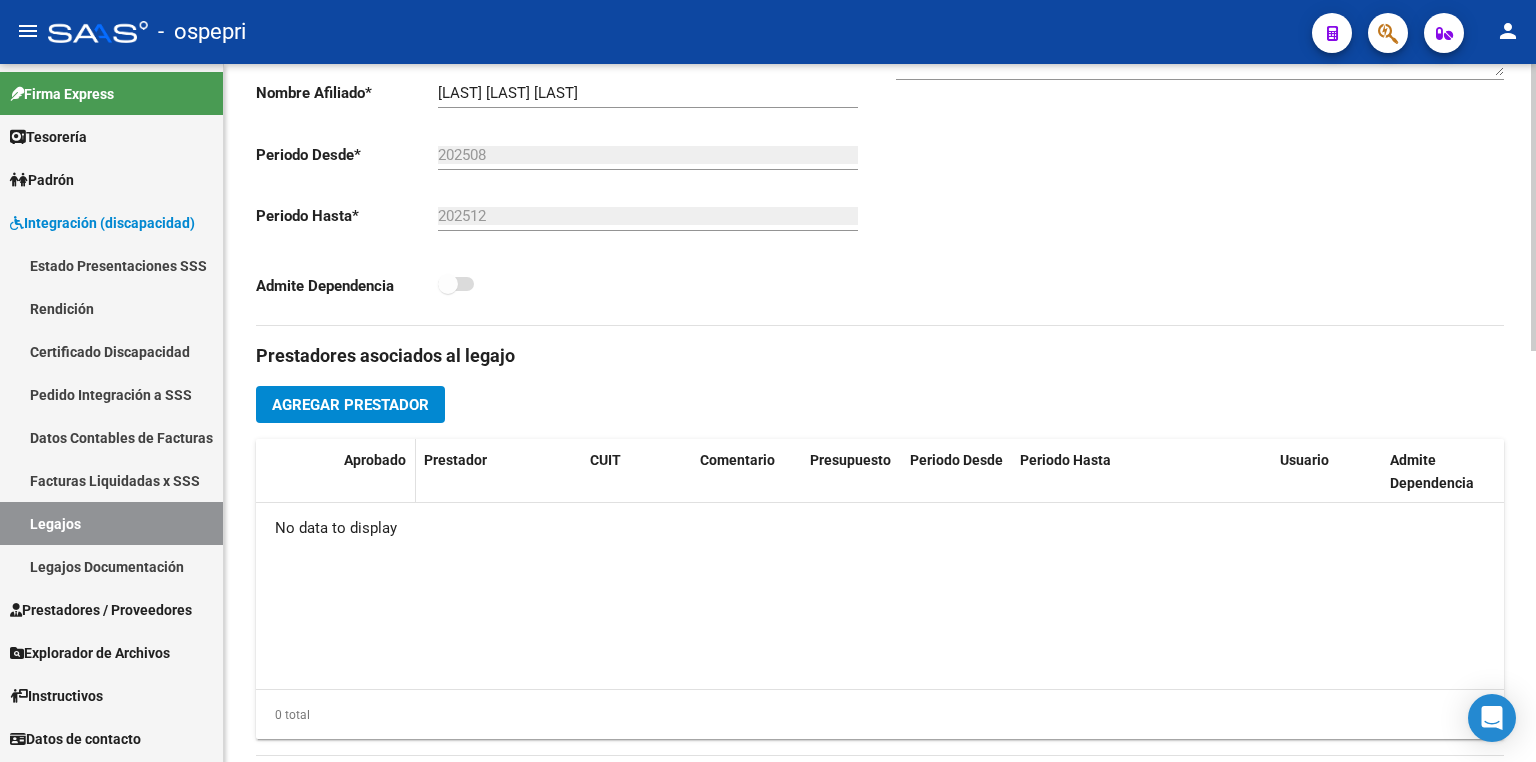 scroll, scrollTop: 480, scrollLeft: 0, axis: vertical 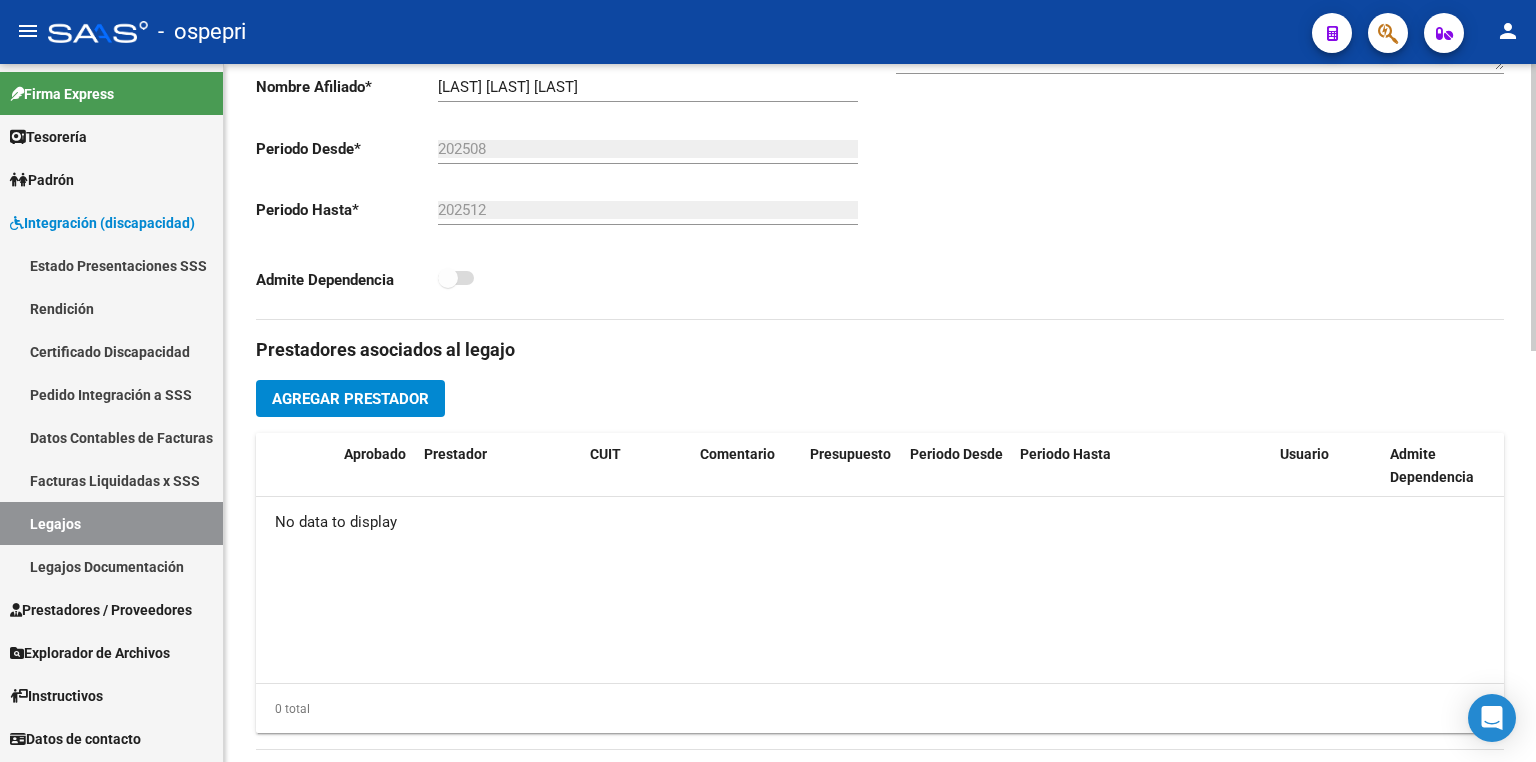type on "12 sesiones de psicología [LAST] [LAST] / Agosto a dic" 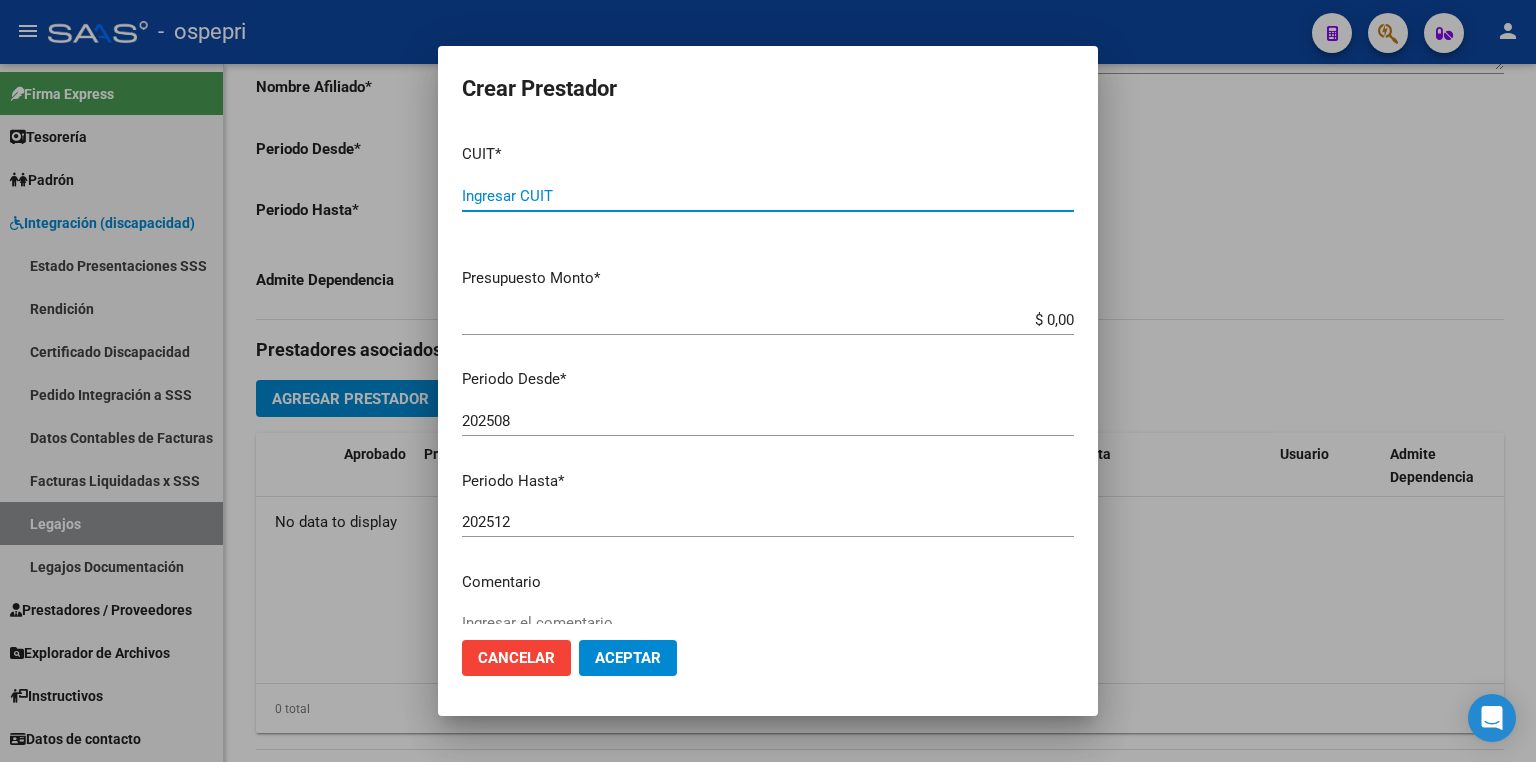paste on "[NUMBER]" 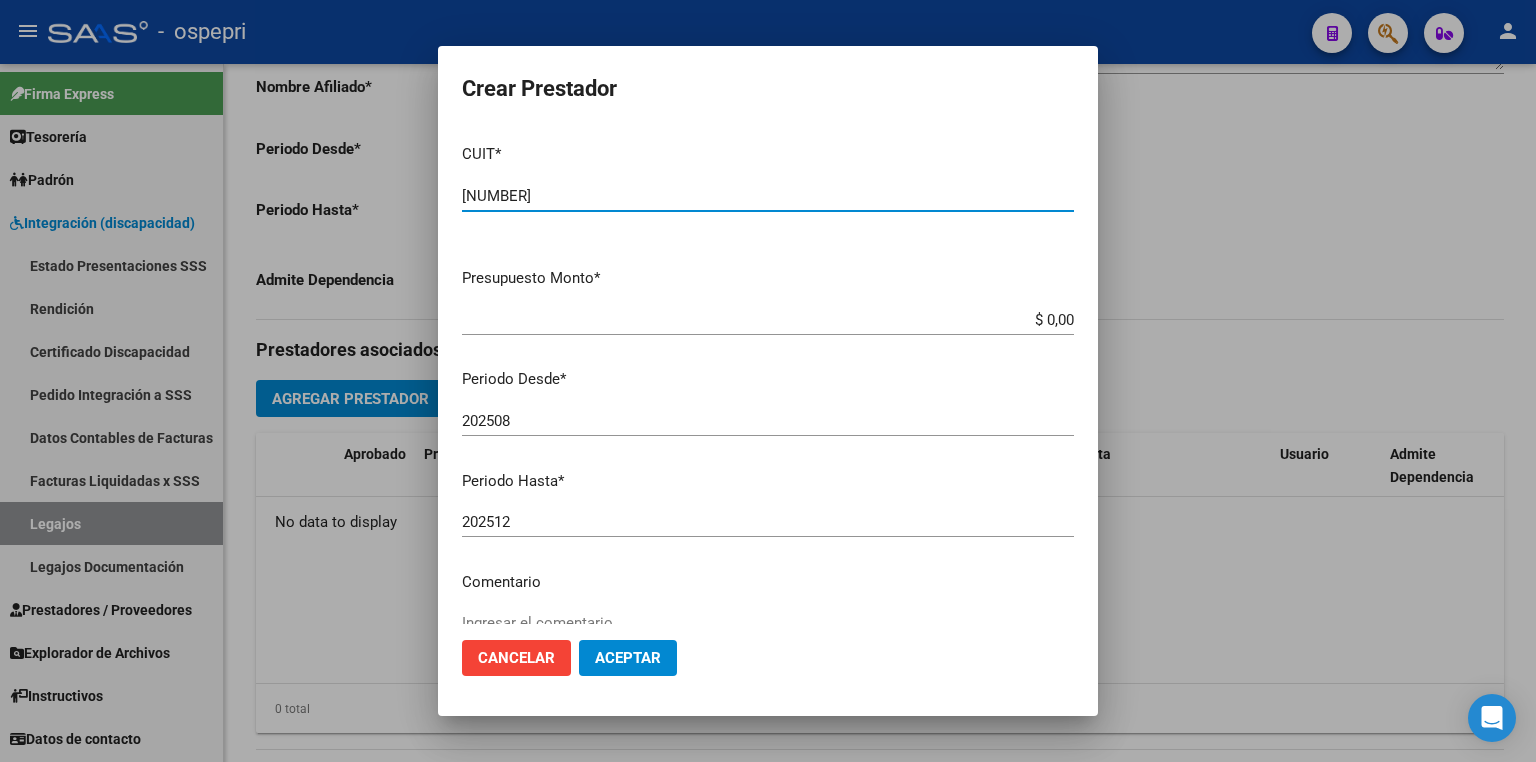 type on "[NUMBER]" 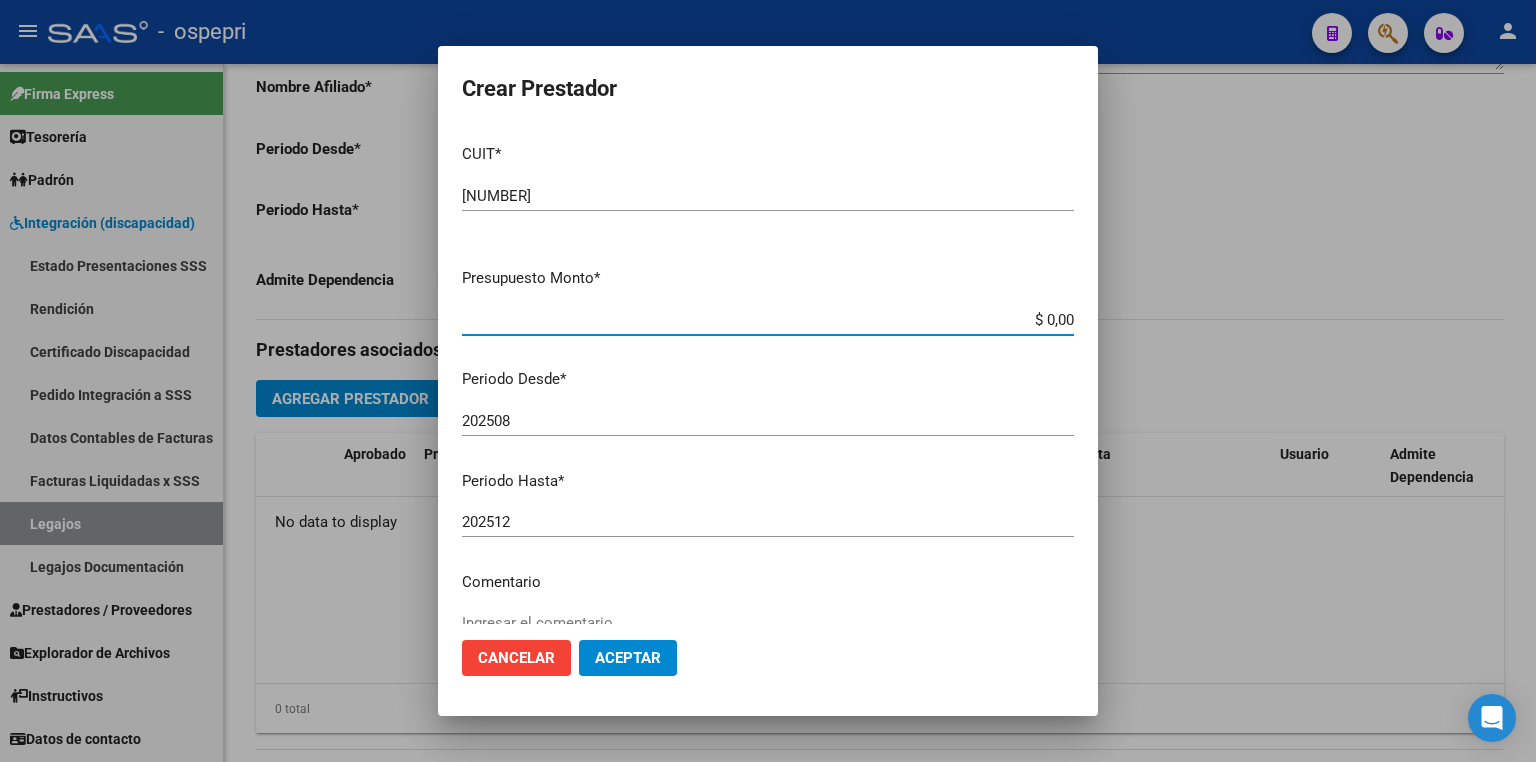 drag, startPoint x: 1001, startPoint y: 322, endPoint x: 1403, endPoint y: 328, distance: 402.04477 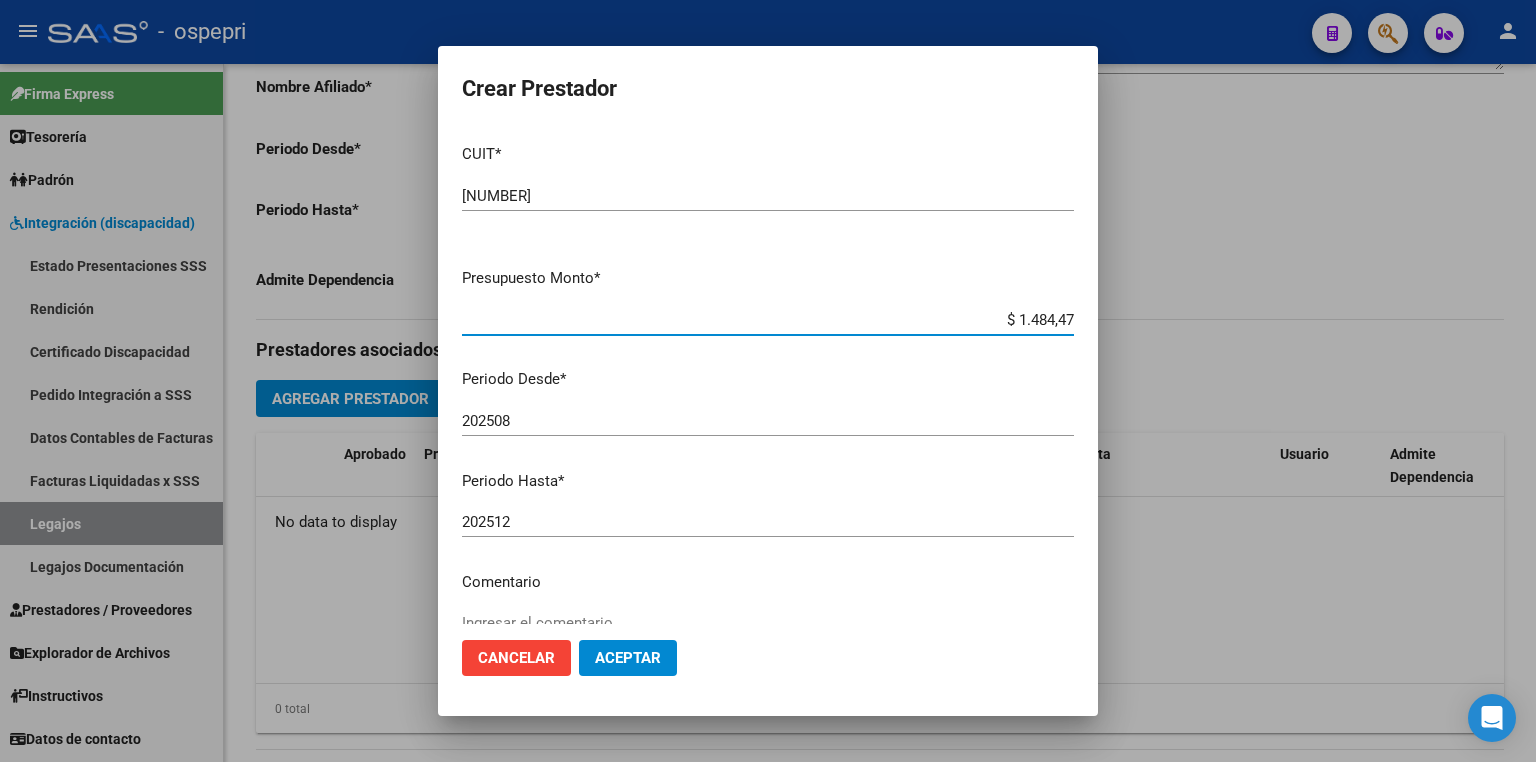 type on "$ 14.844,73" 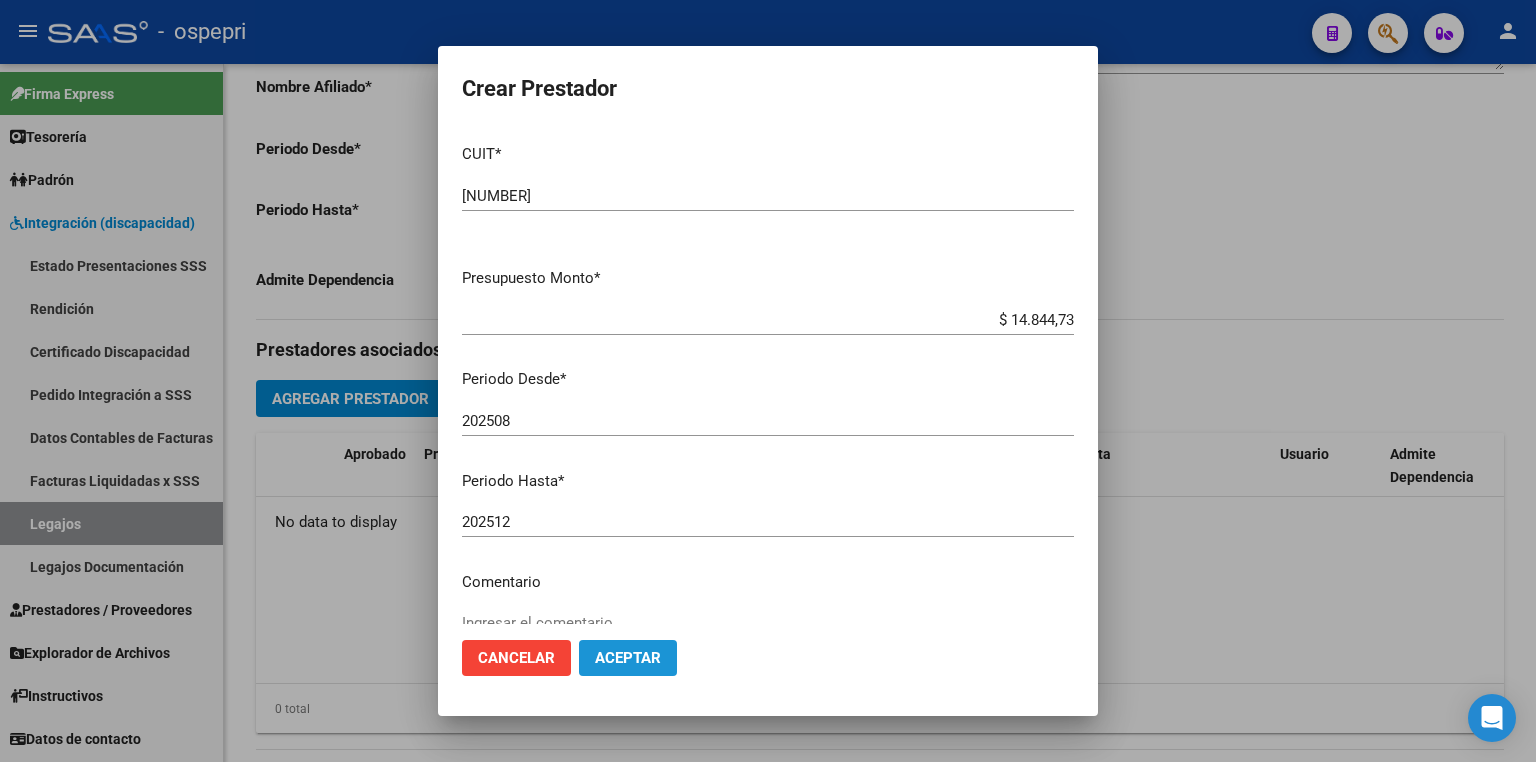 click on "Aceptar" 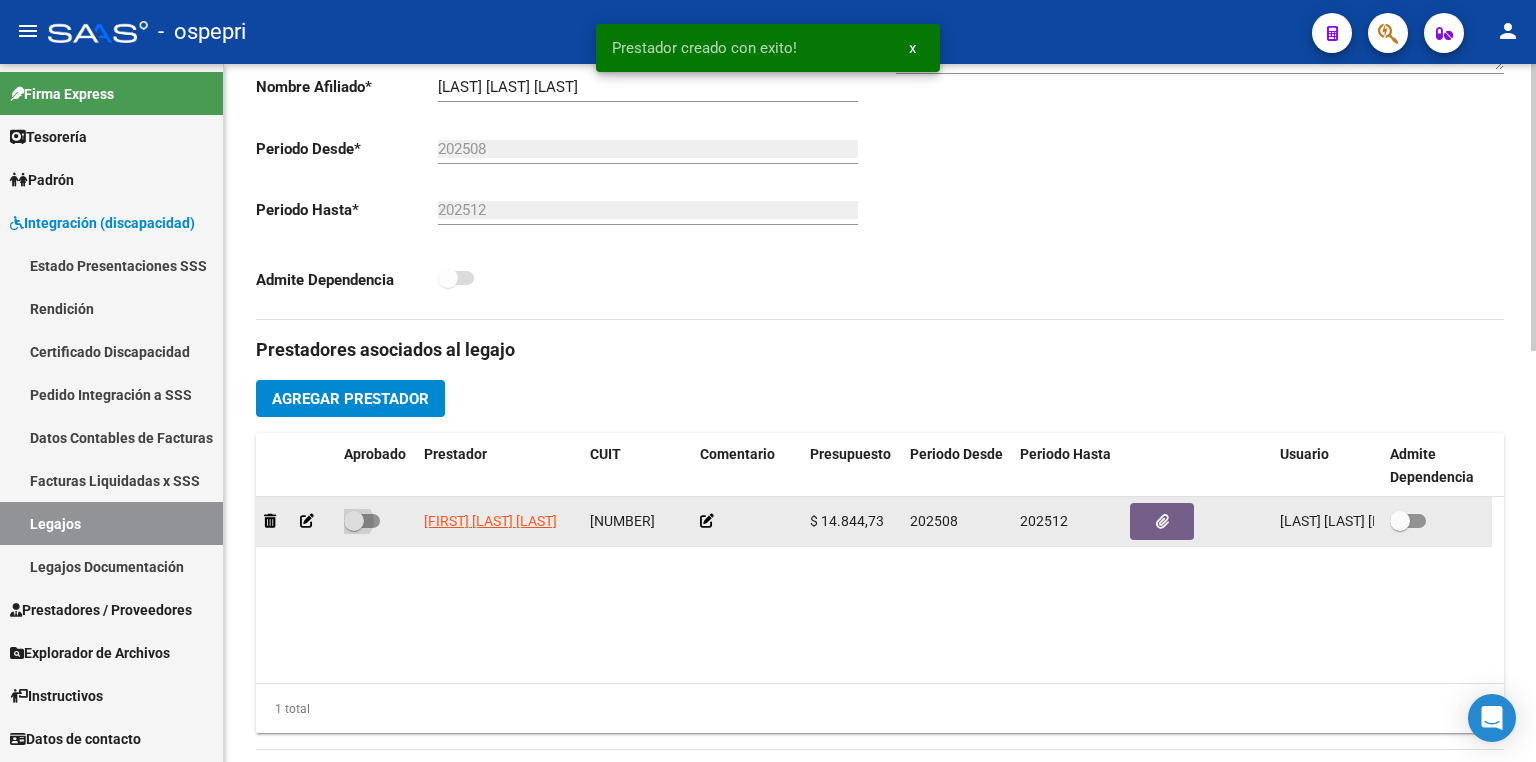 click at bounding box center (354, 521) 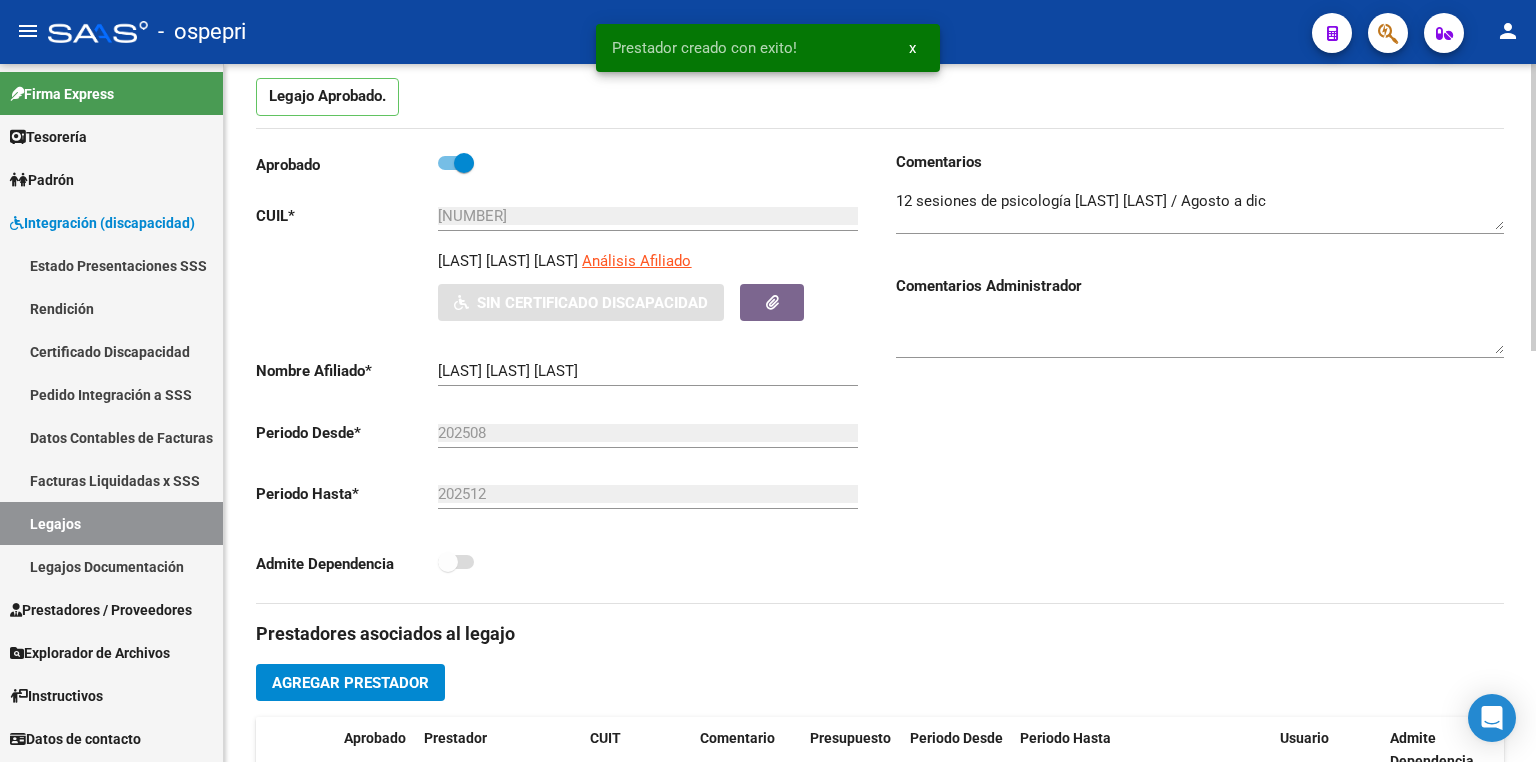 scroll, scrollTop: 160, scrollLeft: 0, axis: vertical 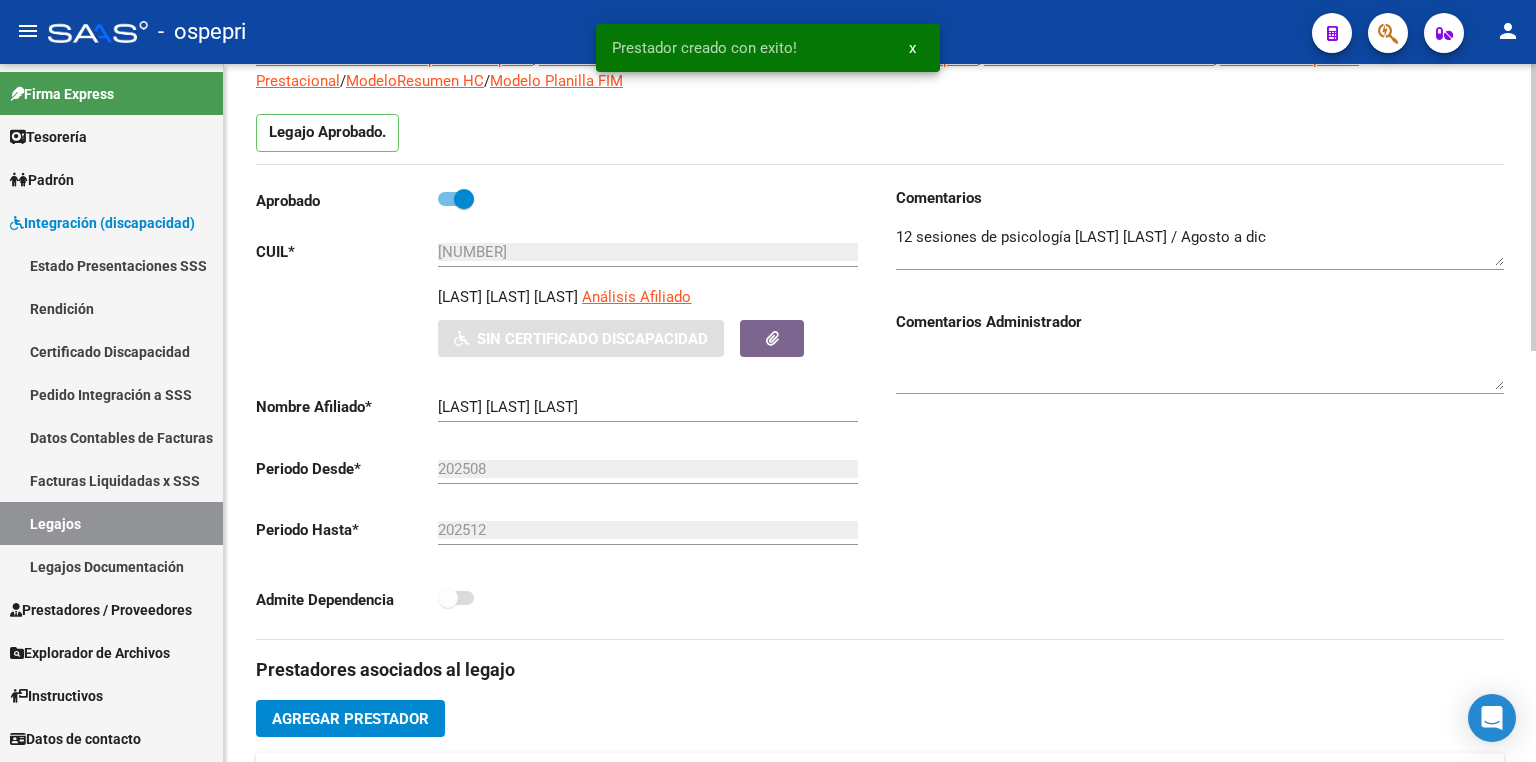 click at bounding box center (1200, 246) 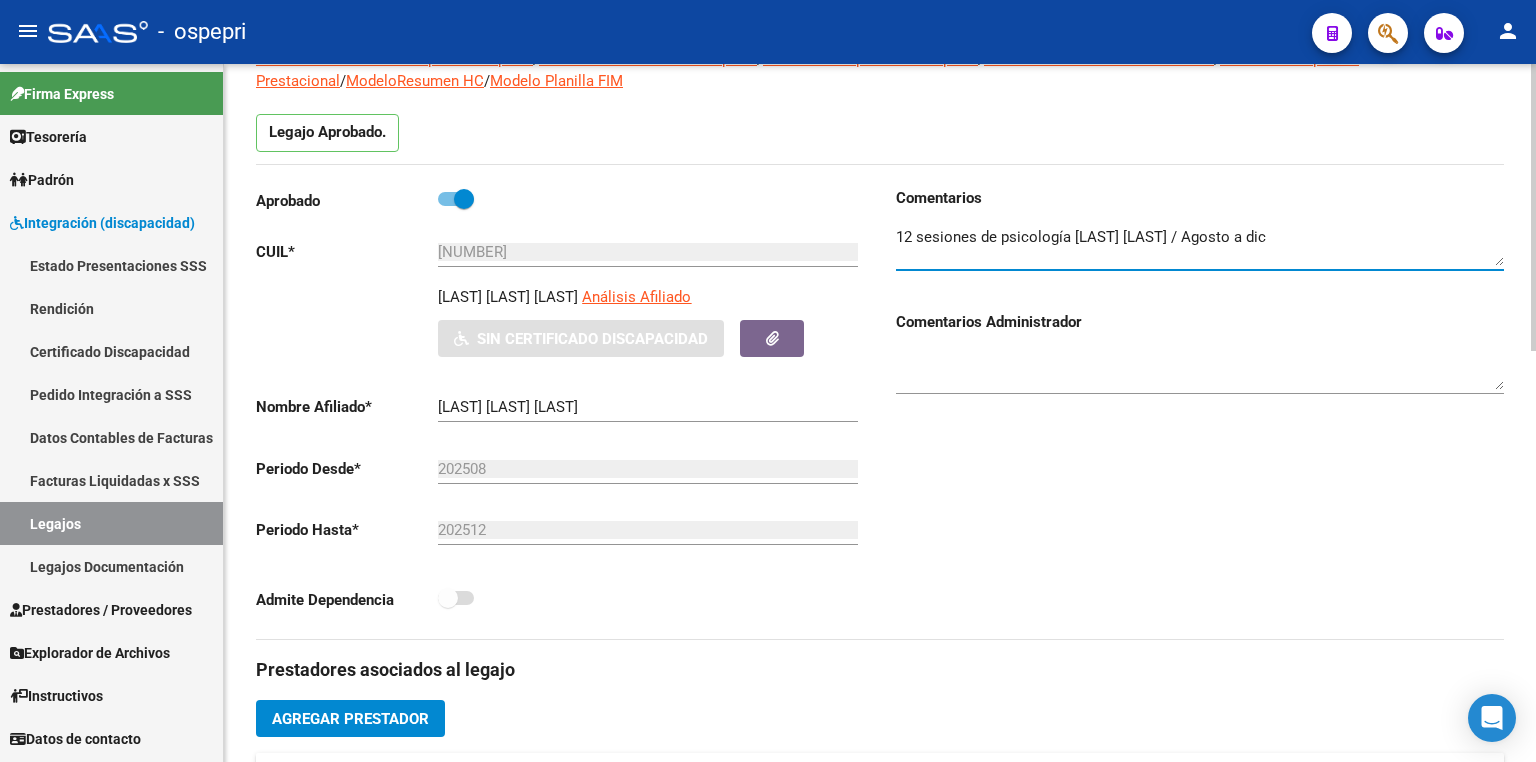 click at bounding box center [1200, 246] 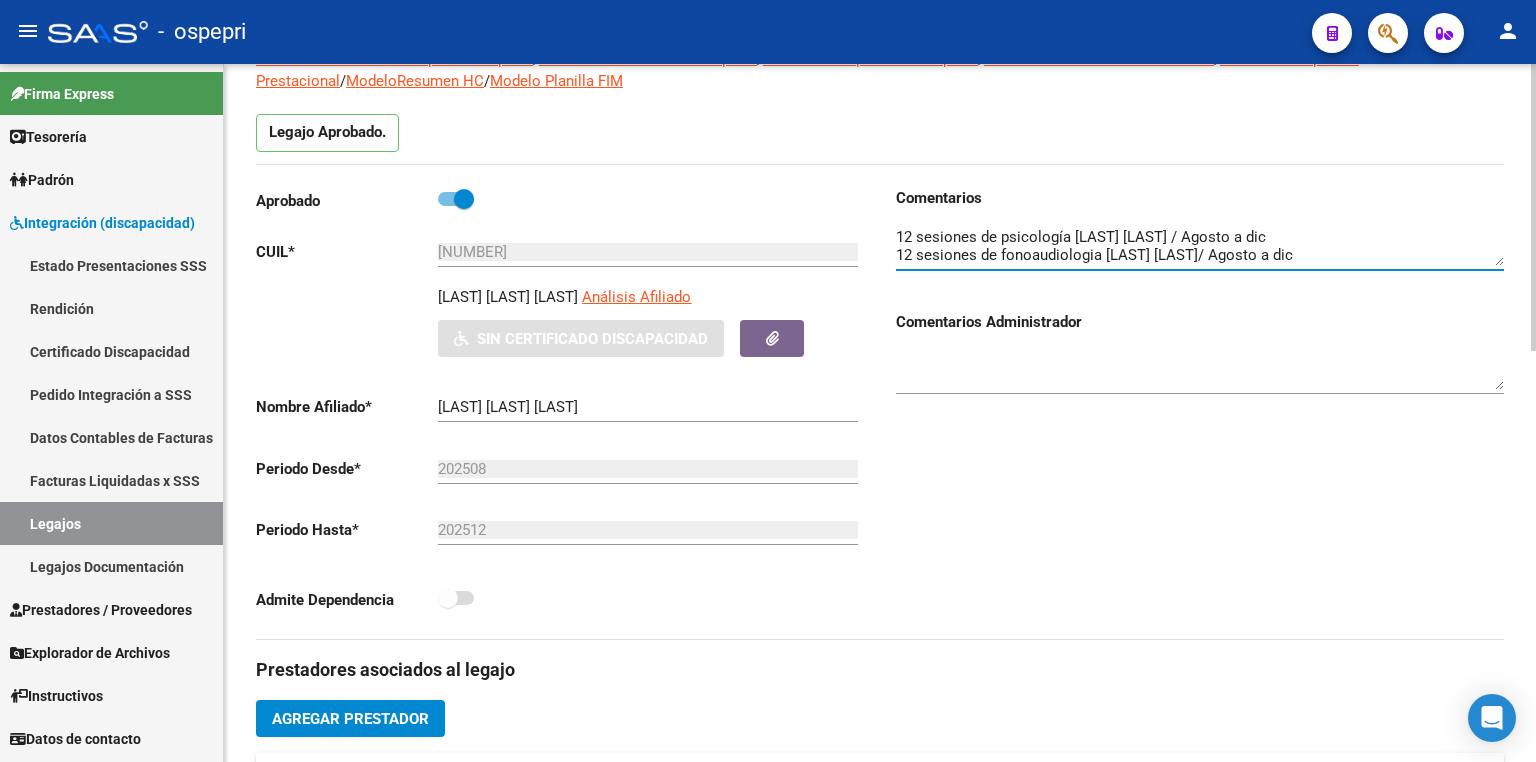 click at bounding box center (1200, 246) 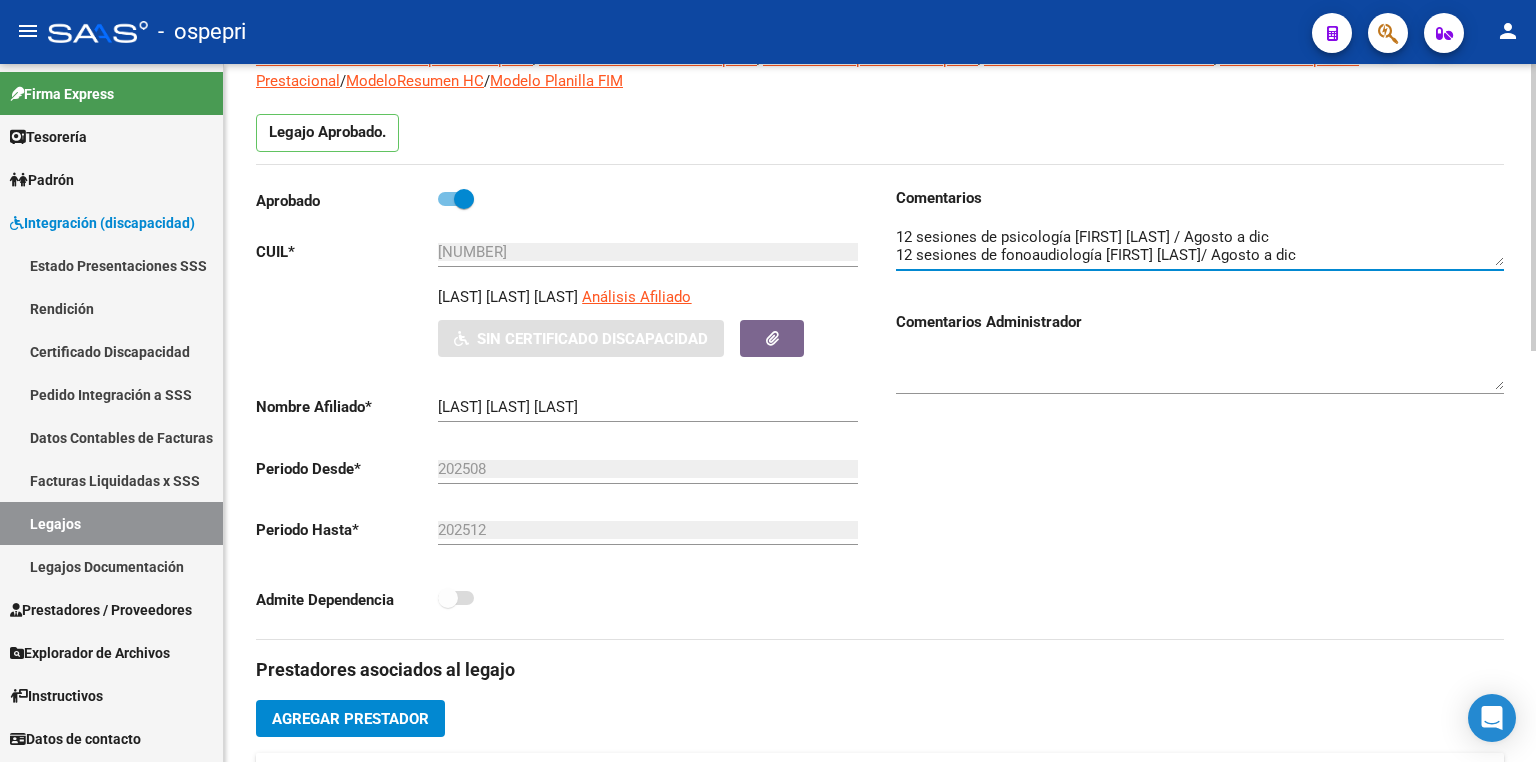 click at bounding box center [1200, 246] 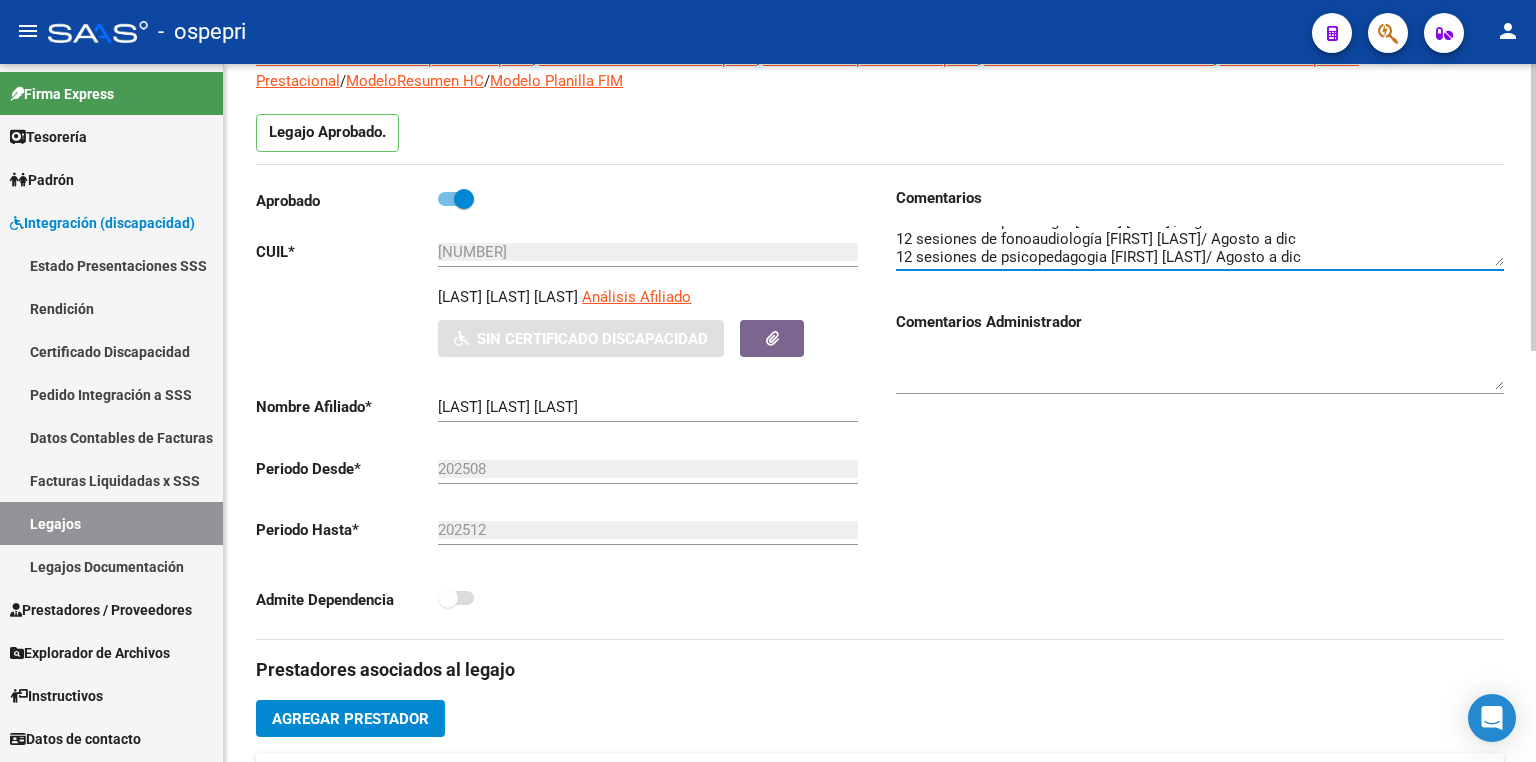 click at bounding box center (1200, 246) 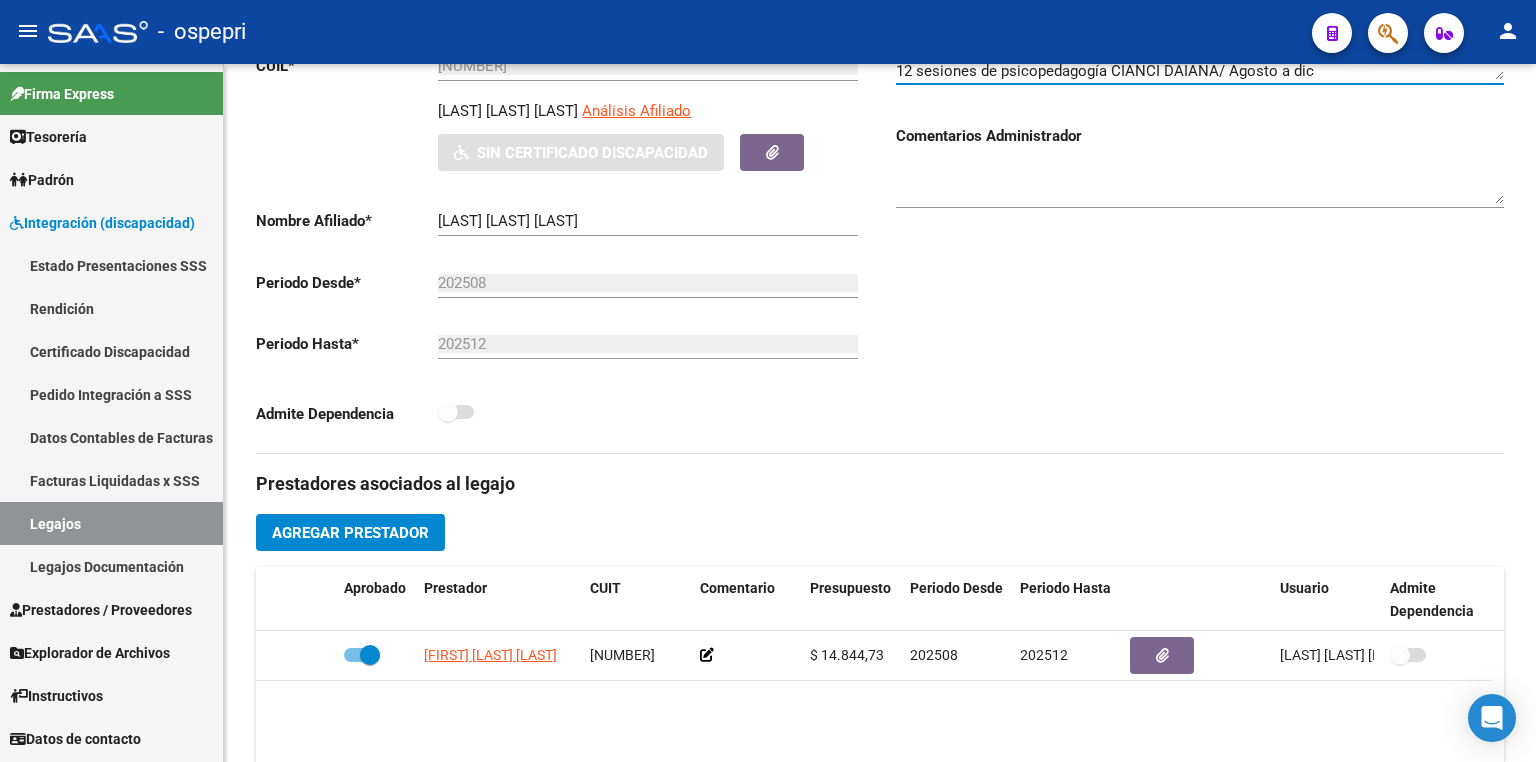scroll, scrollTop: 320, scrollLeft: 0, axis: vertical 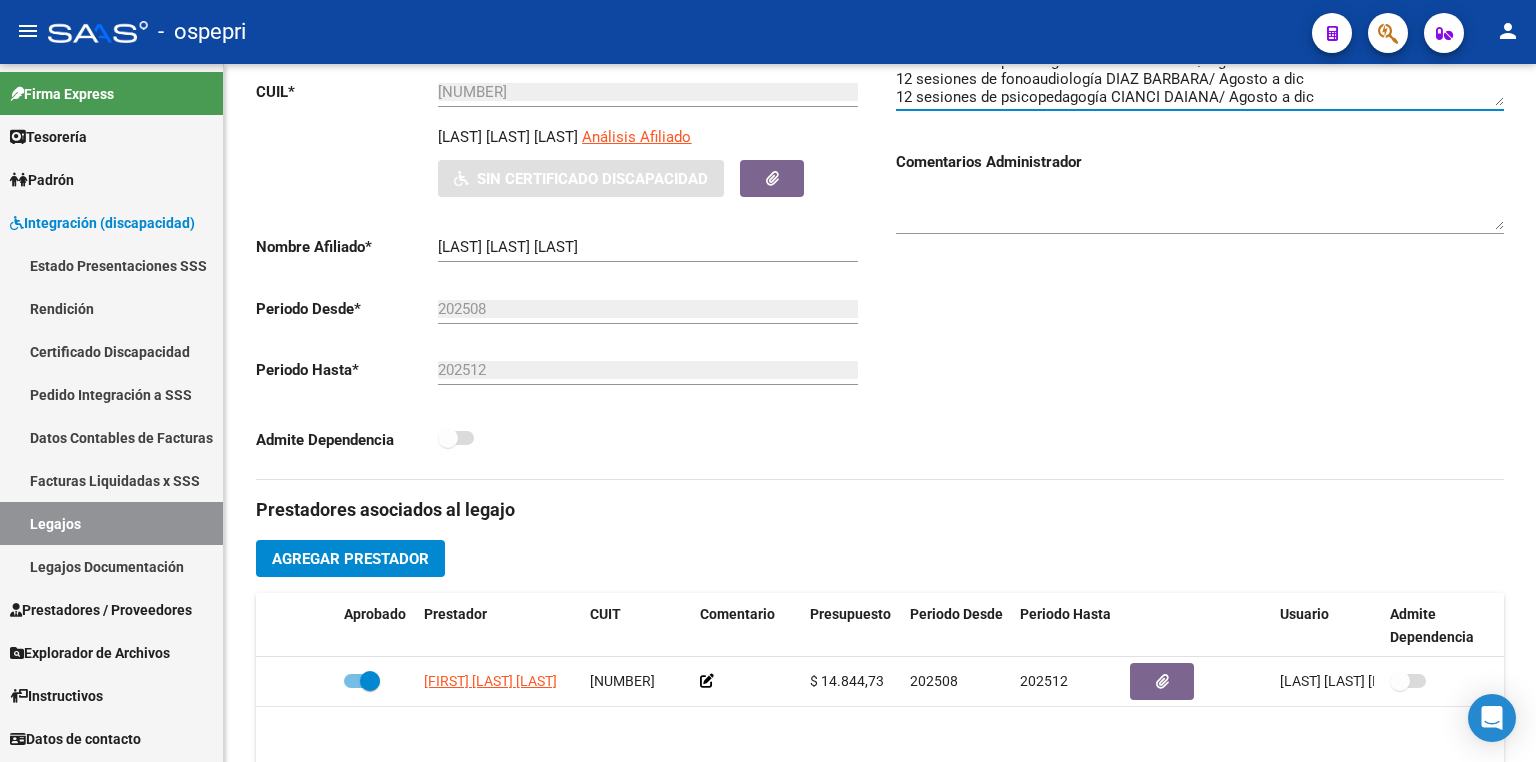 type on "12 sesiones de psicología ELWART ROXANA / Agosto a dic
12 sesiones de fonoaudiología DIAZ BARBARA/ Agosto a dic
12 sesiones de psicopedagogía CIANCI DAIANA/ Agosto a dic" 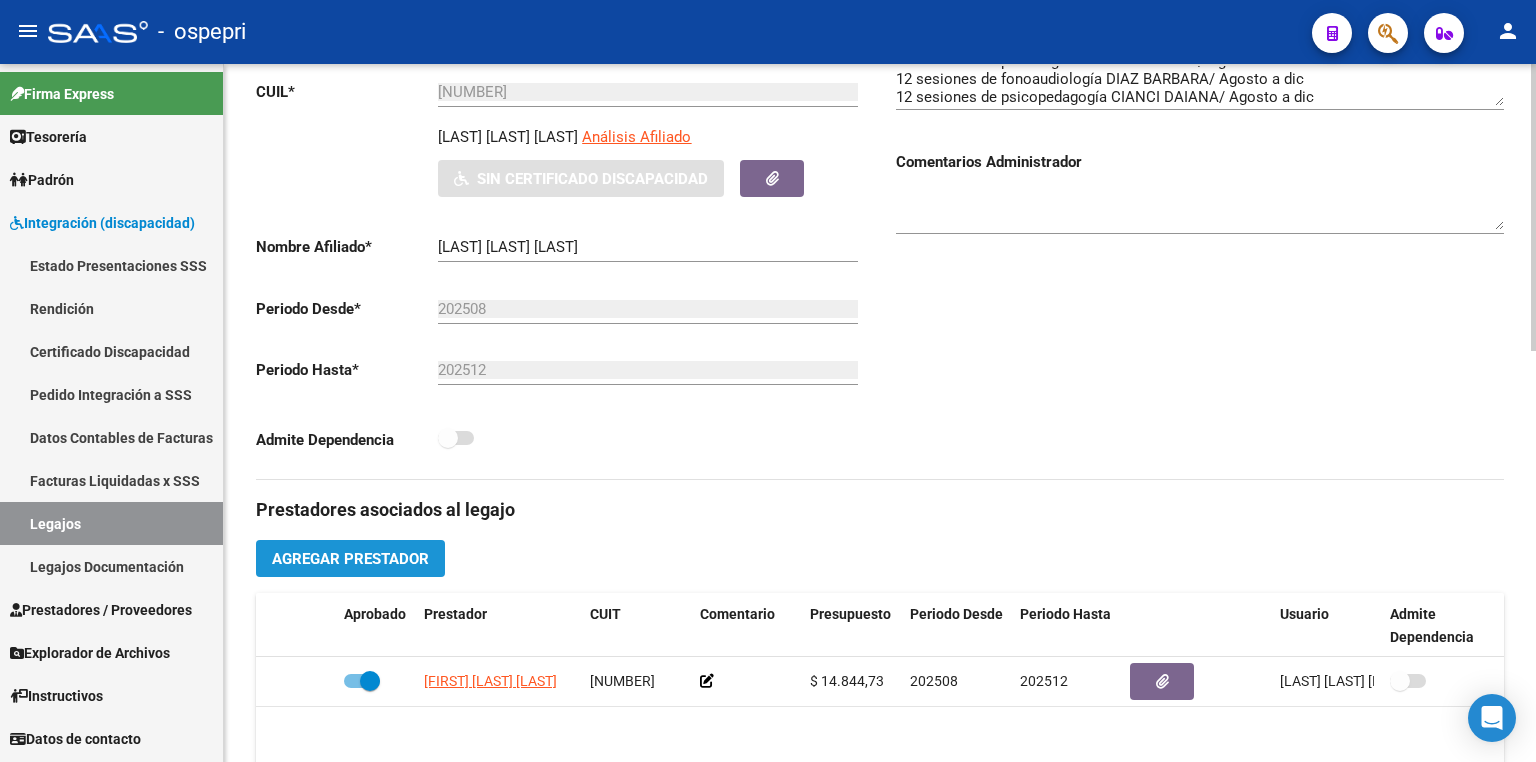 click on "Agregar Prestador" 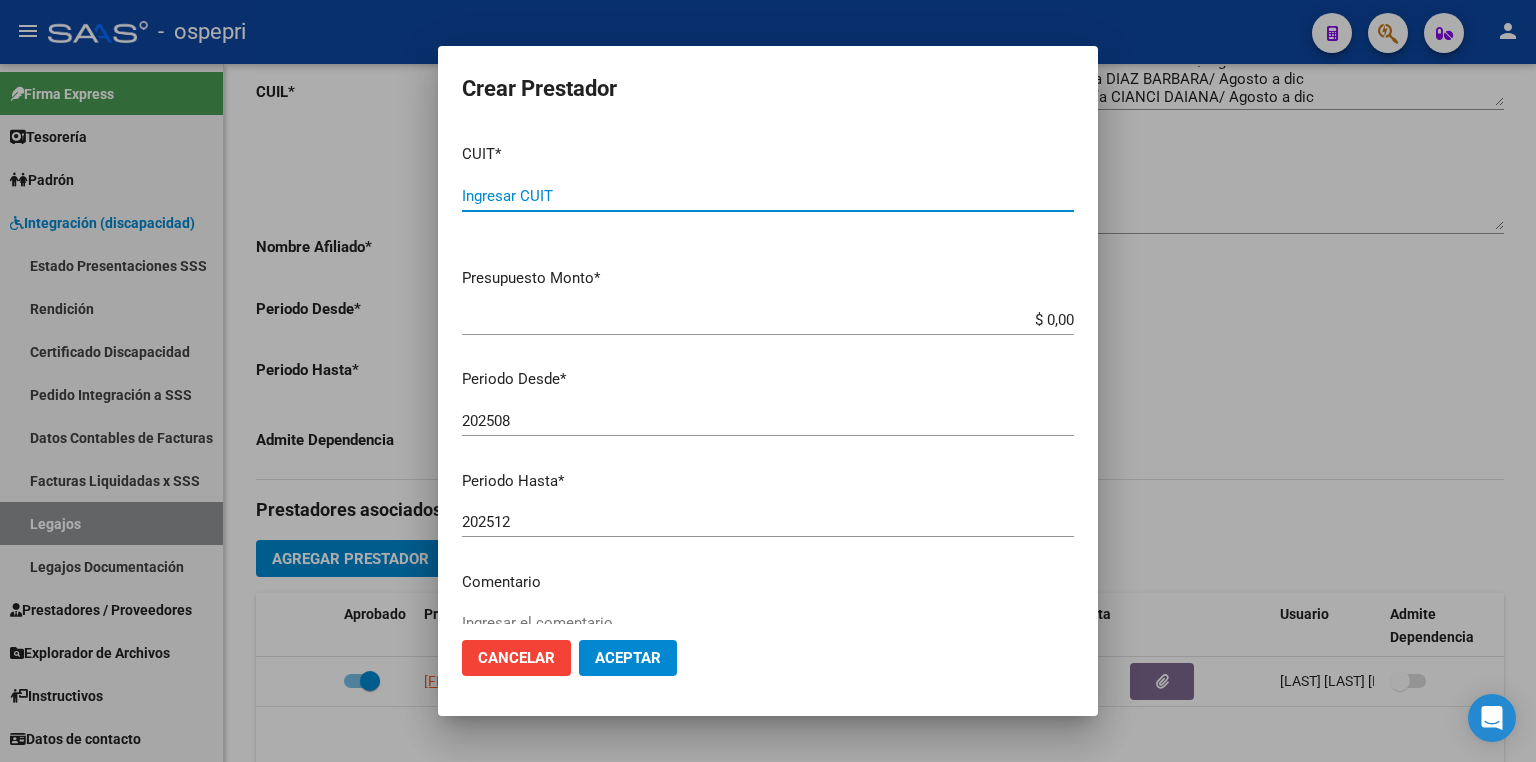 paste on "[NUMBER]" 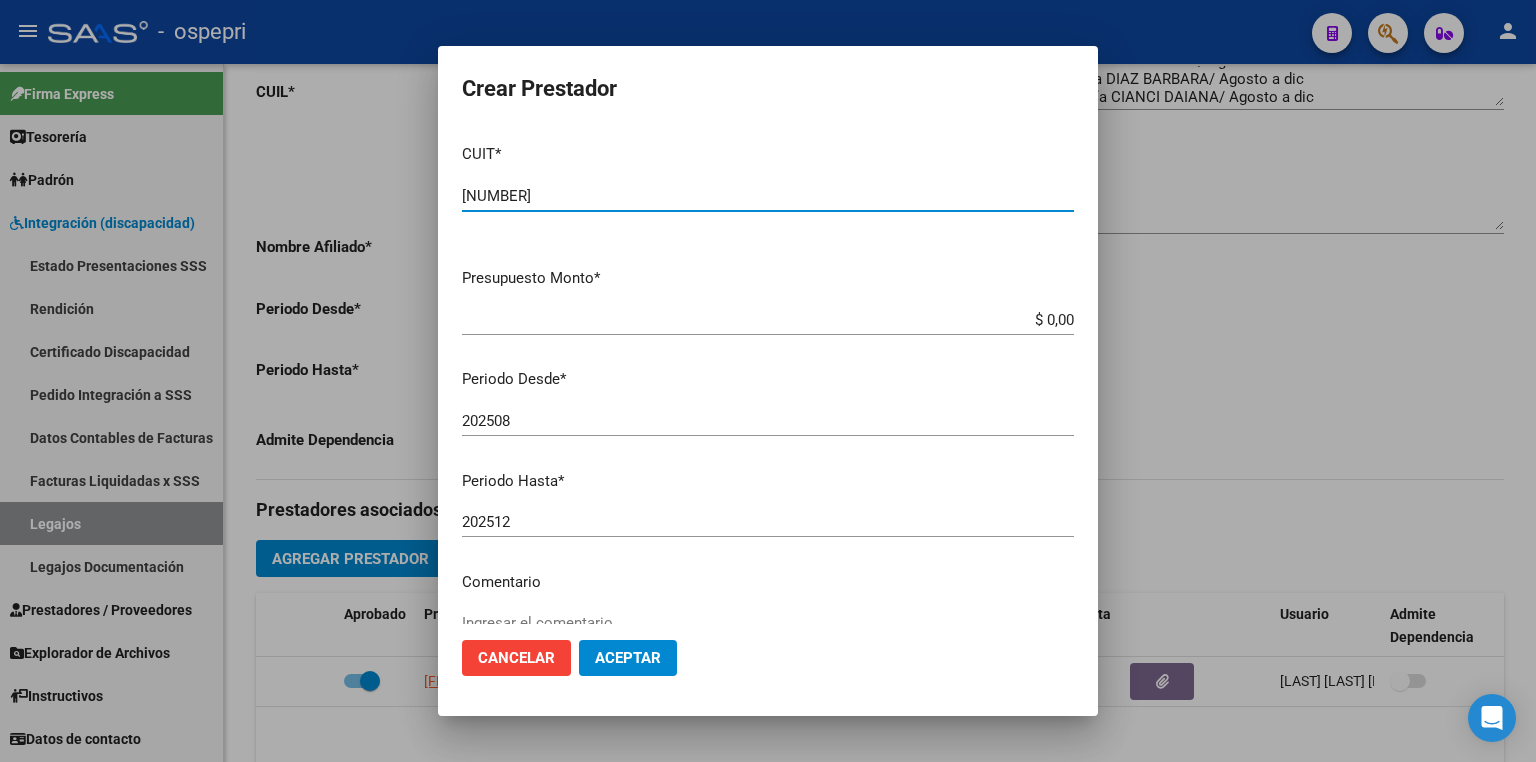 type on "[NUMBER]" 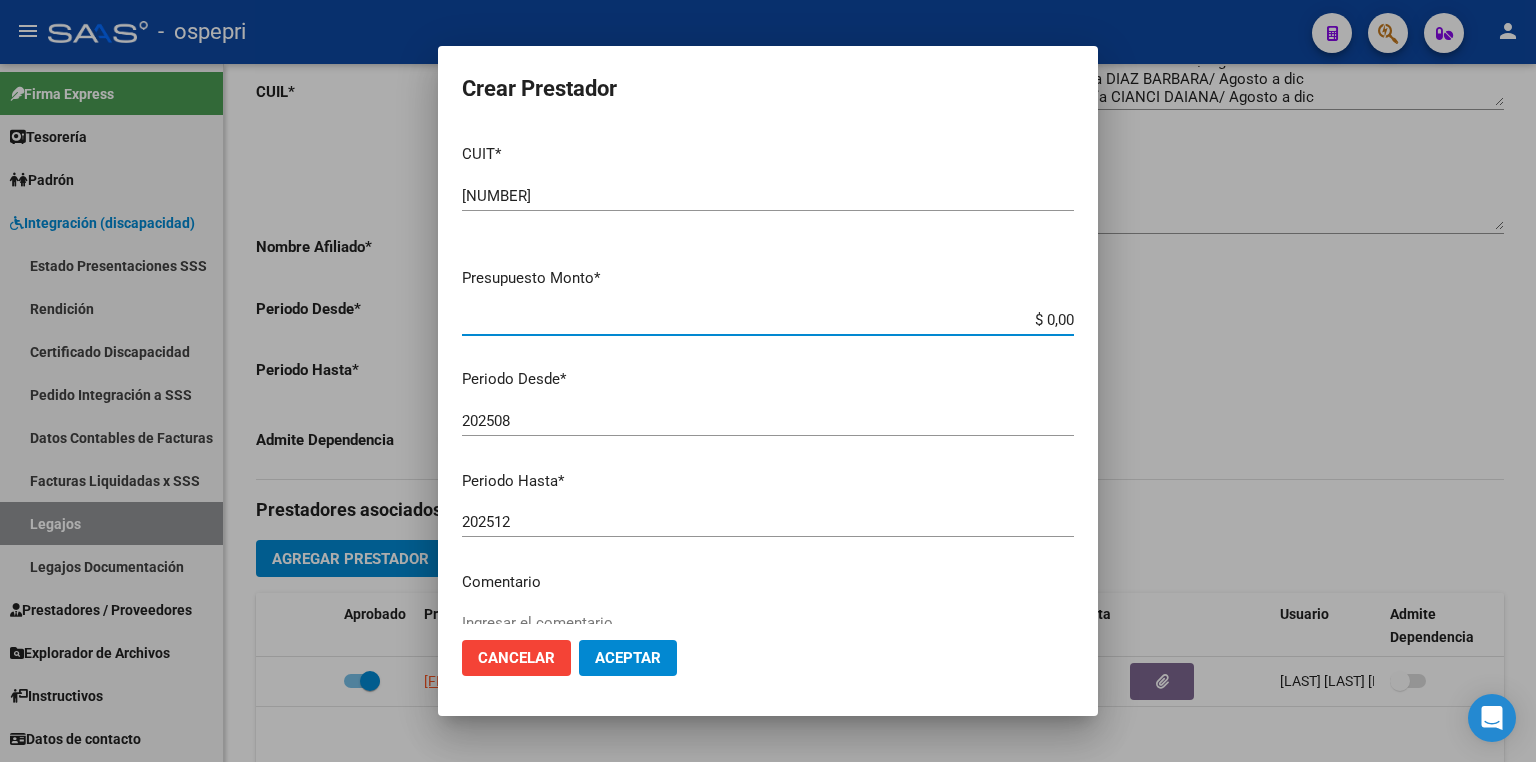 drag, startPoint x: 980, startPoint y: 326, endPoint x: 1168, endPoint y: 321, distance: 188.06648 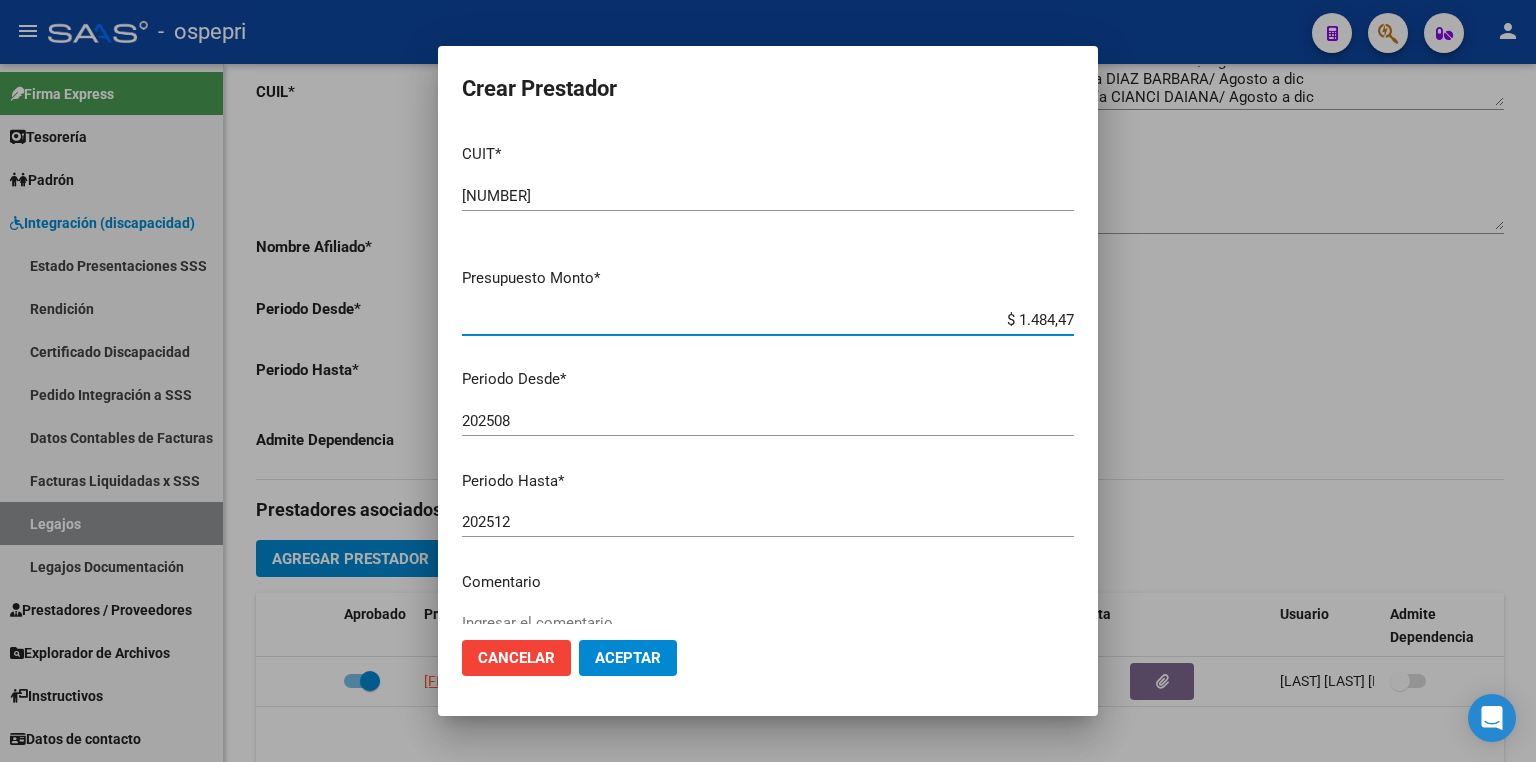 type on "$ 14.844,73" 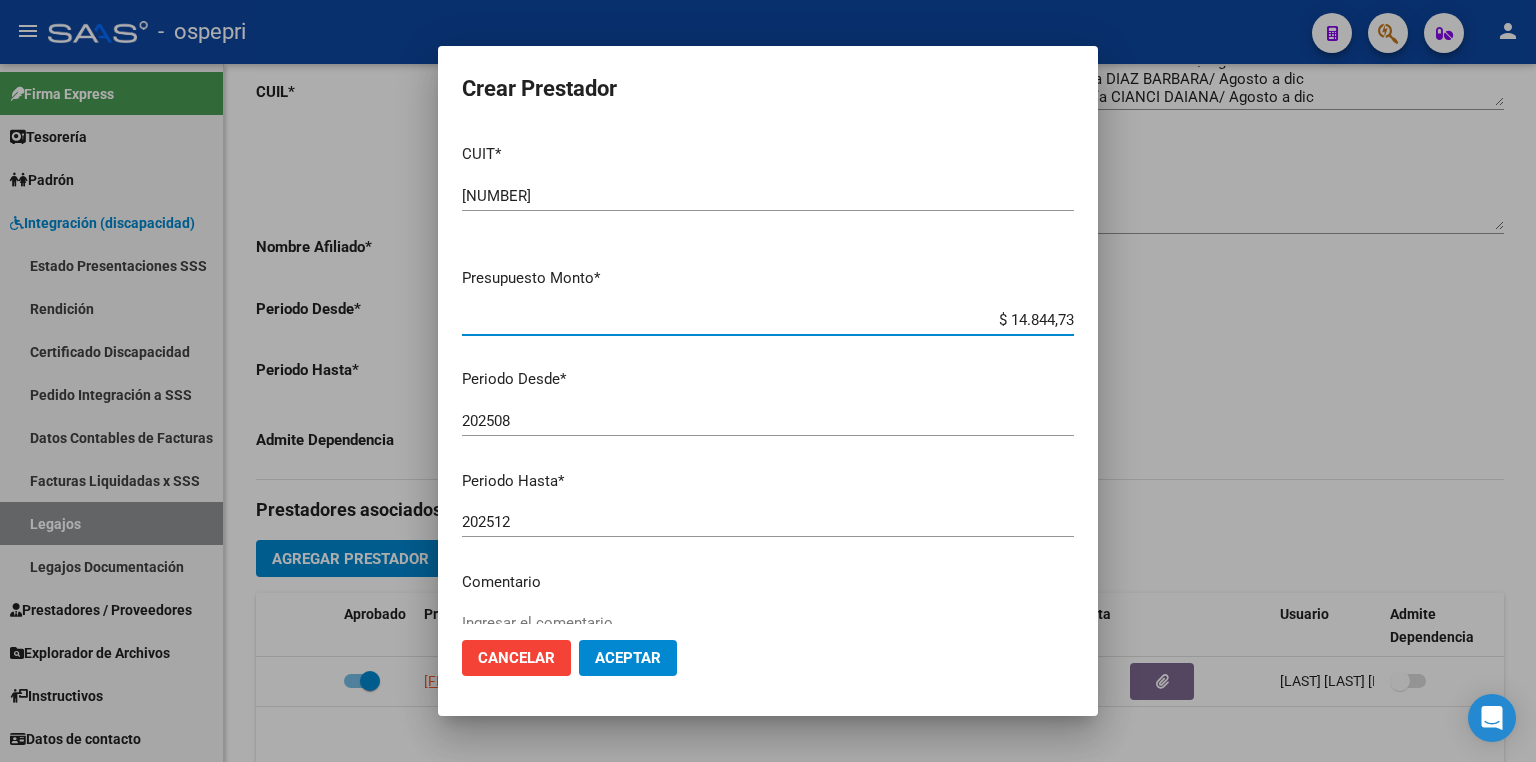 click on "Aceptar" 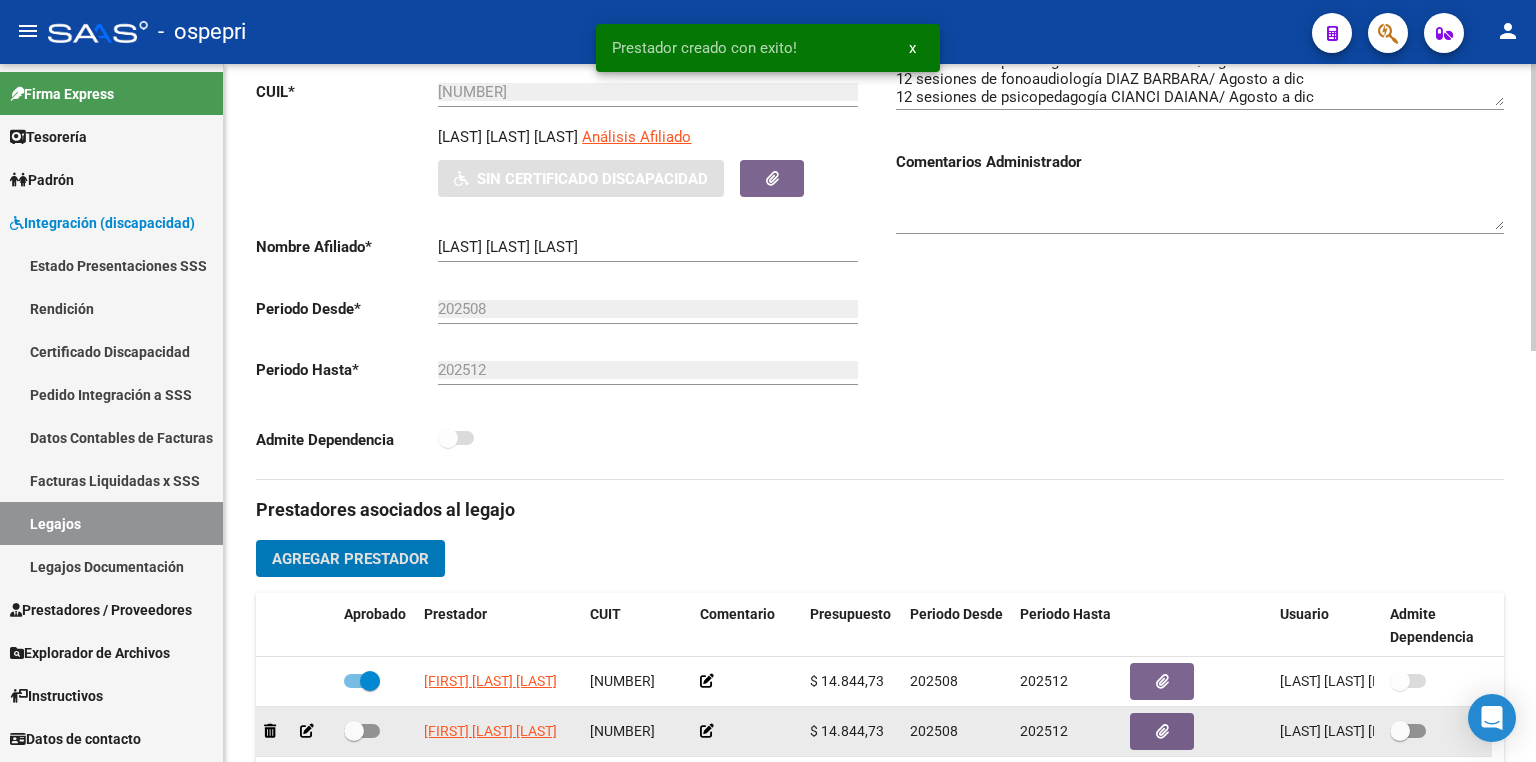 click at bounding box center [362, 731] 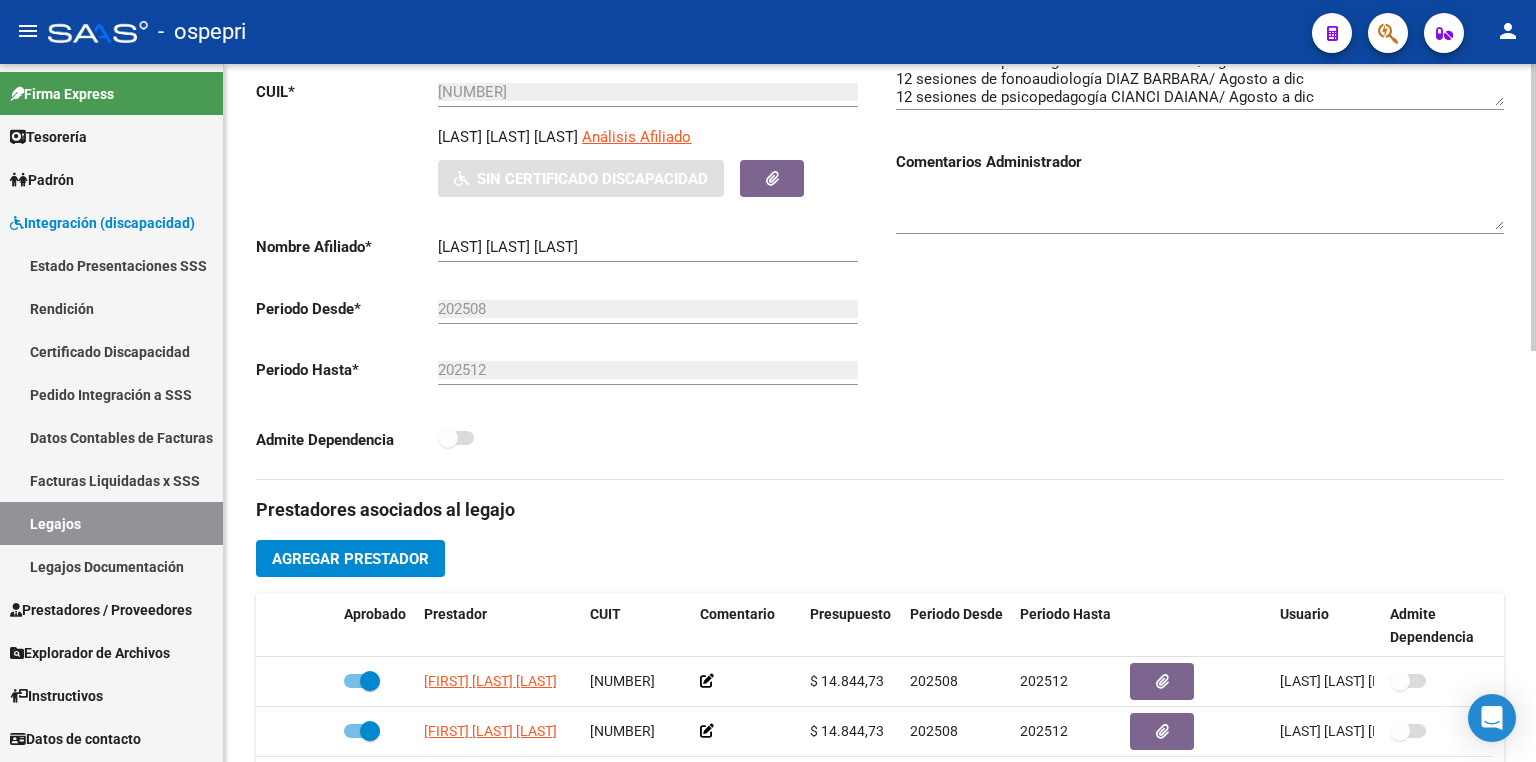 click on "Agregar Prestador" 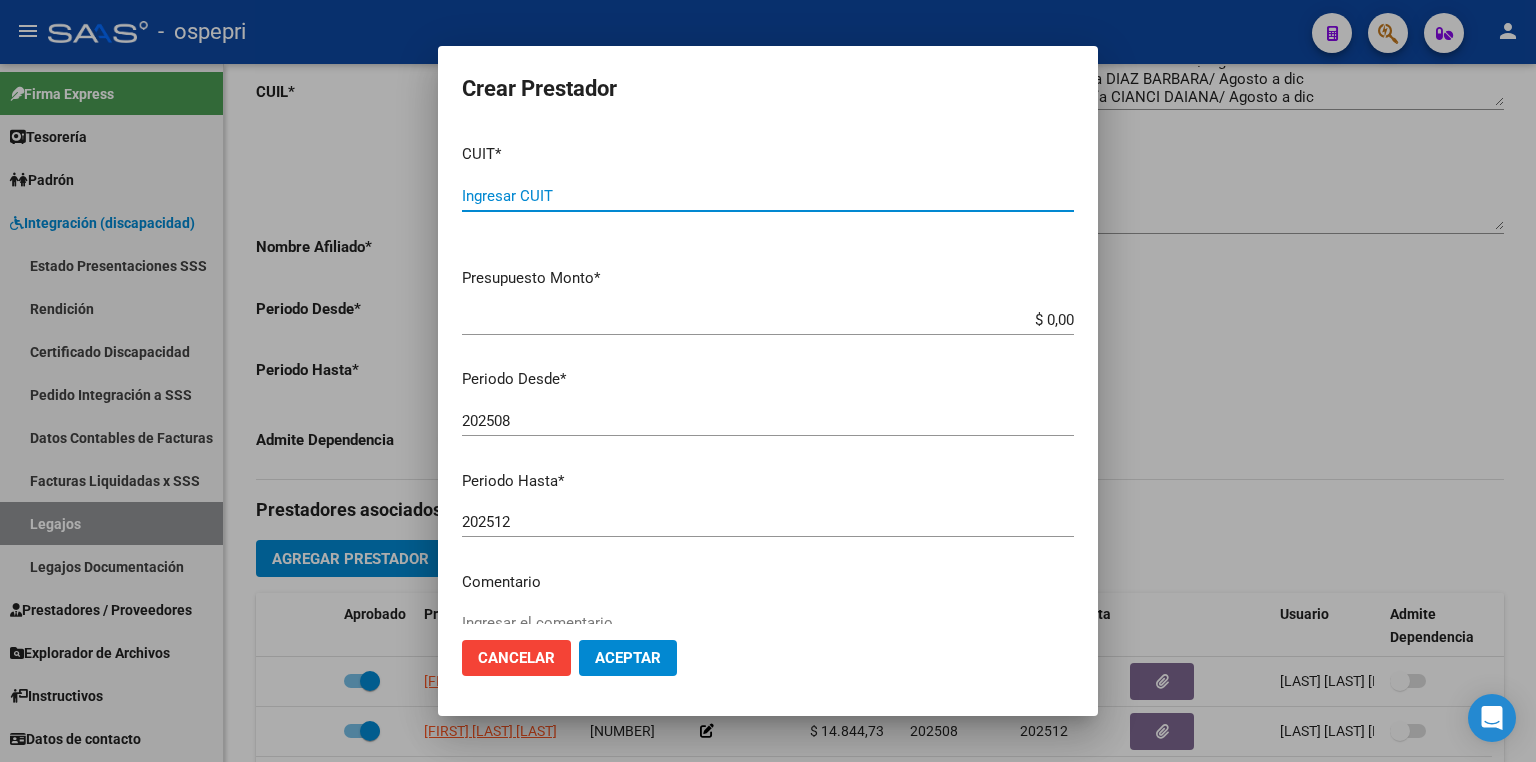 paste on "[NUMBER]" 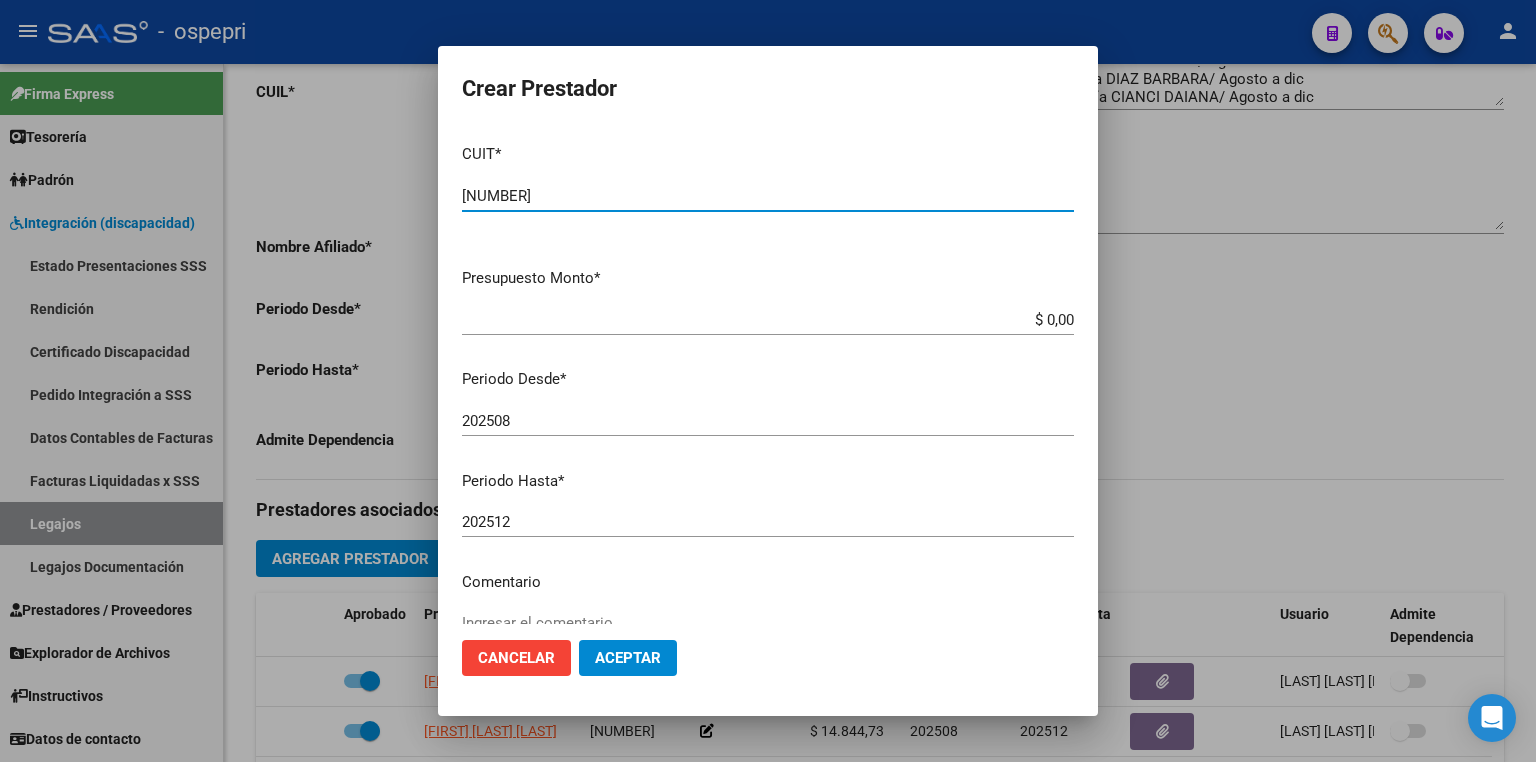 type on "[NUMBER]" 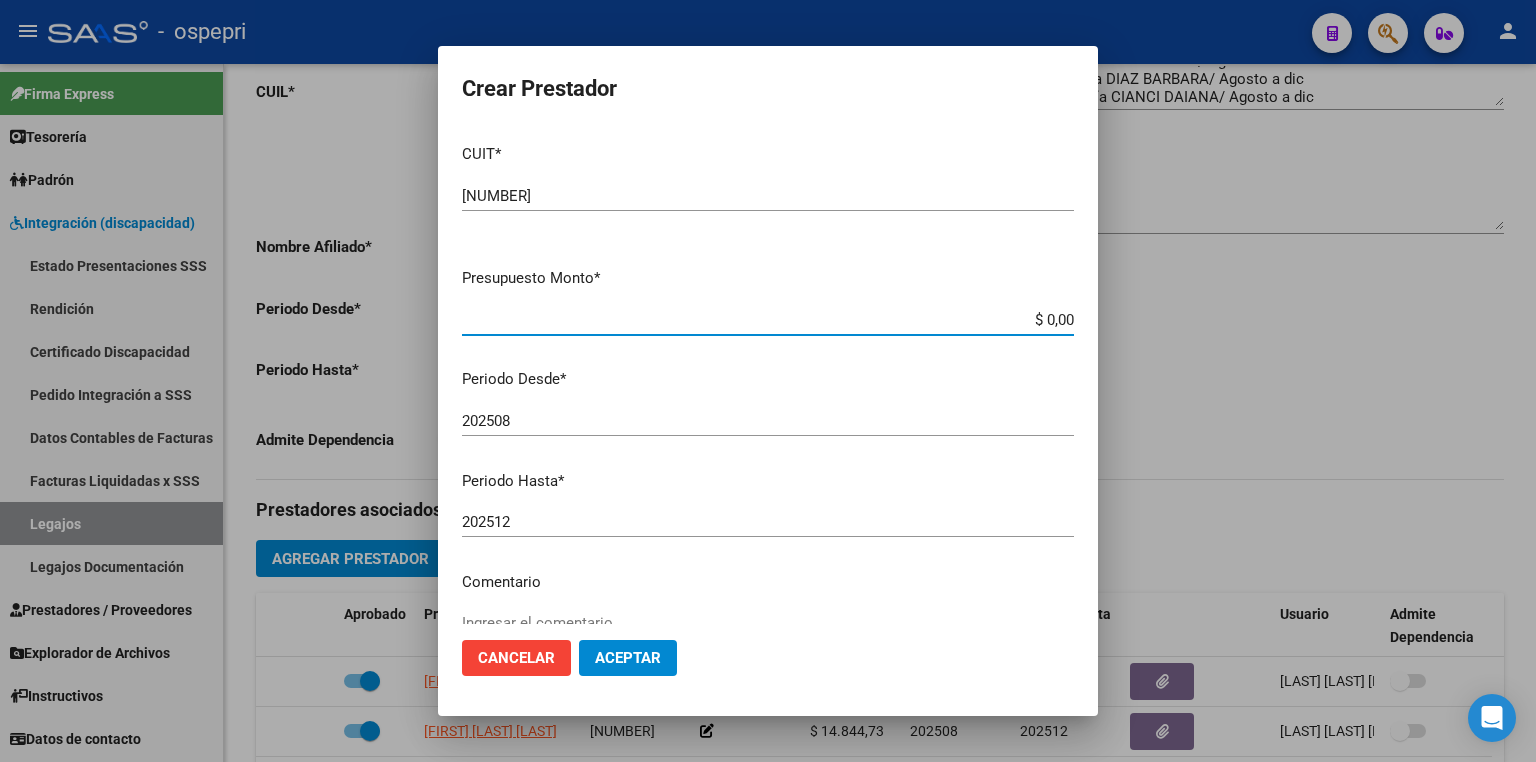 drag, startPoint x: 1006, startPoint y: 320, endPoint x: 1466, endPoint y: 345, distance: 460.67883 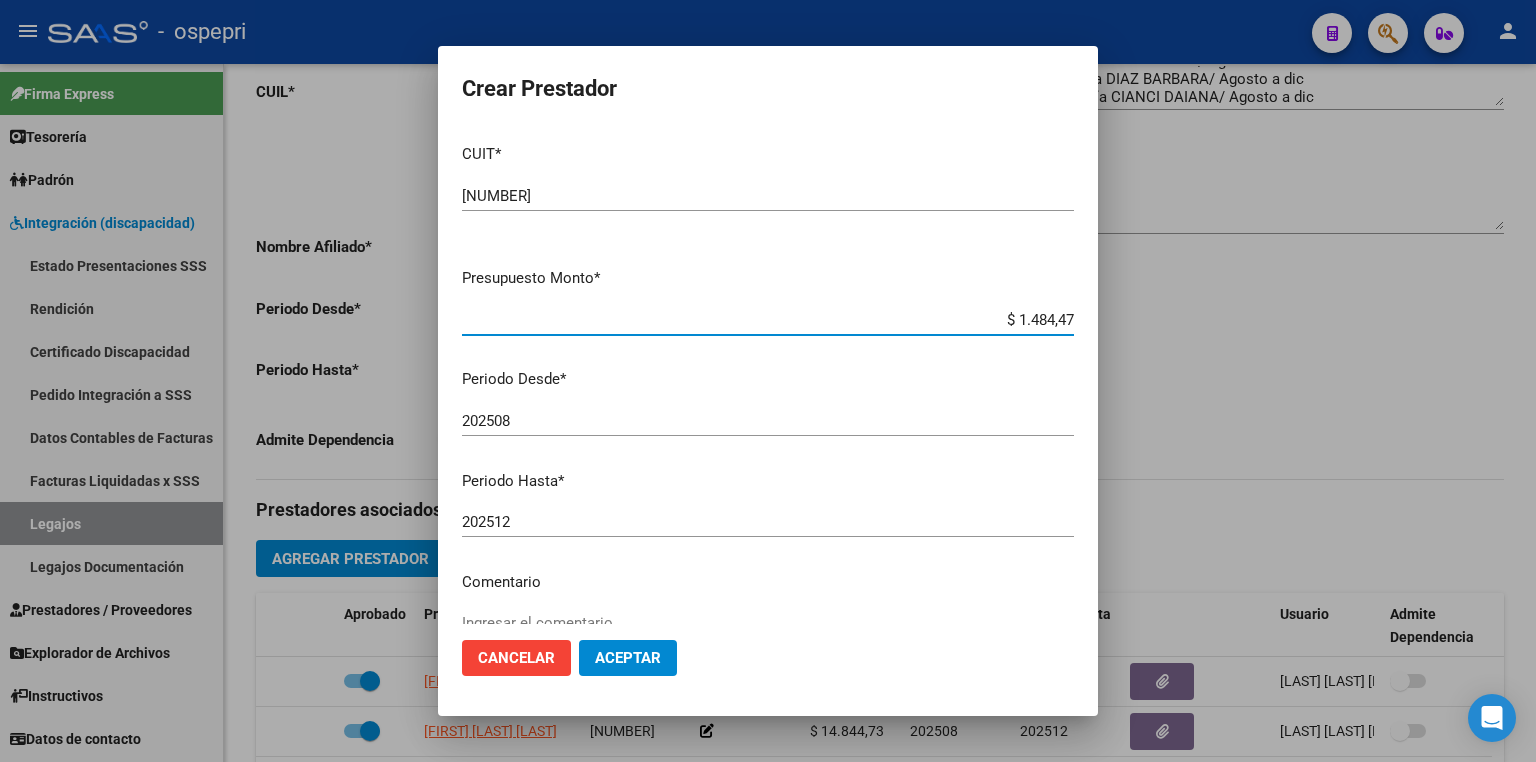 type on "$ 14.844,73" 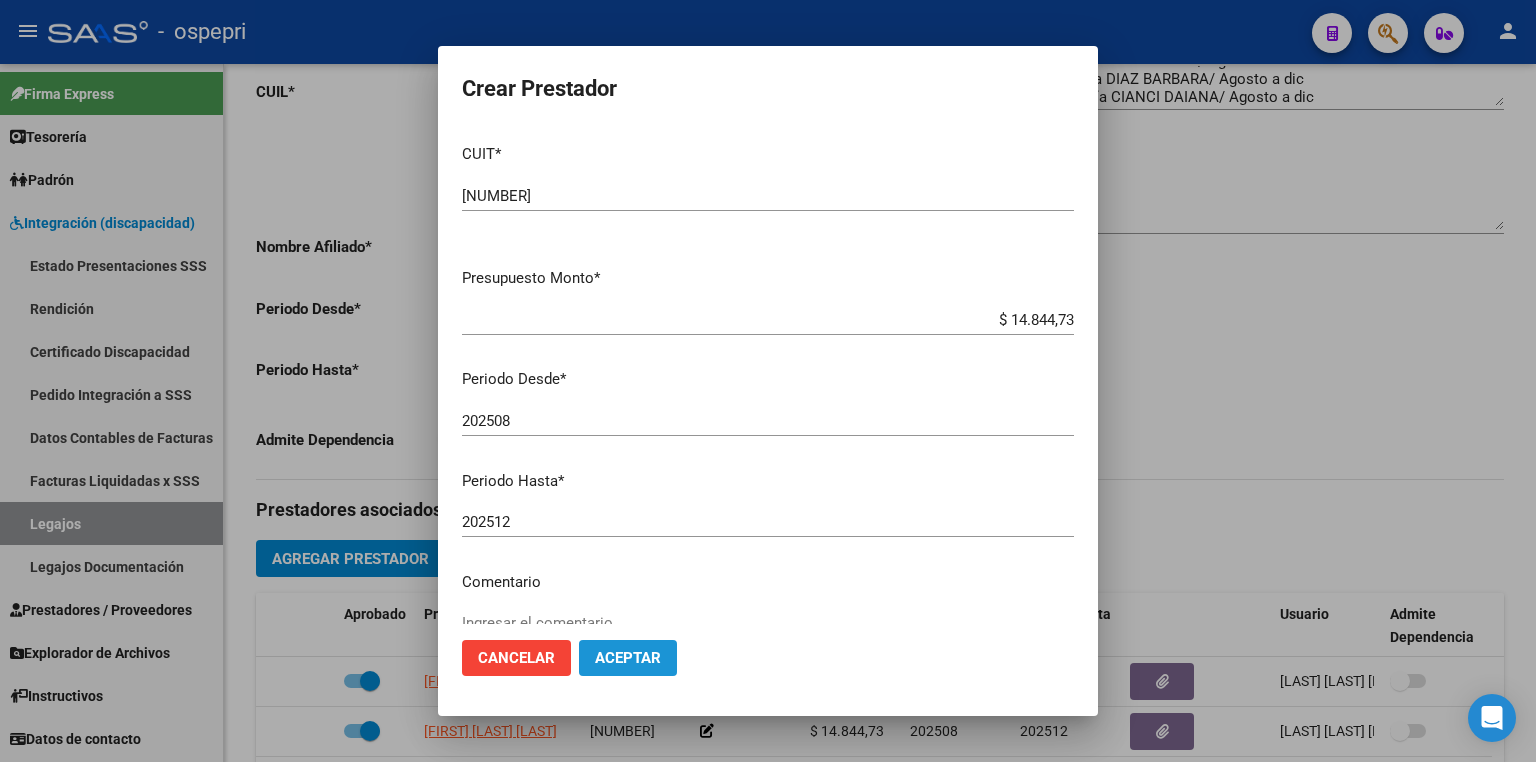 click on "Aceptar" 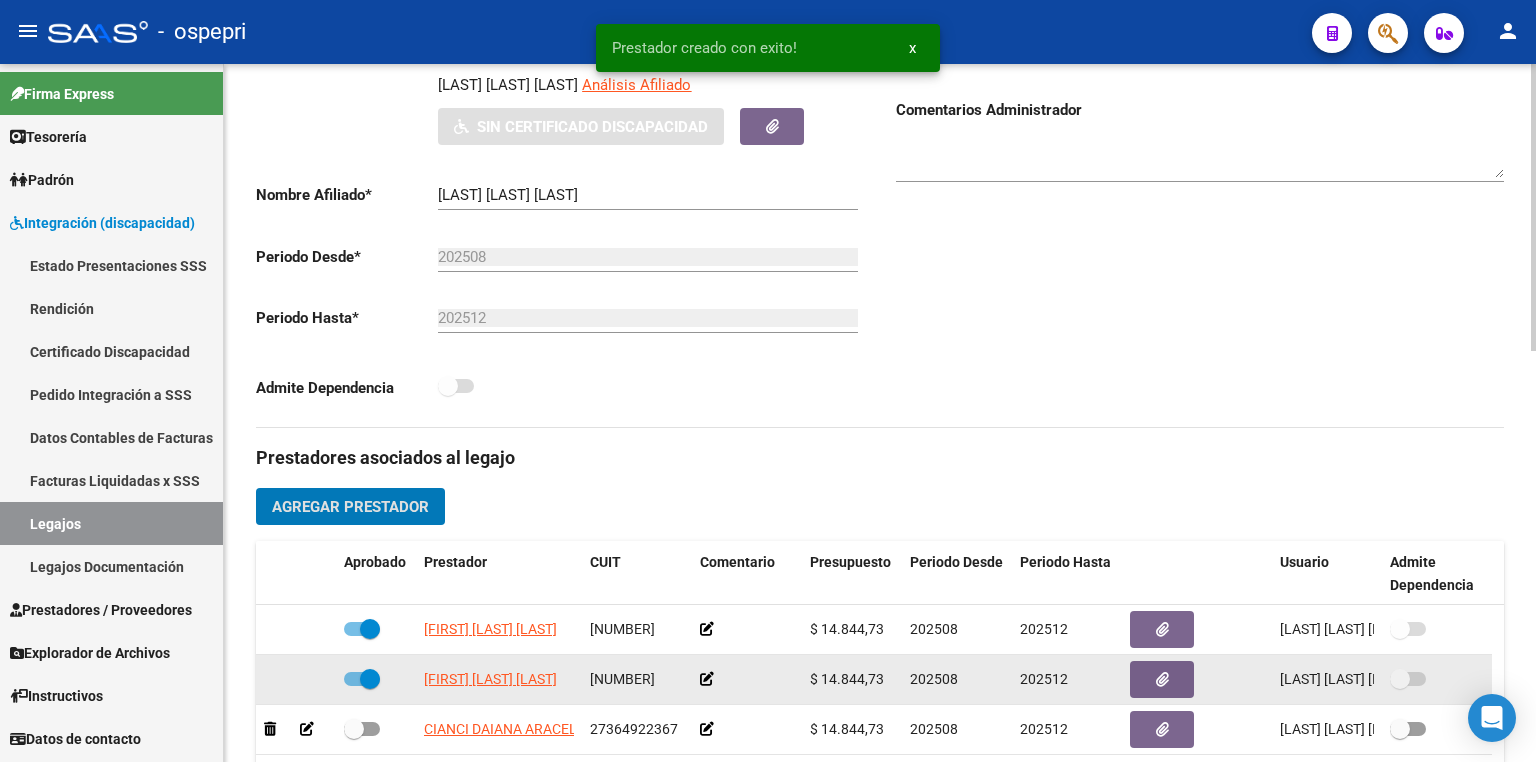 scroll, scrollTop: 400, scrollLeft: 0, axis: vertical 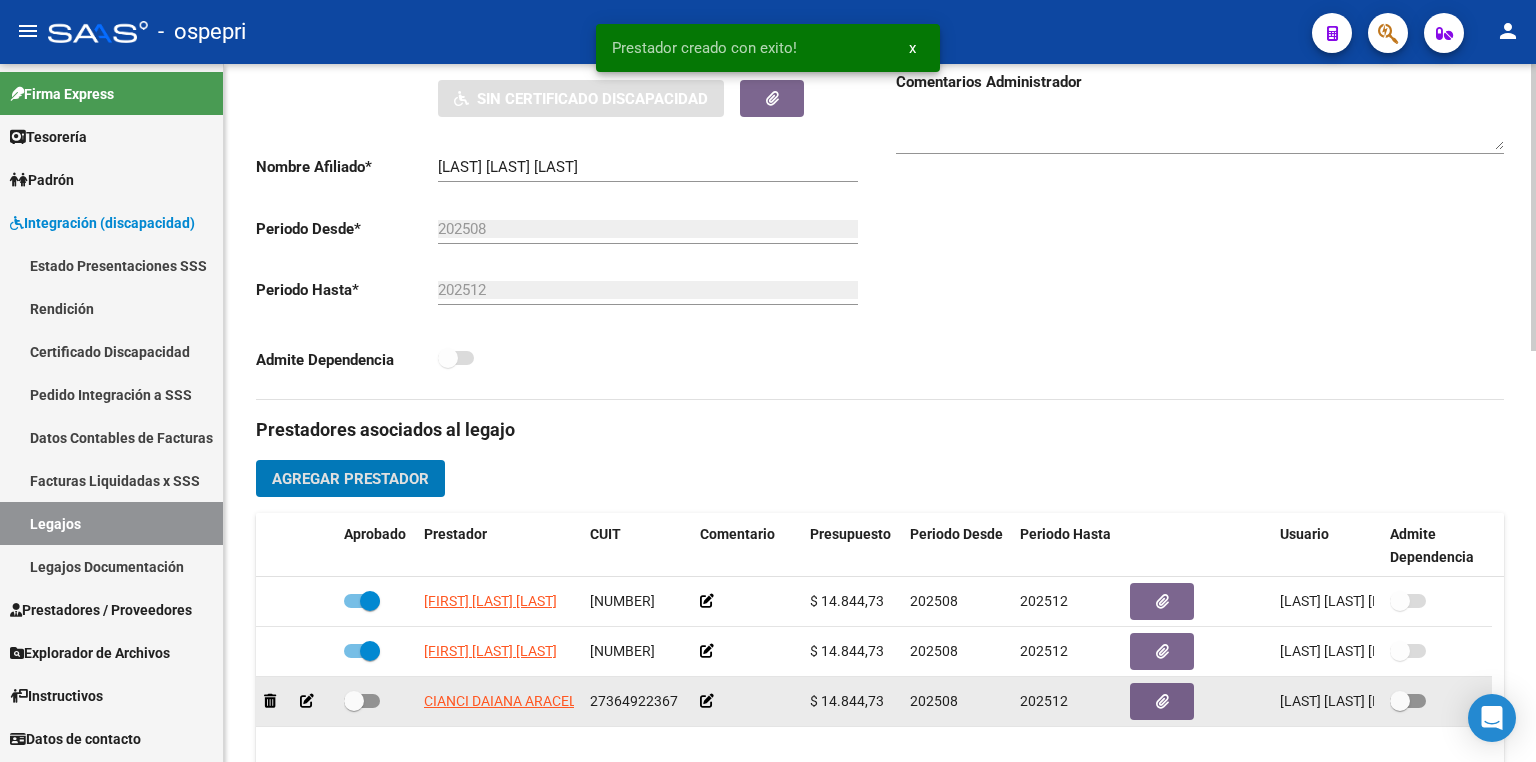 click at bounding box center (362, 701) 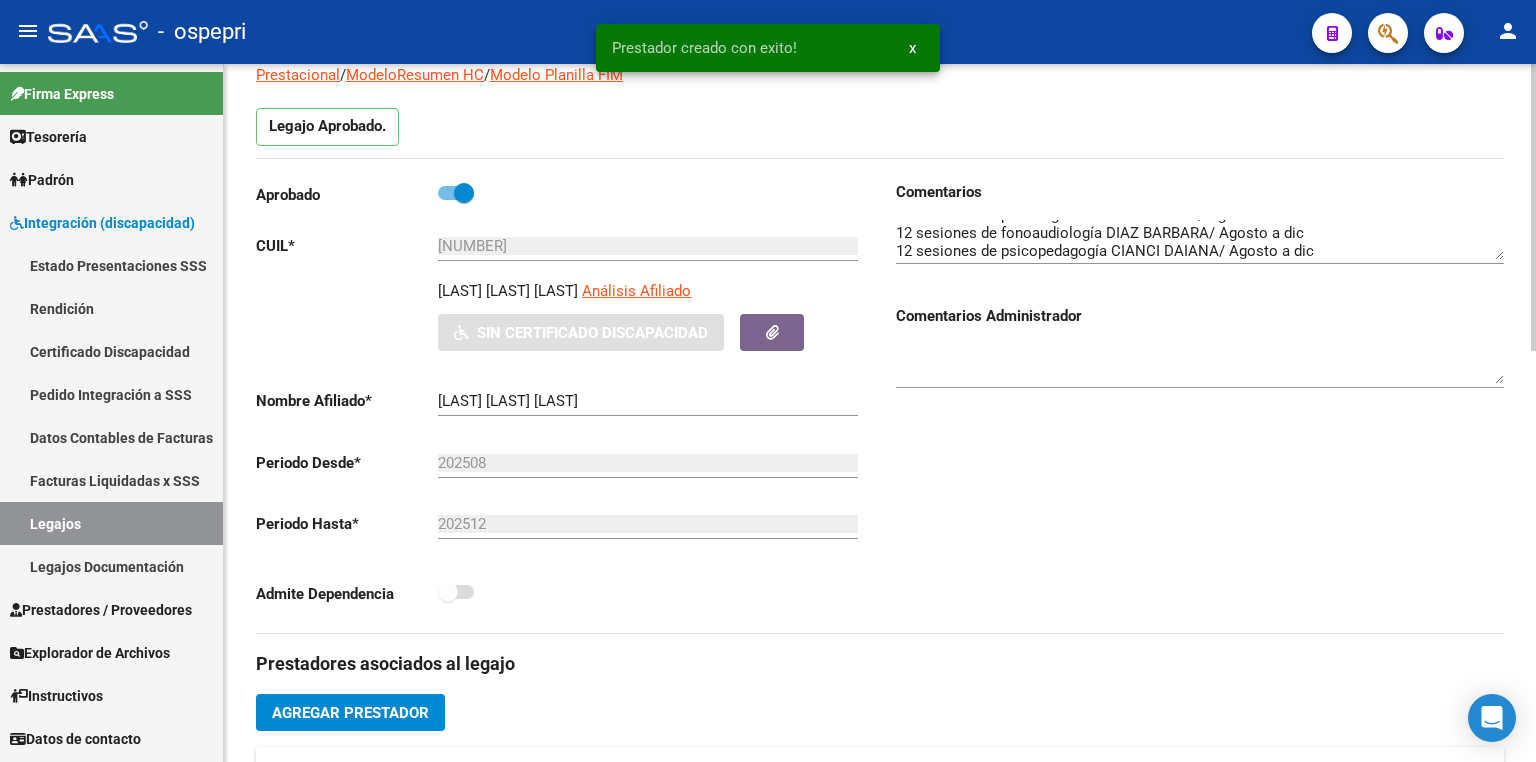 scroll, scrollTop: 160, scrollLeft: 0, axis: vertical 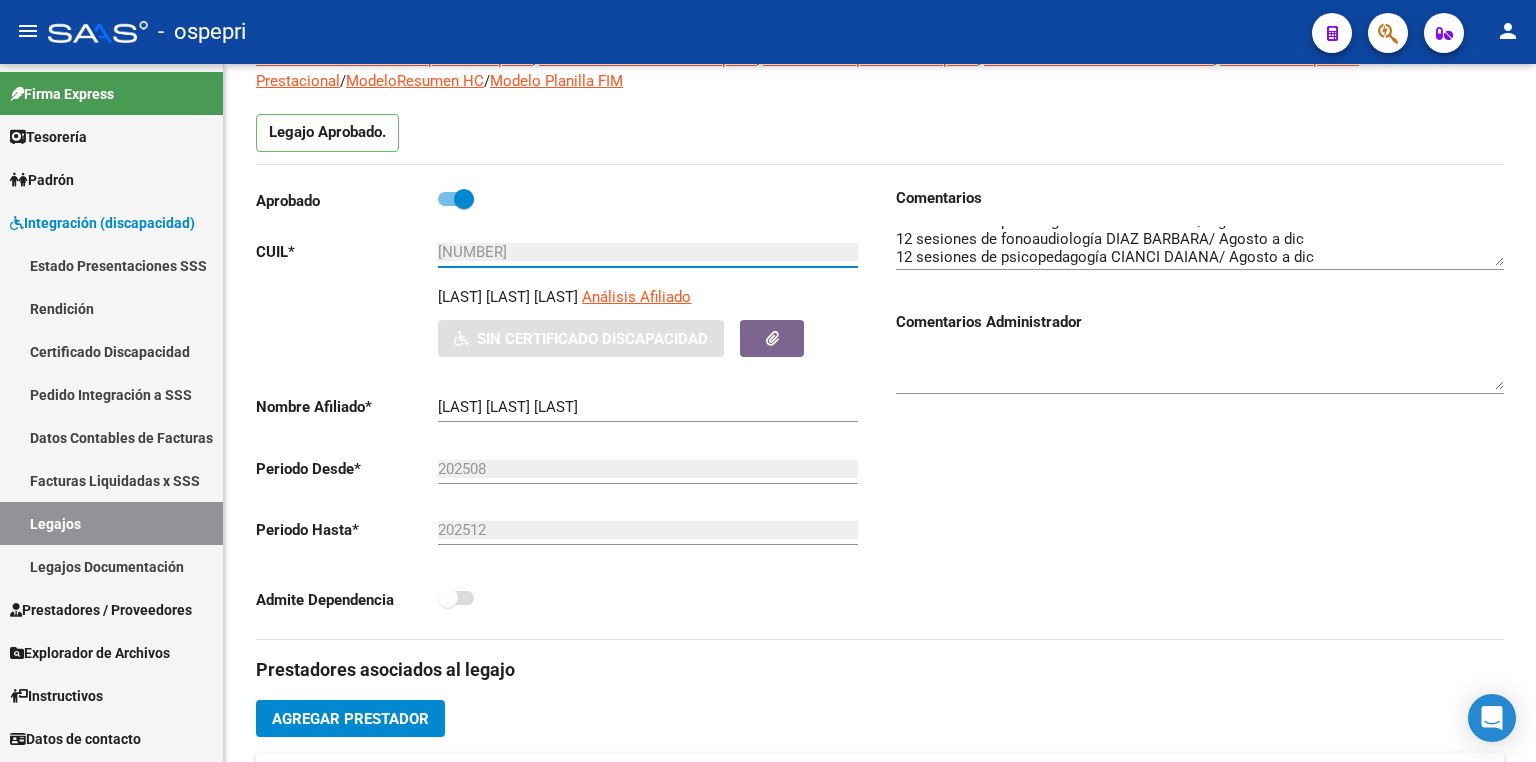 drag, startPoint x: 583, startPoint y: 251, endPoint x: 128, endPoint y: 252, distance: 455.0011 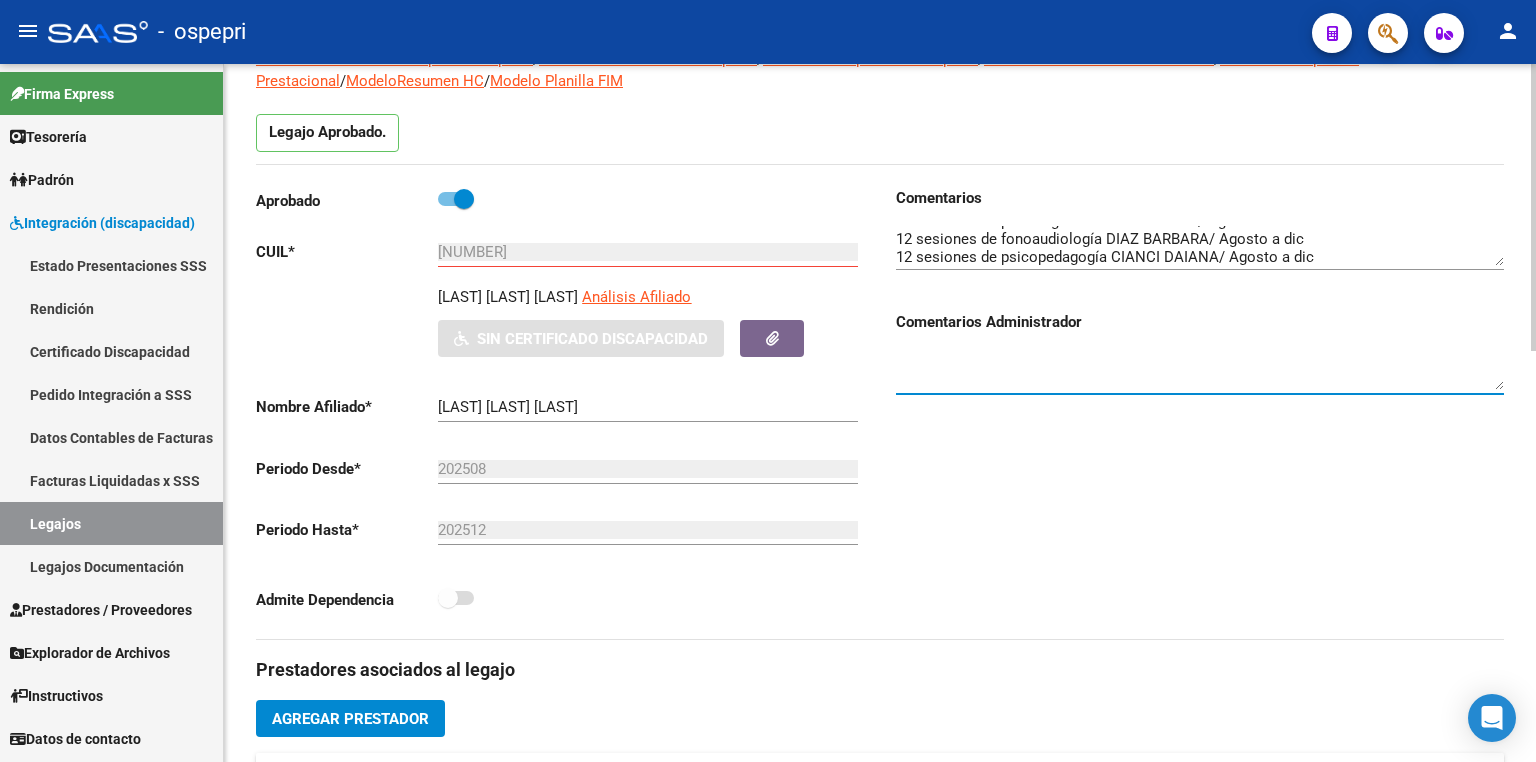 click at bounding box center [1200, 370] 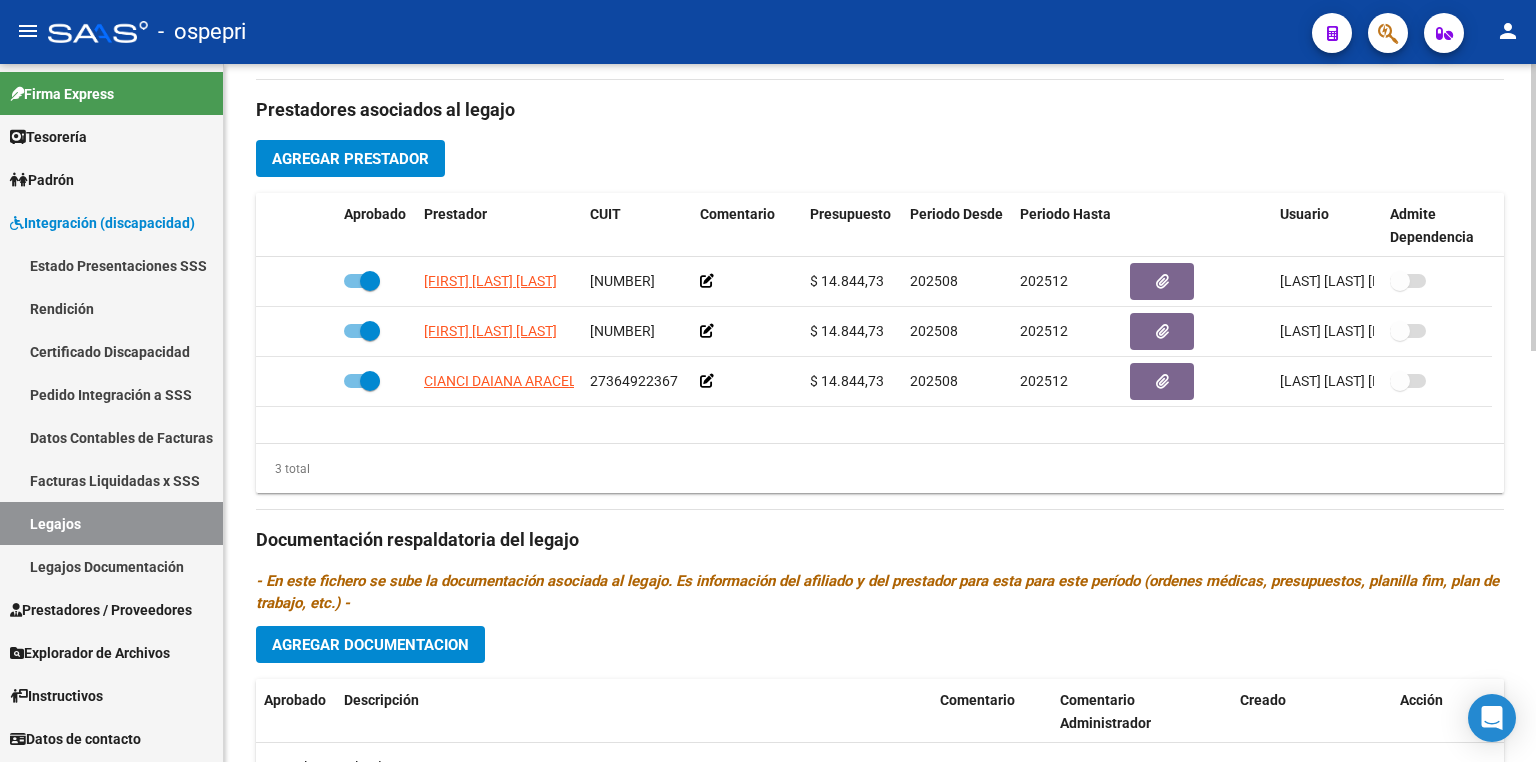 scroll, scrollTop: 880, scrollLeft: 0, axis: vertical 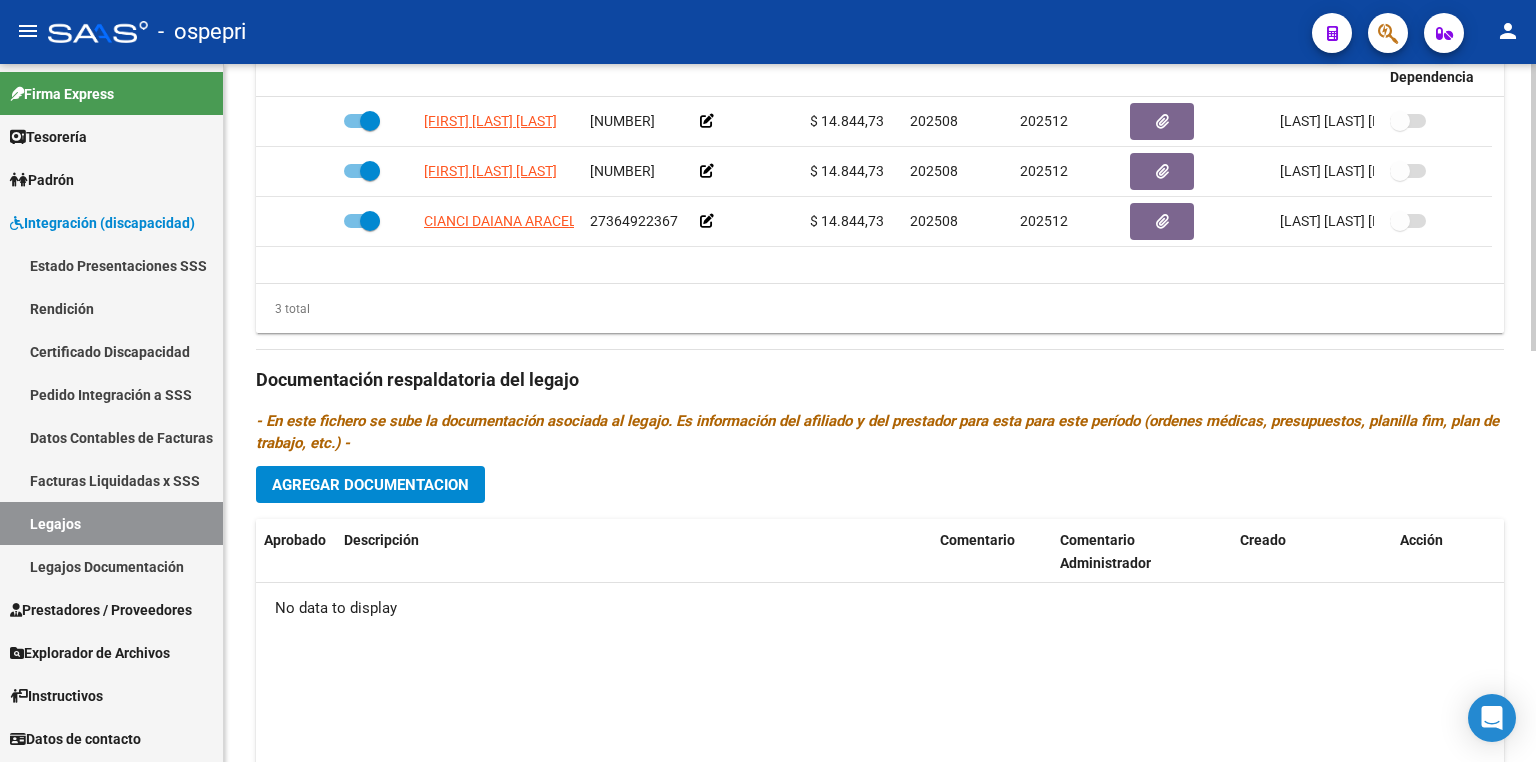 click on "Agregar Documentacion" 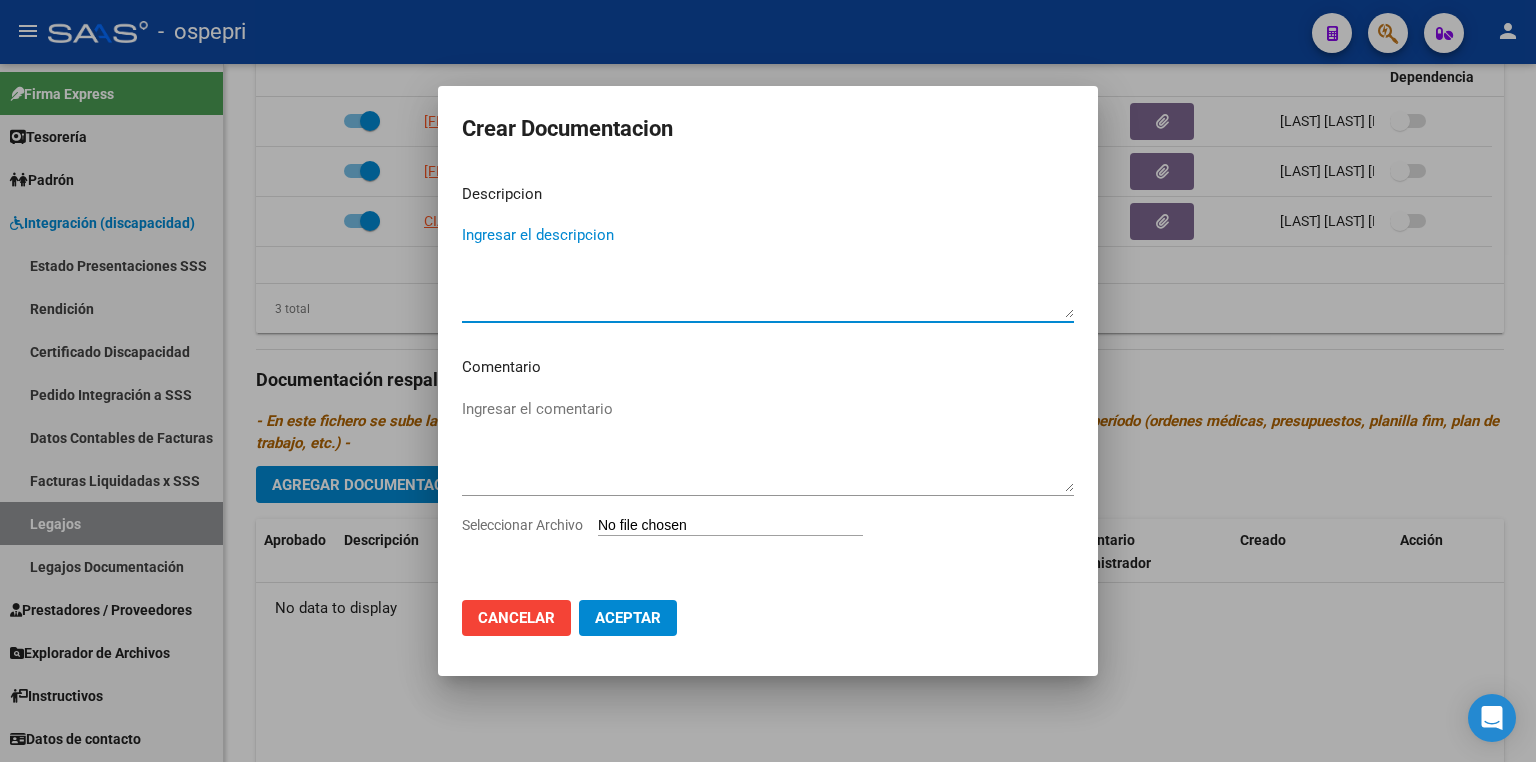 click on "Seleccionar Archivo" at bounding box center (730, 526) 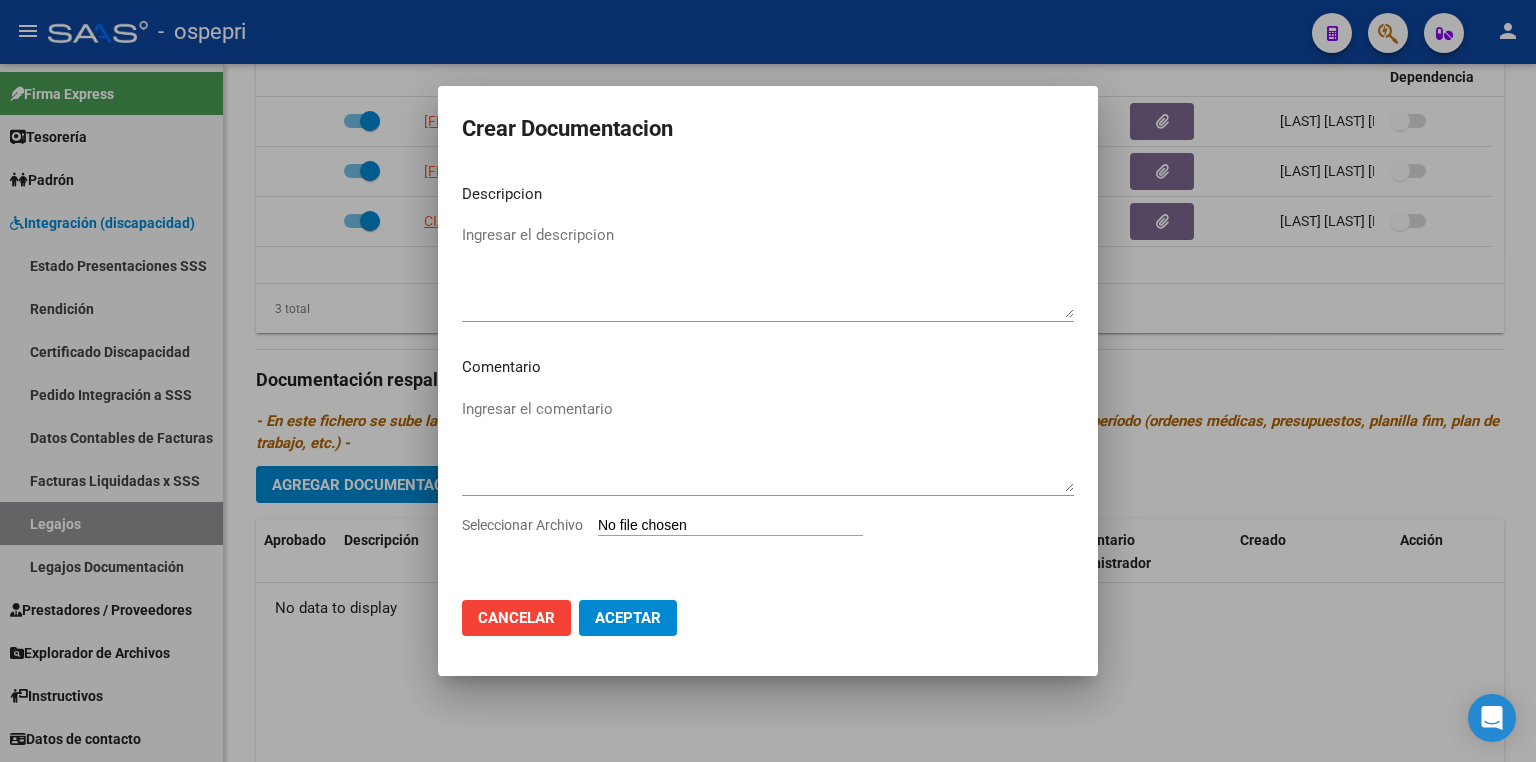 type on "C:\fakepath\[NUMBER].pdf" 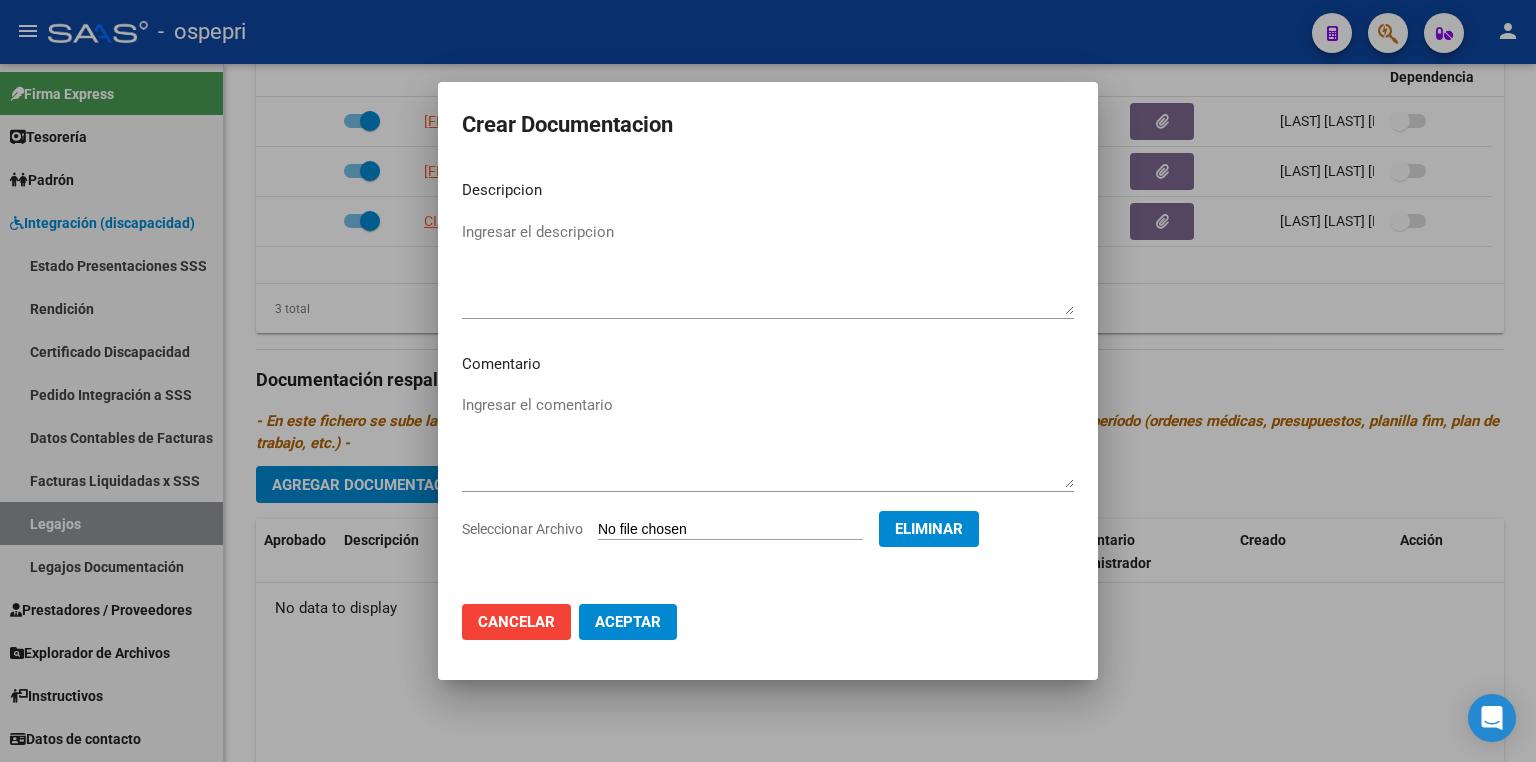 click on "Aceptar" 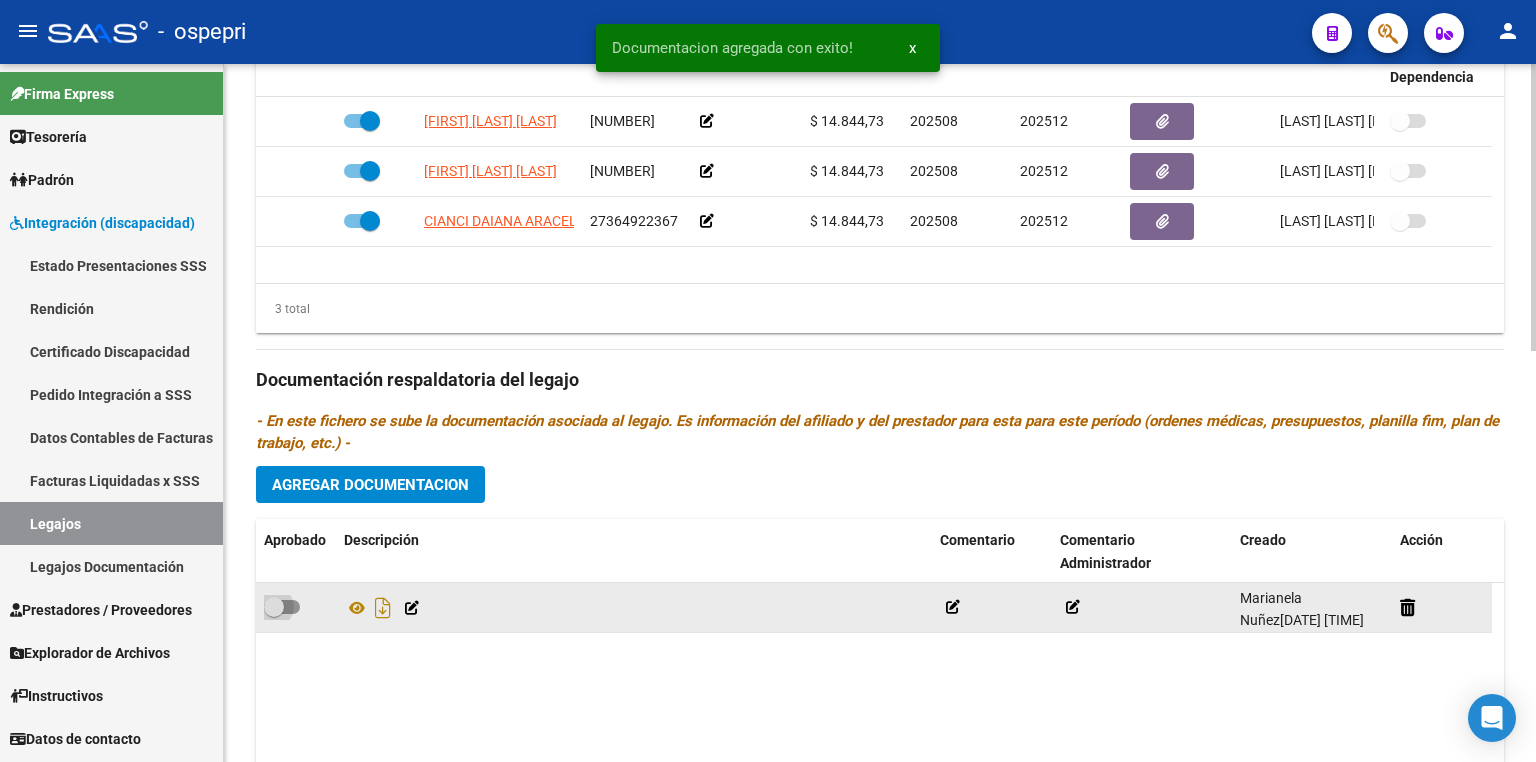 click at bounding box center (282, 607) 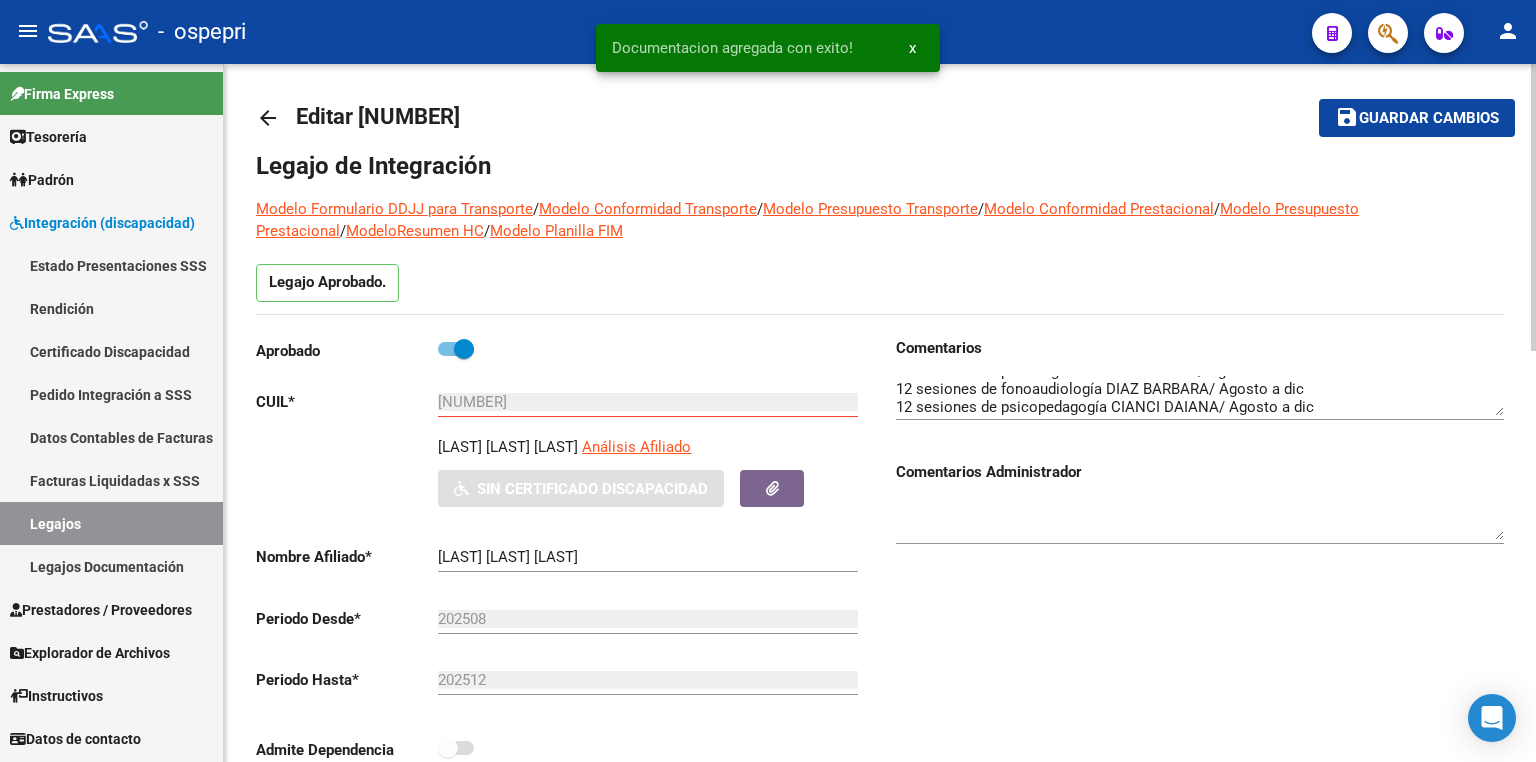 scroll, scrollTop: 0, scrollLeft: 0, axis: both 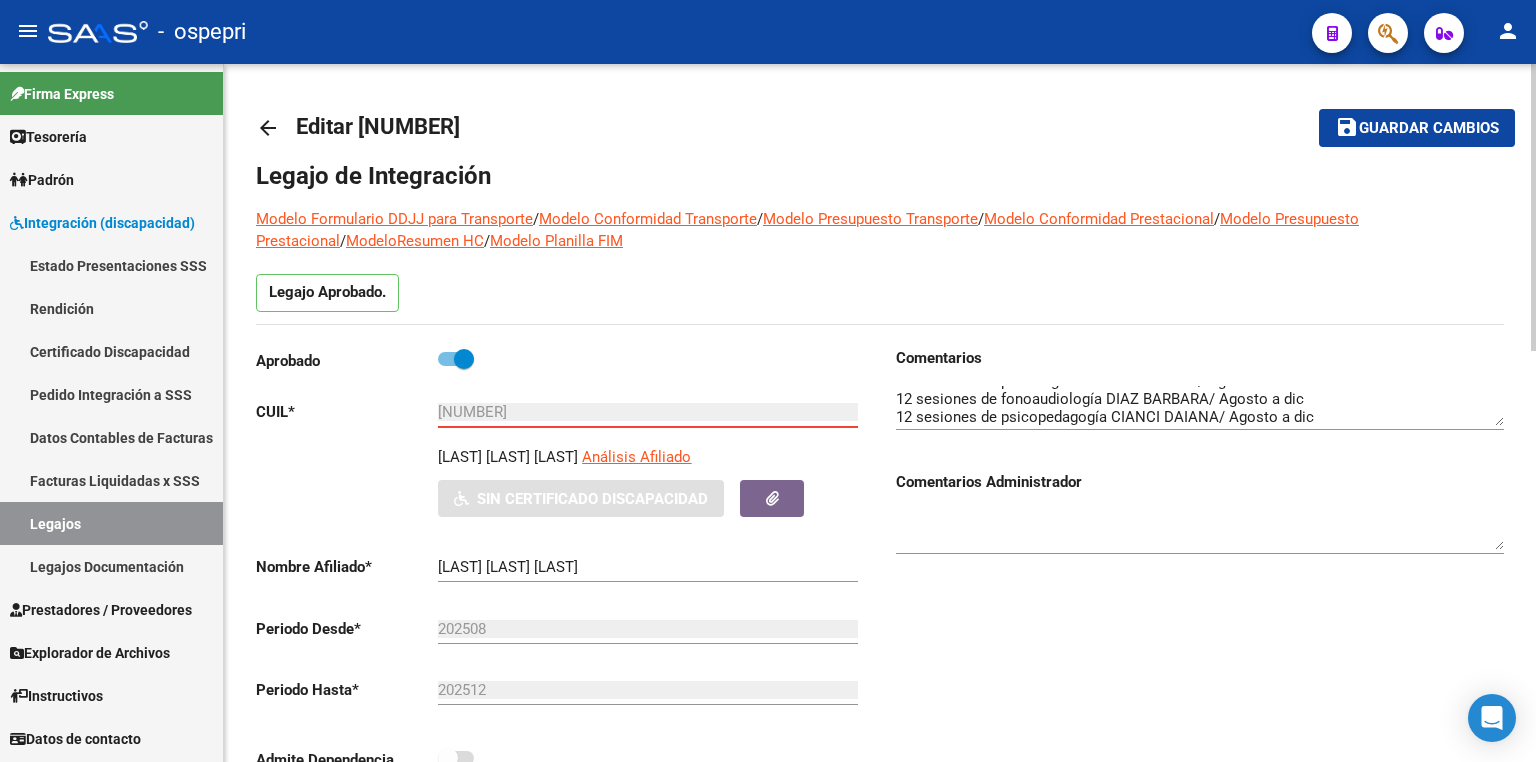 drag, startPoint x: 542, startPoint y: 415, endPoint x: 268, endPoint y: 407, distance: 274.11676 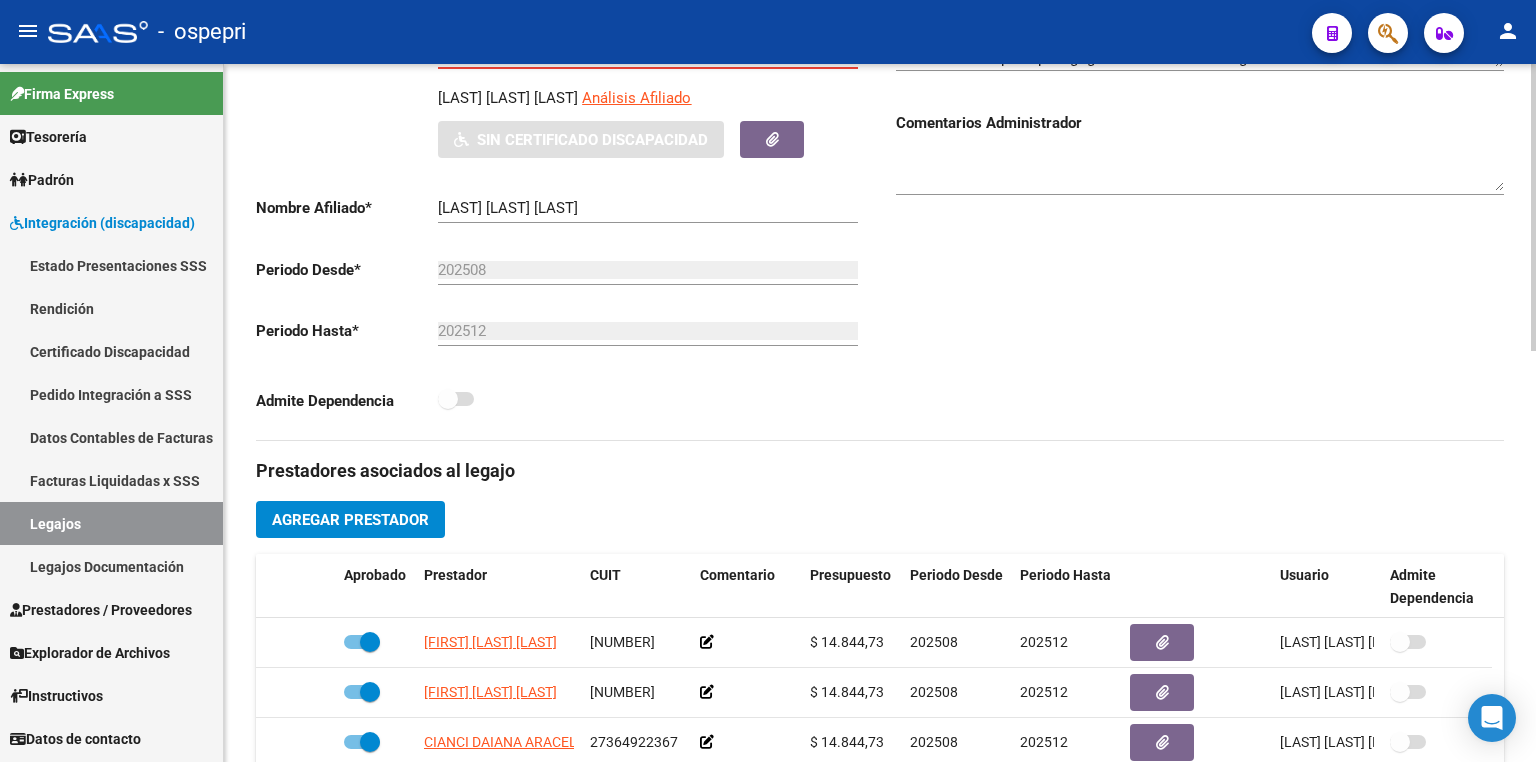 scroll, scrollTop: 0, scrollLeft: 0, axis: both 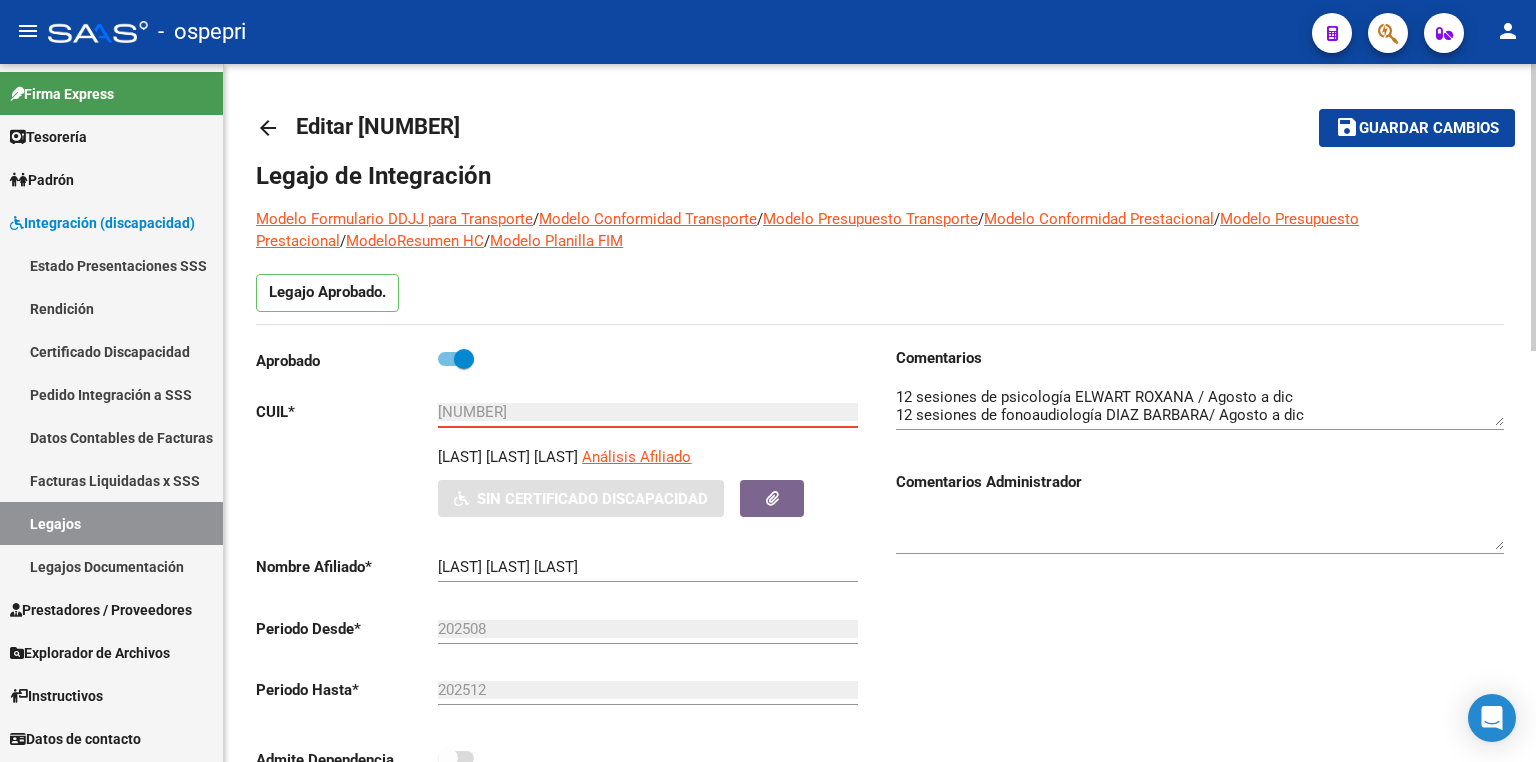 click on "Guardar cambios" 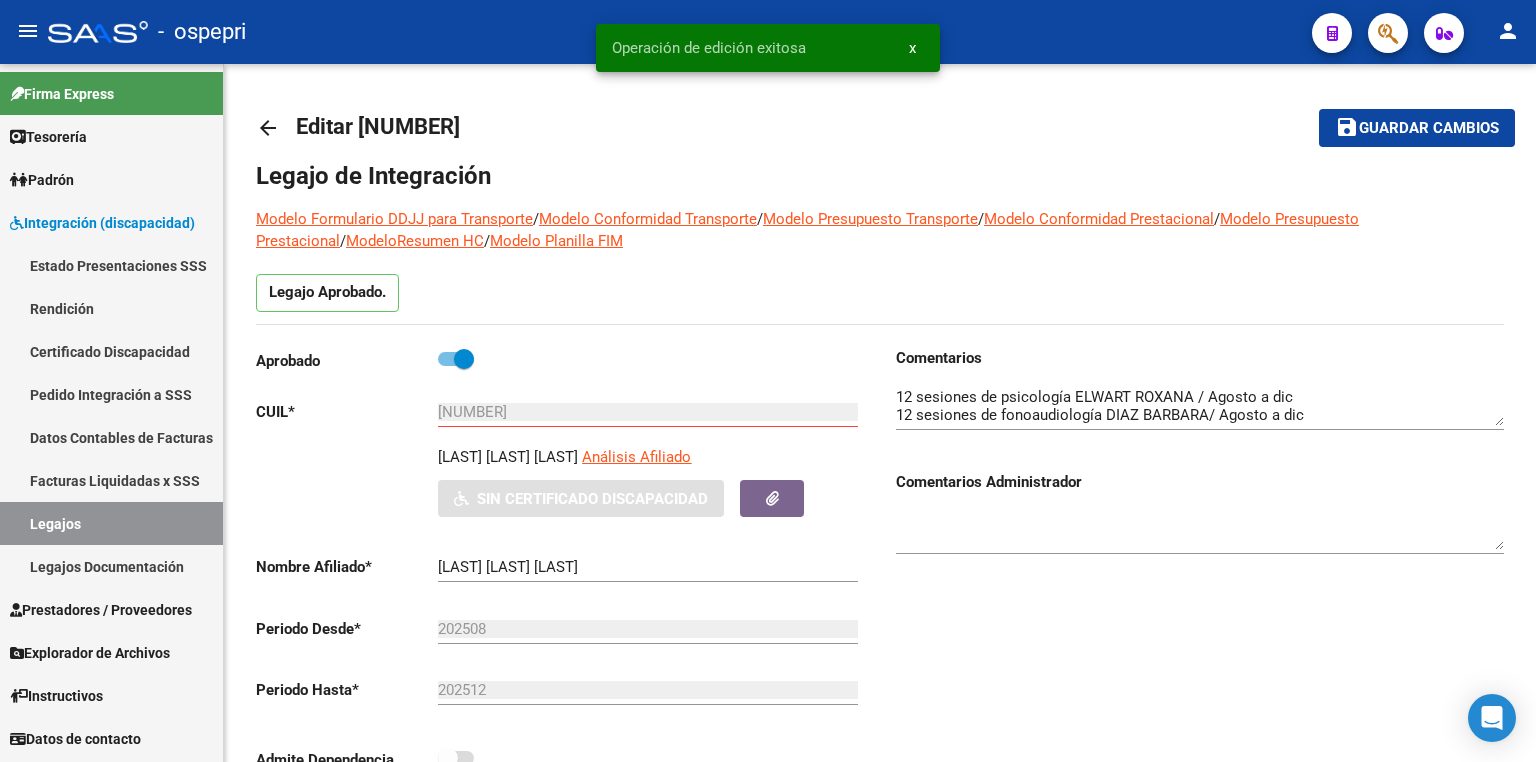click on "Certificado Discapacidad" at bounding box center [111, 351] 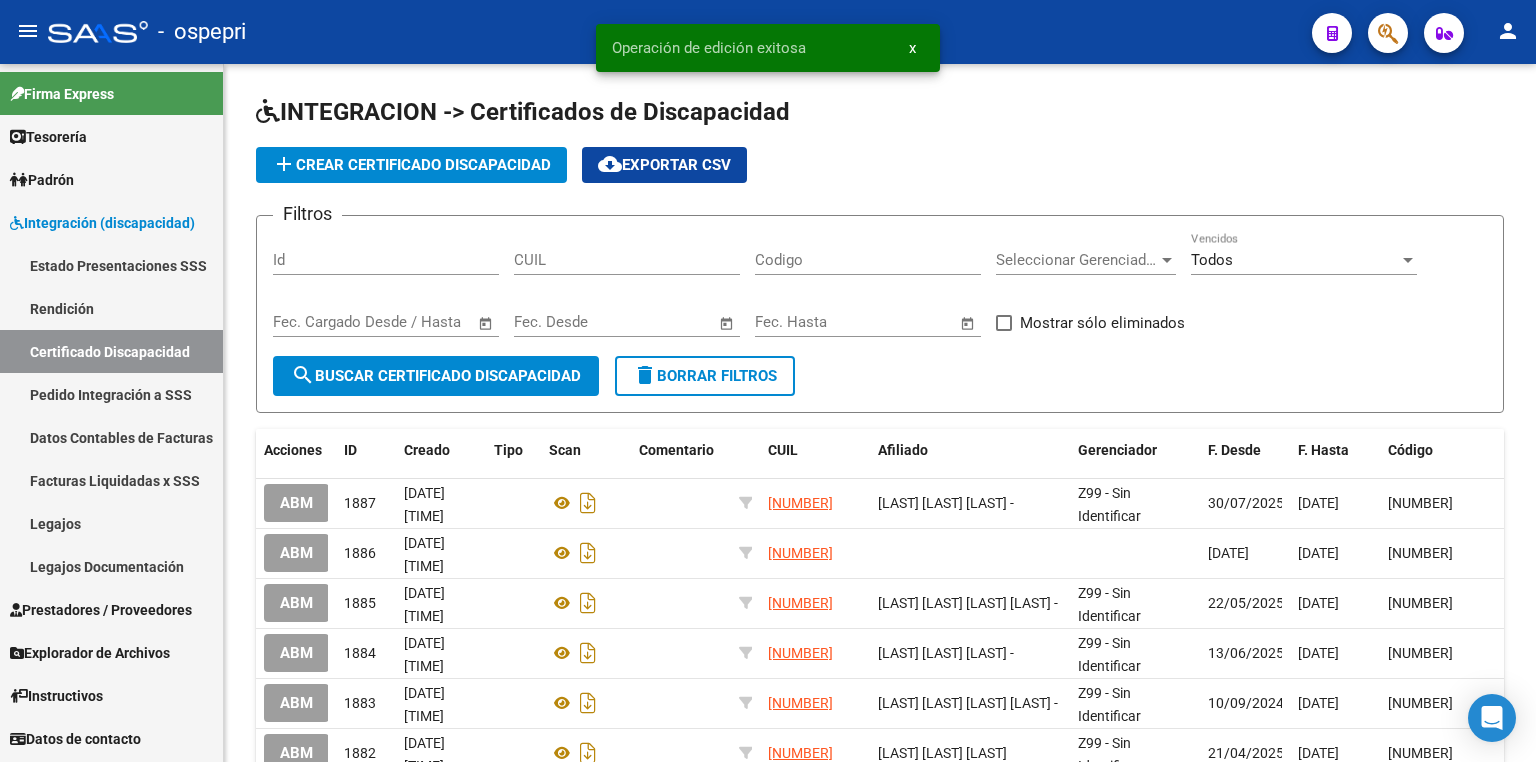 click on "Legajos" at bounding box center (111, 523) 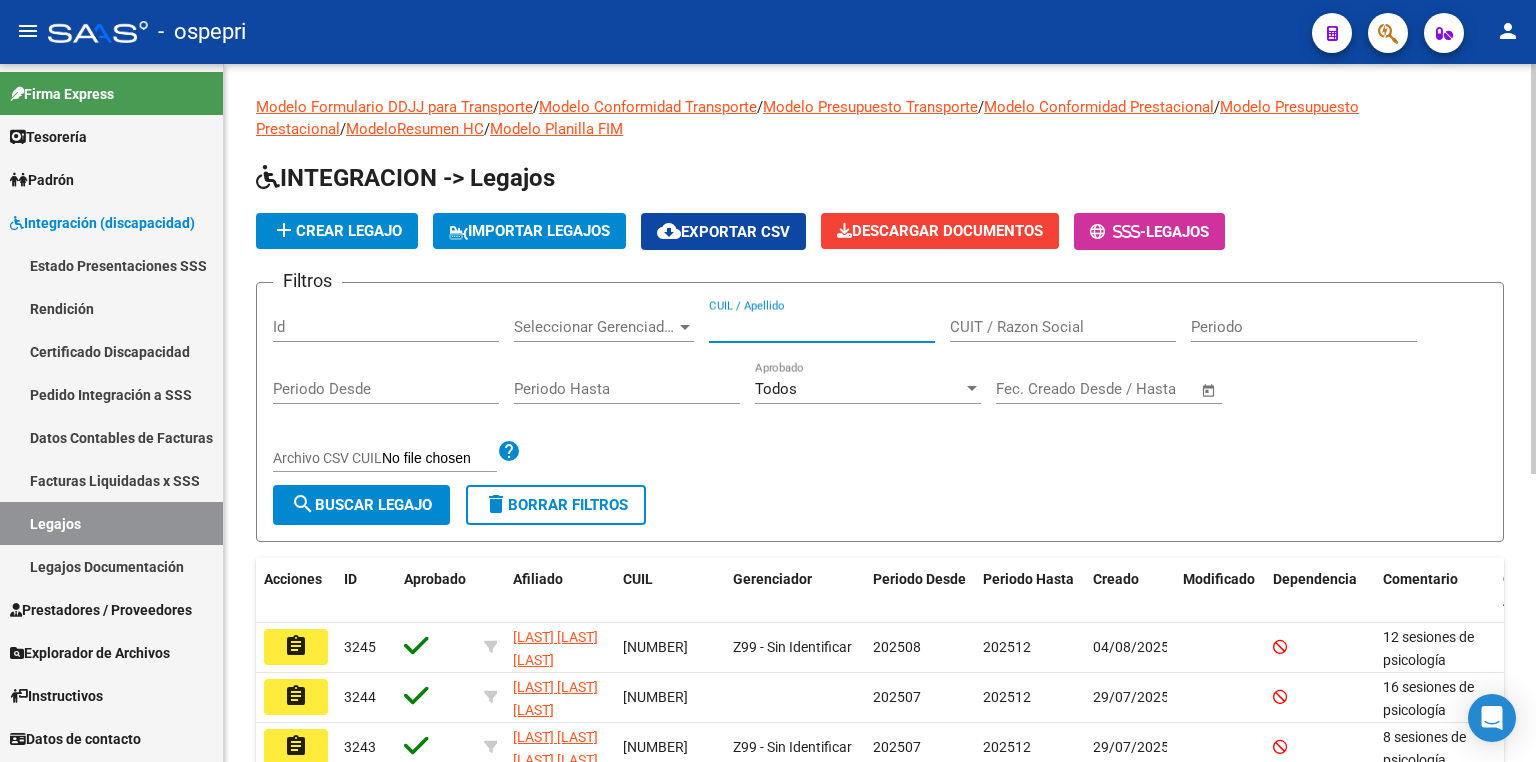 click on "CUIL / Apellido" at bounding box center [822, 327] 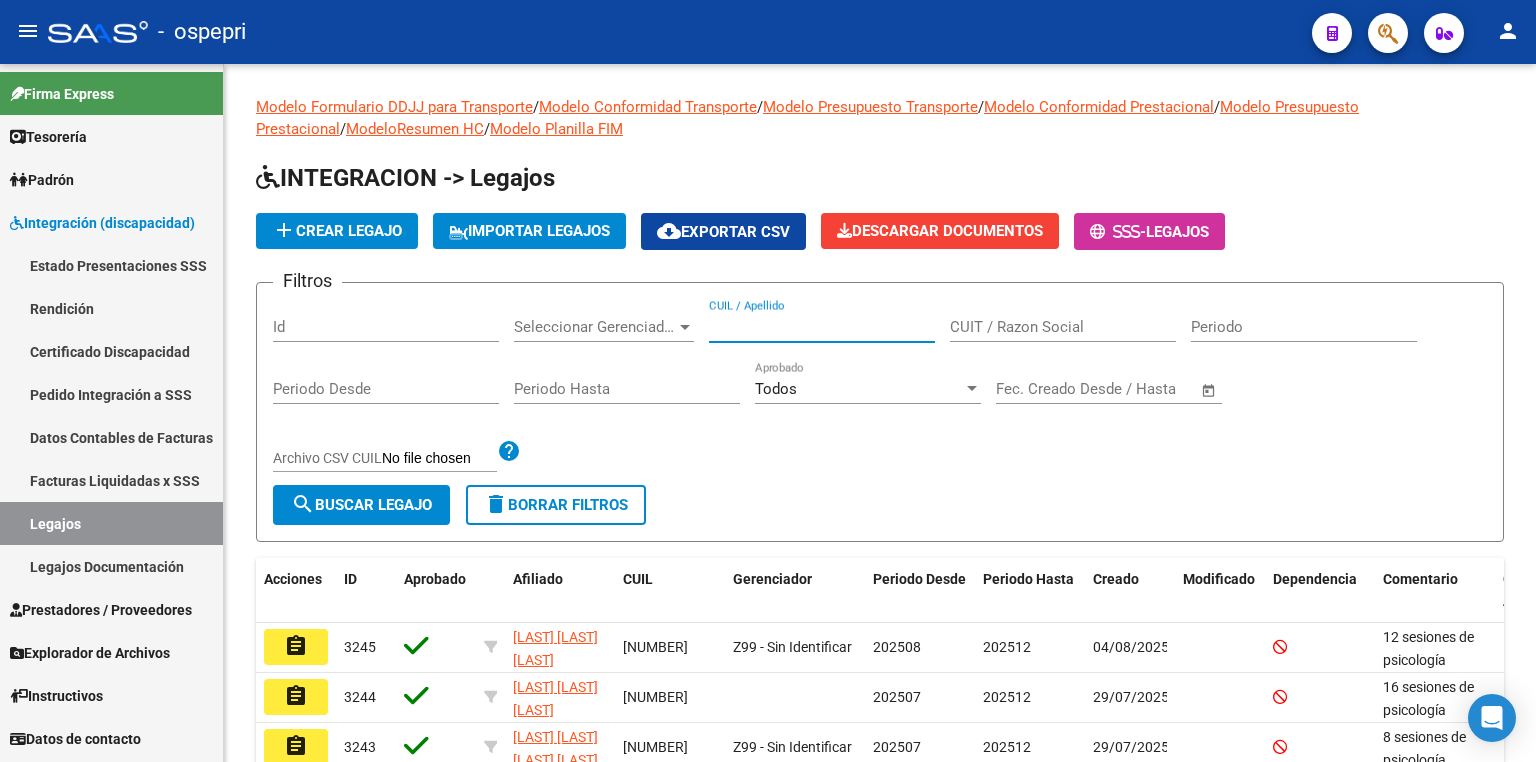 click on "Certificado Discapacidad" at bounding box center [111, 351] 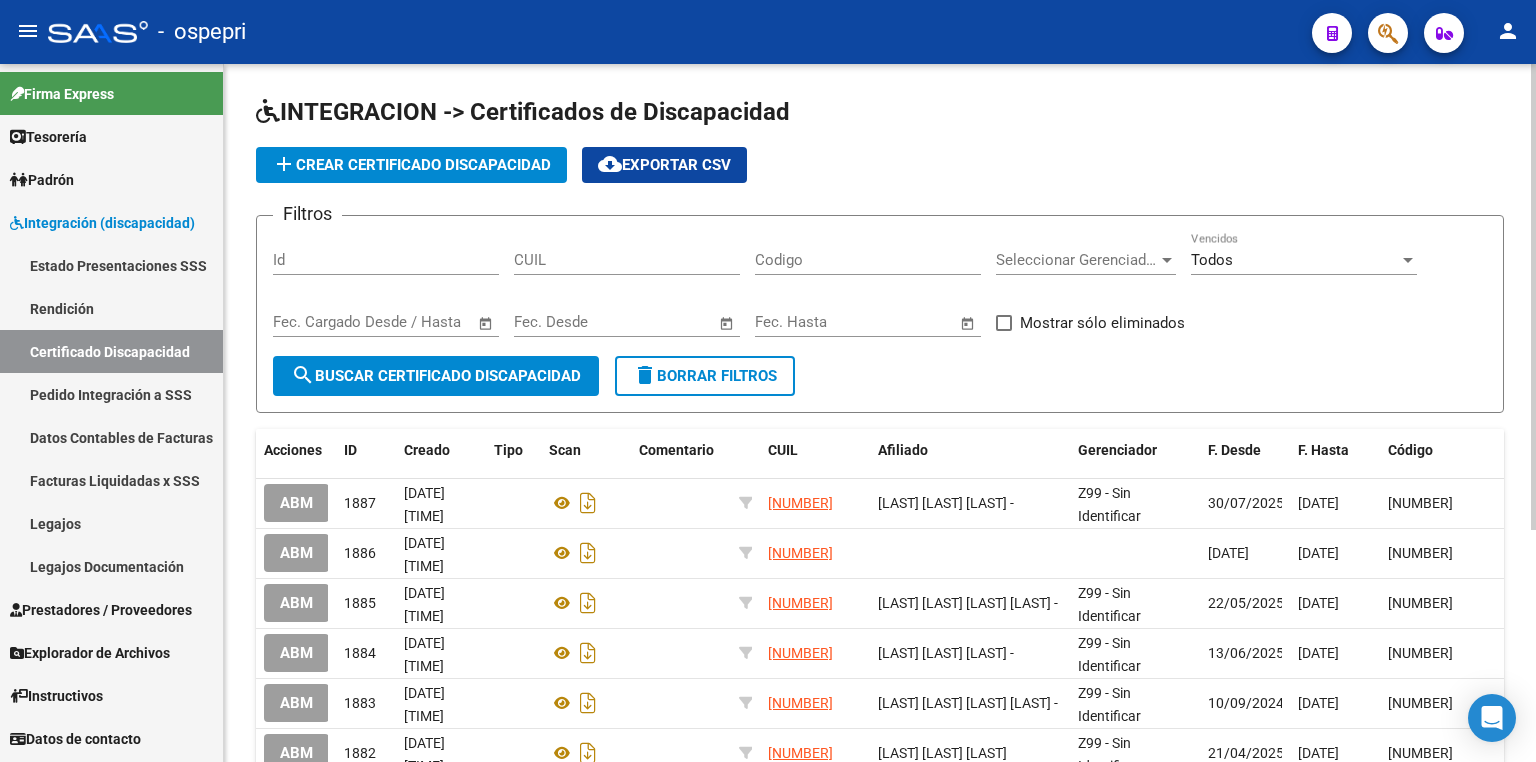 click on "add  Crear Certificado Discapacidad" 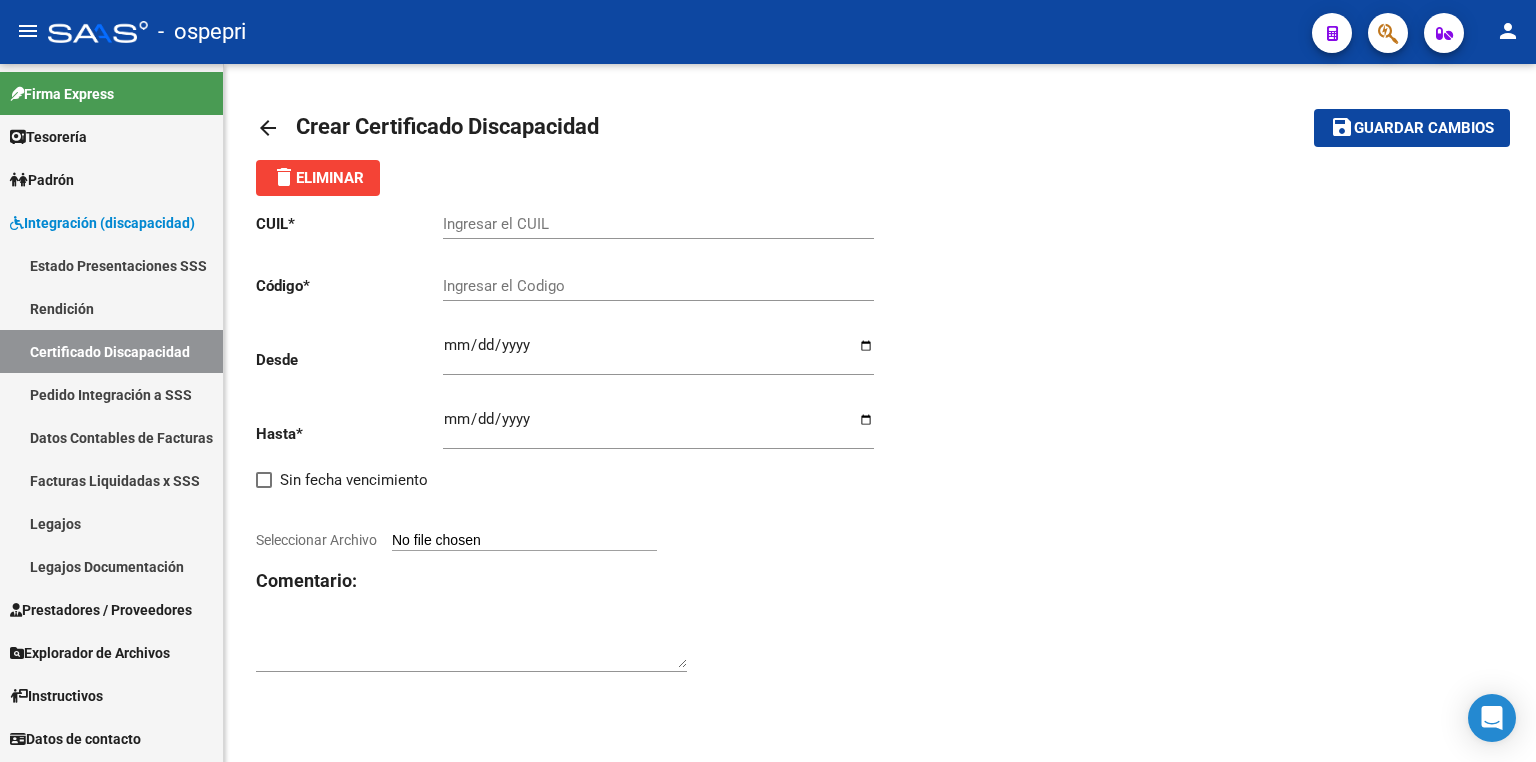 click on "Ingresar el CUIL" at bounding box center (658, 224) 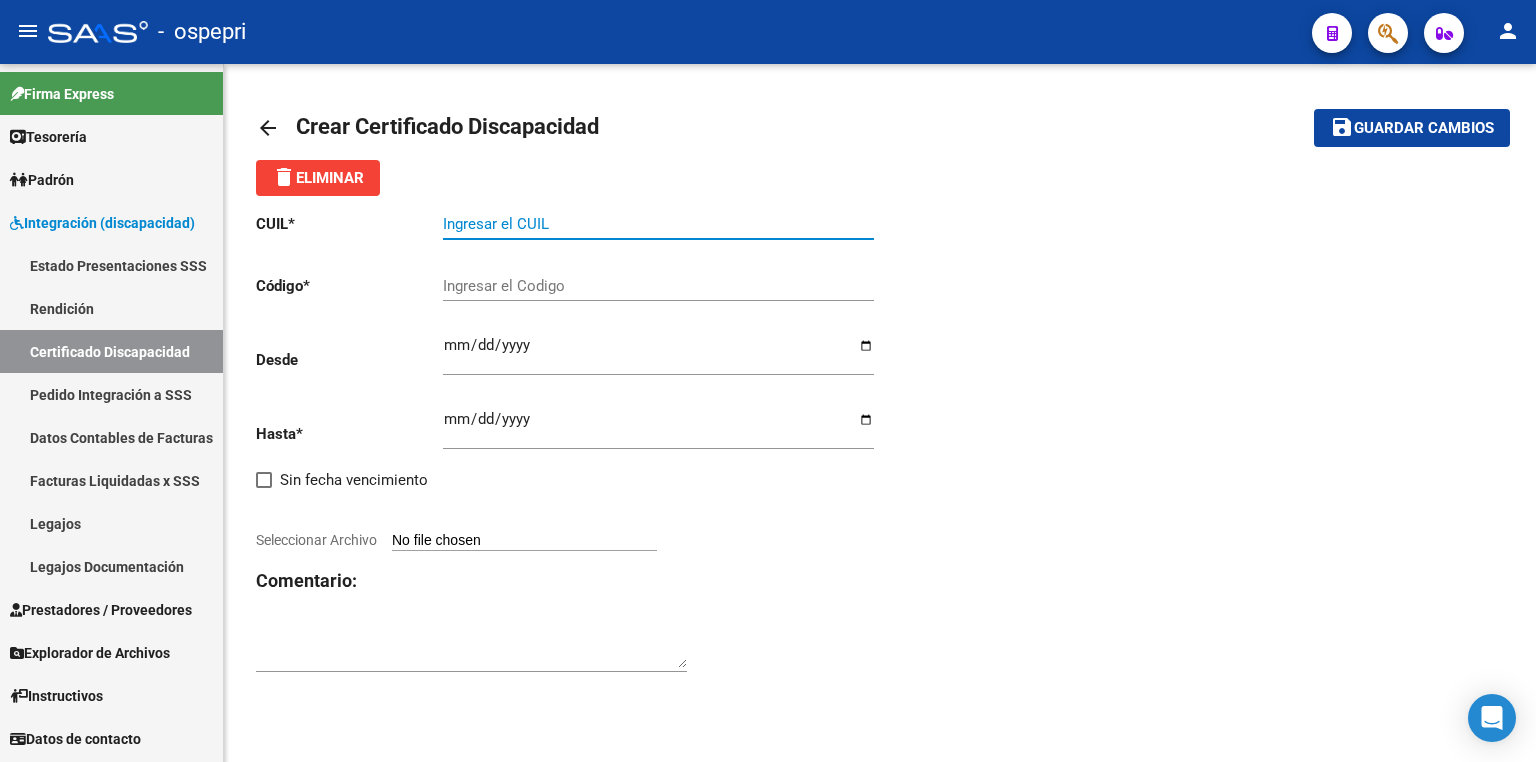 paste on "[NUMBER]" 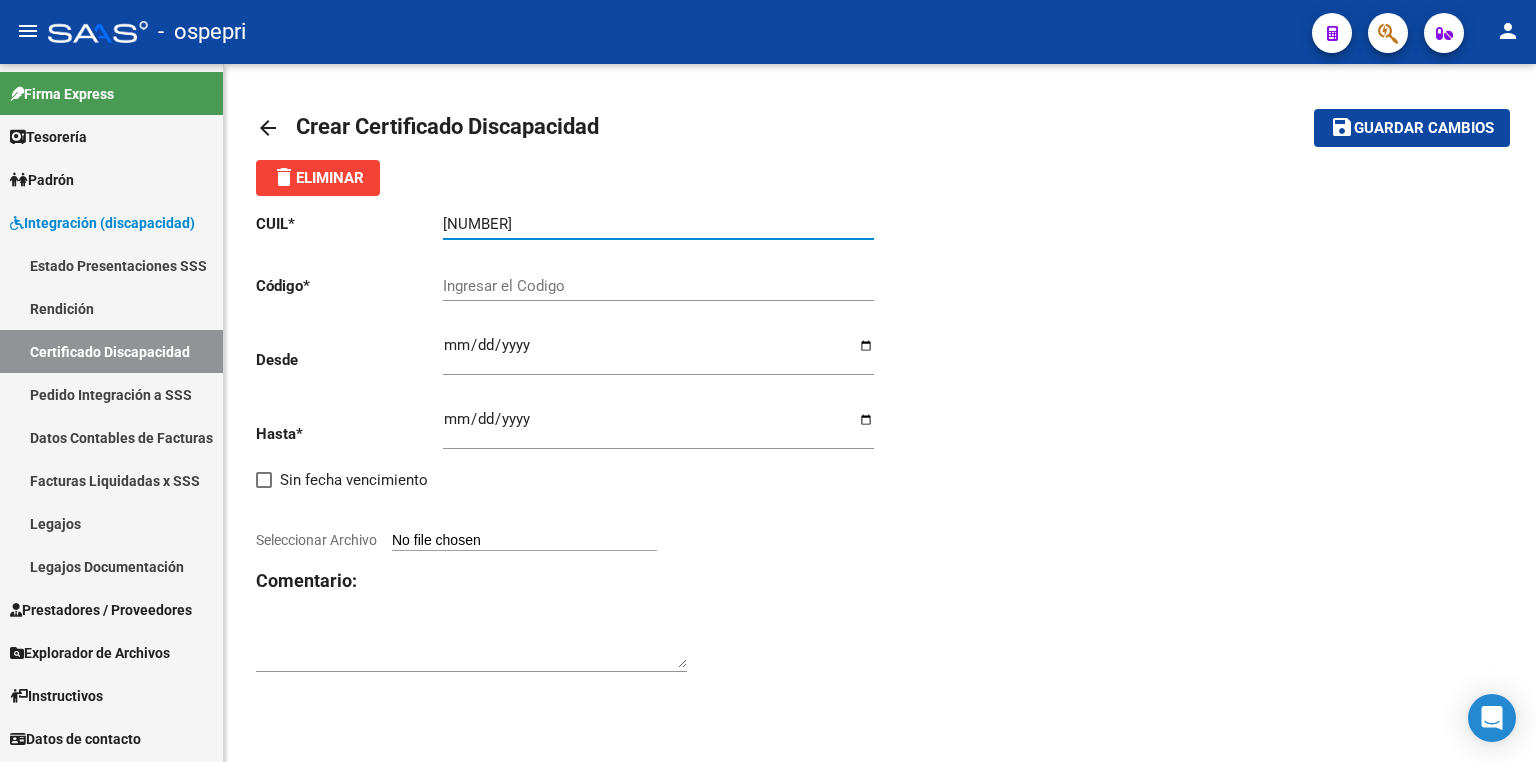 type on "[NUMBER]" 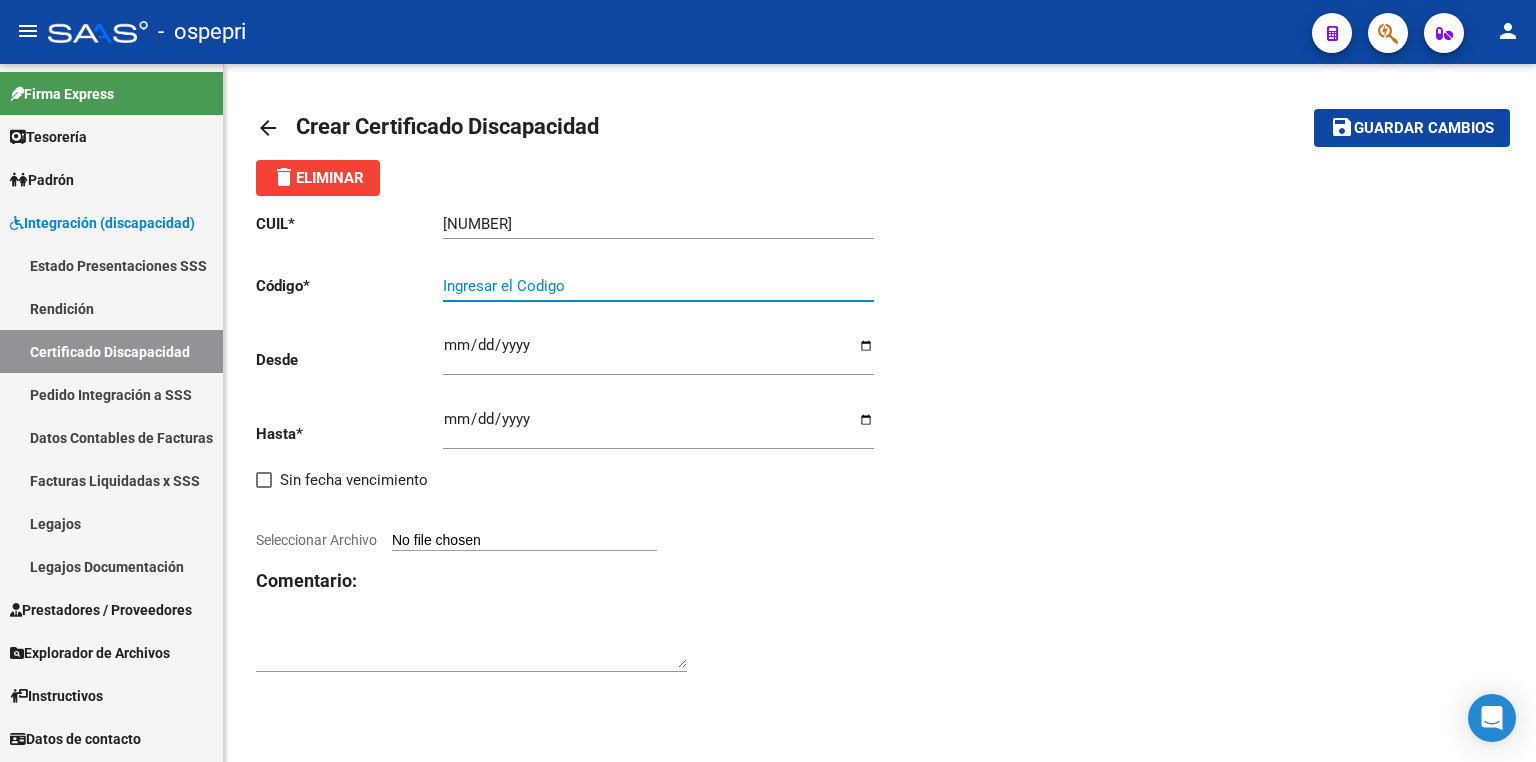 click on "Ingresar el Codigo" at bounding box center [658, 286] 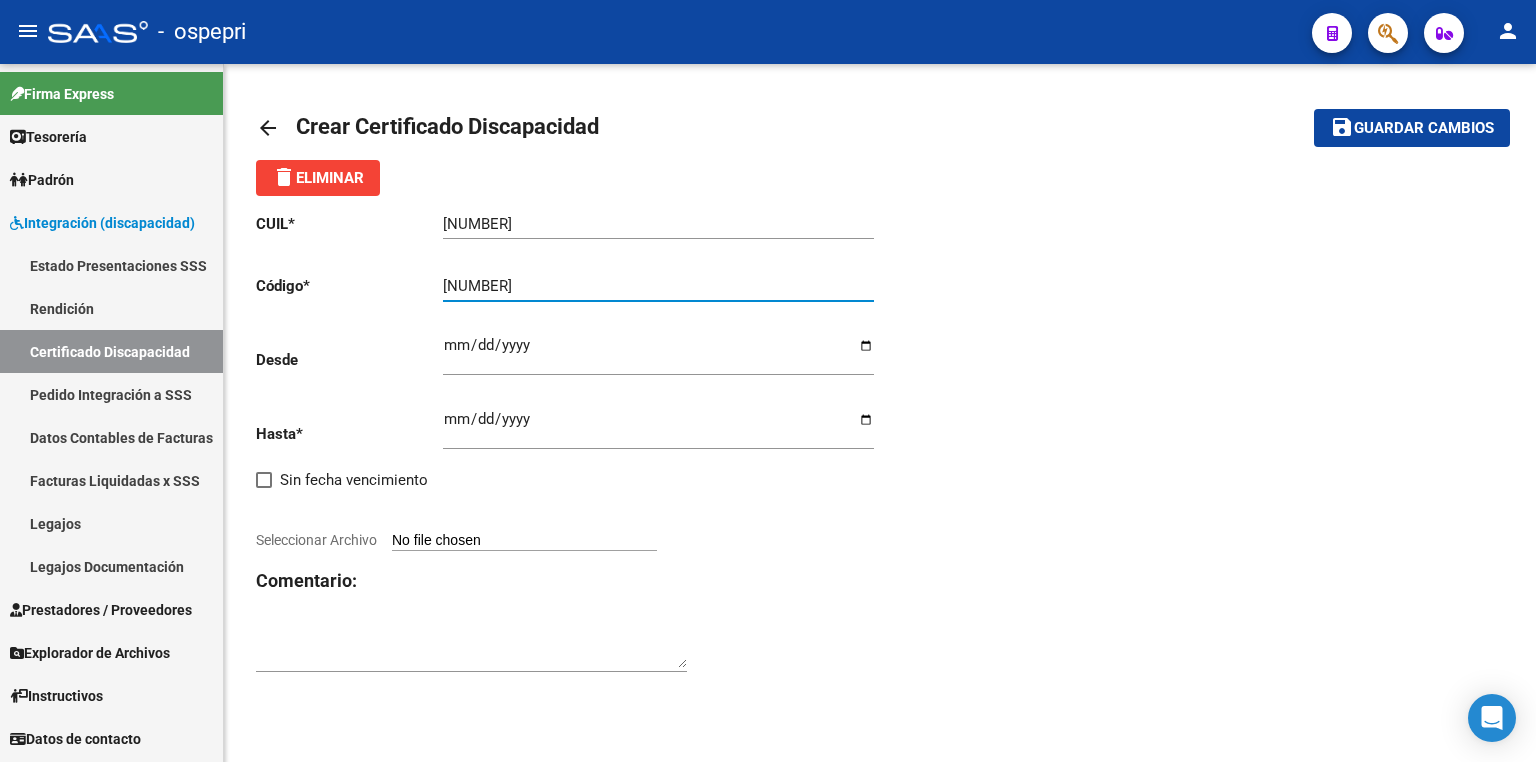 type on "[NUMBER]" 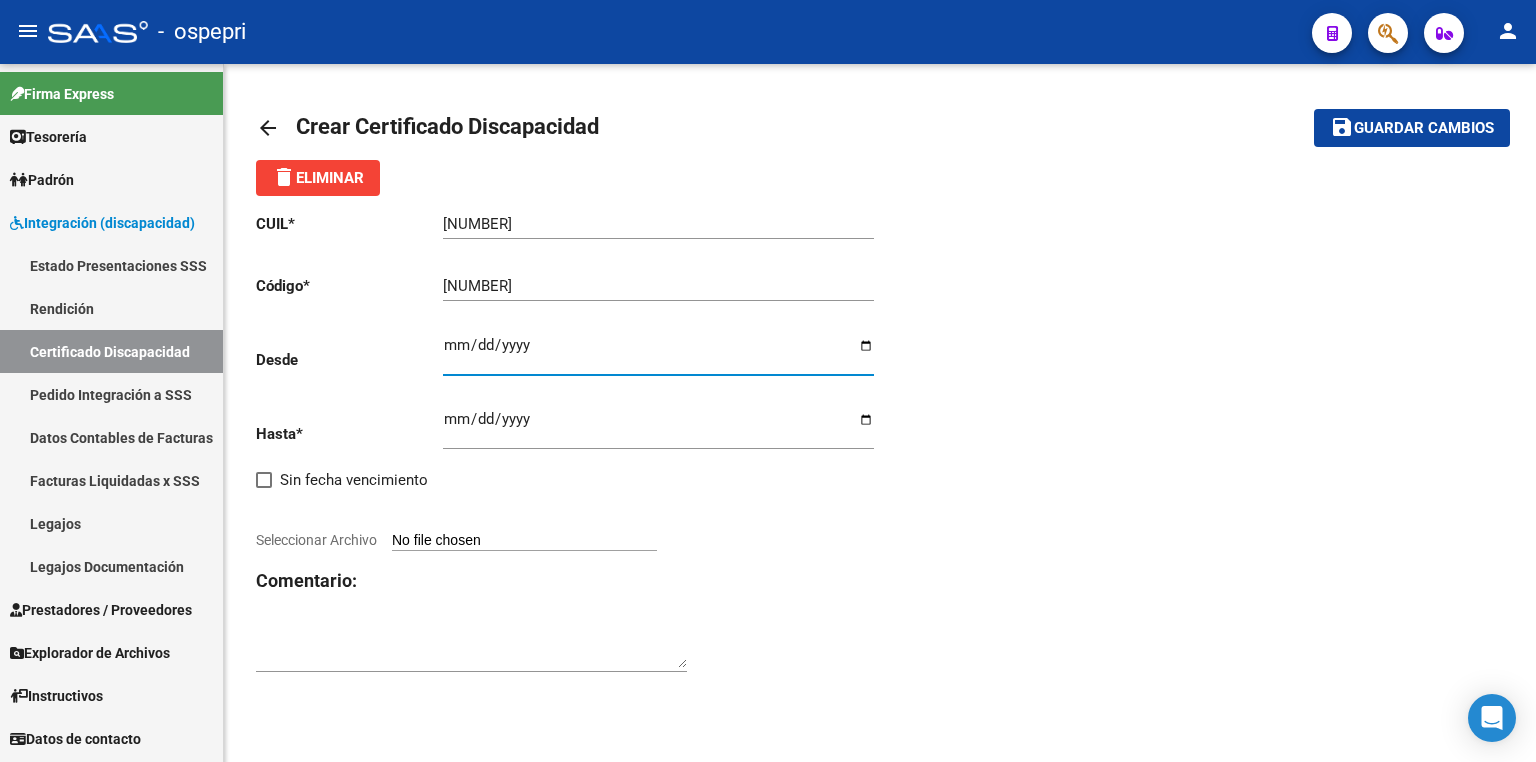 type on "2025-07-24" 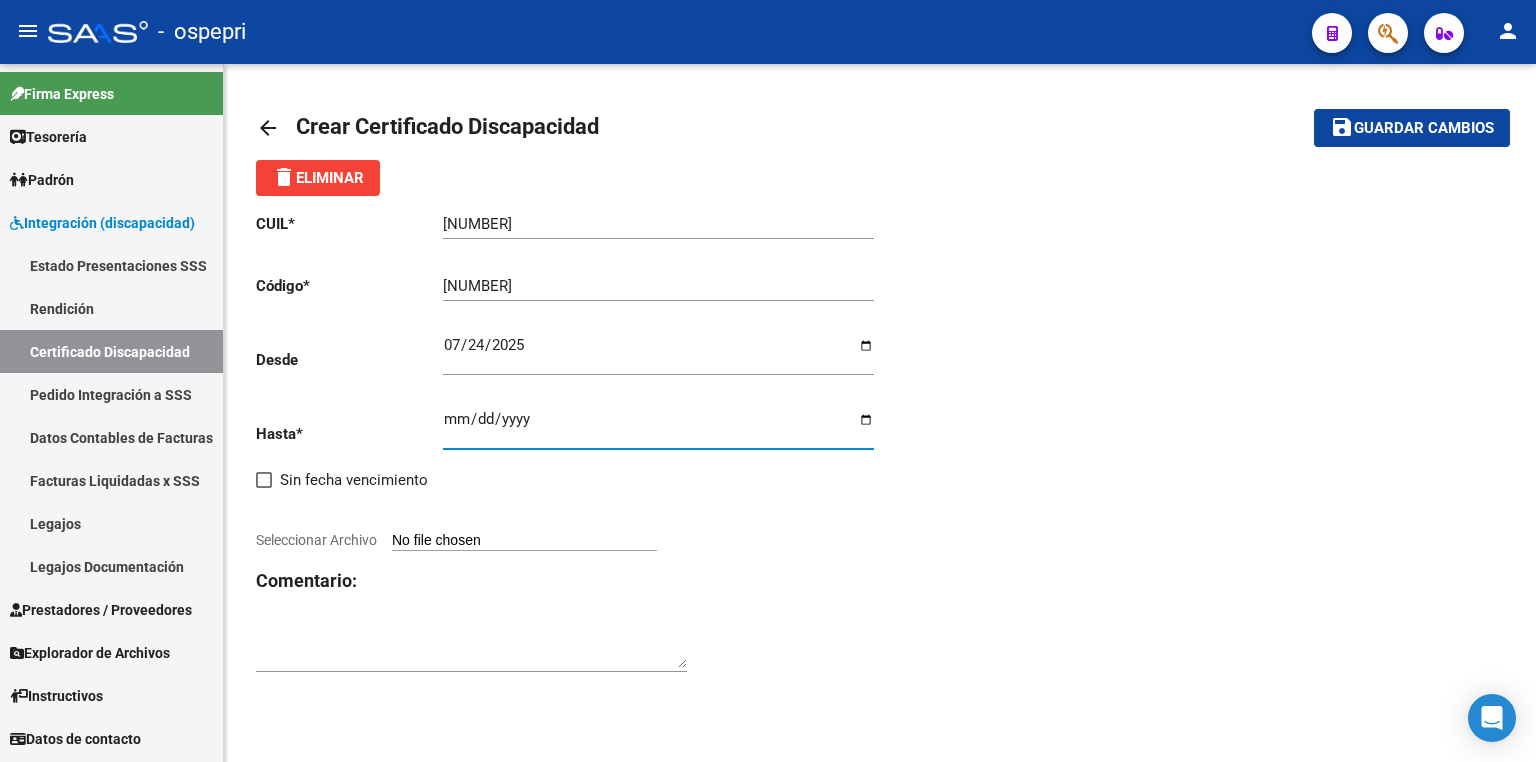 click on "Ingresar fec. Hasta" at bounding box center (658, 427) 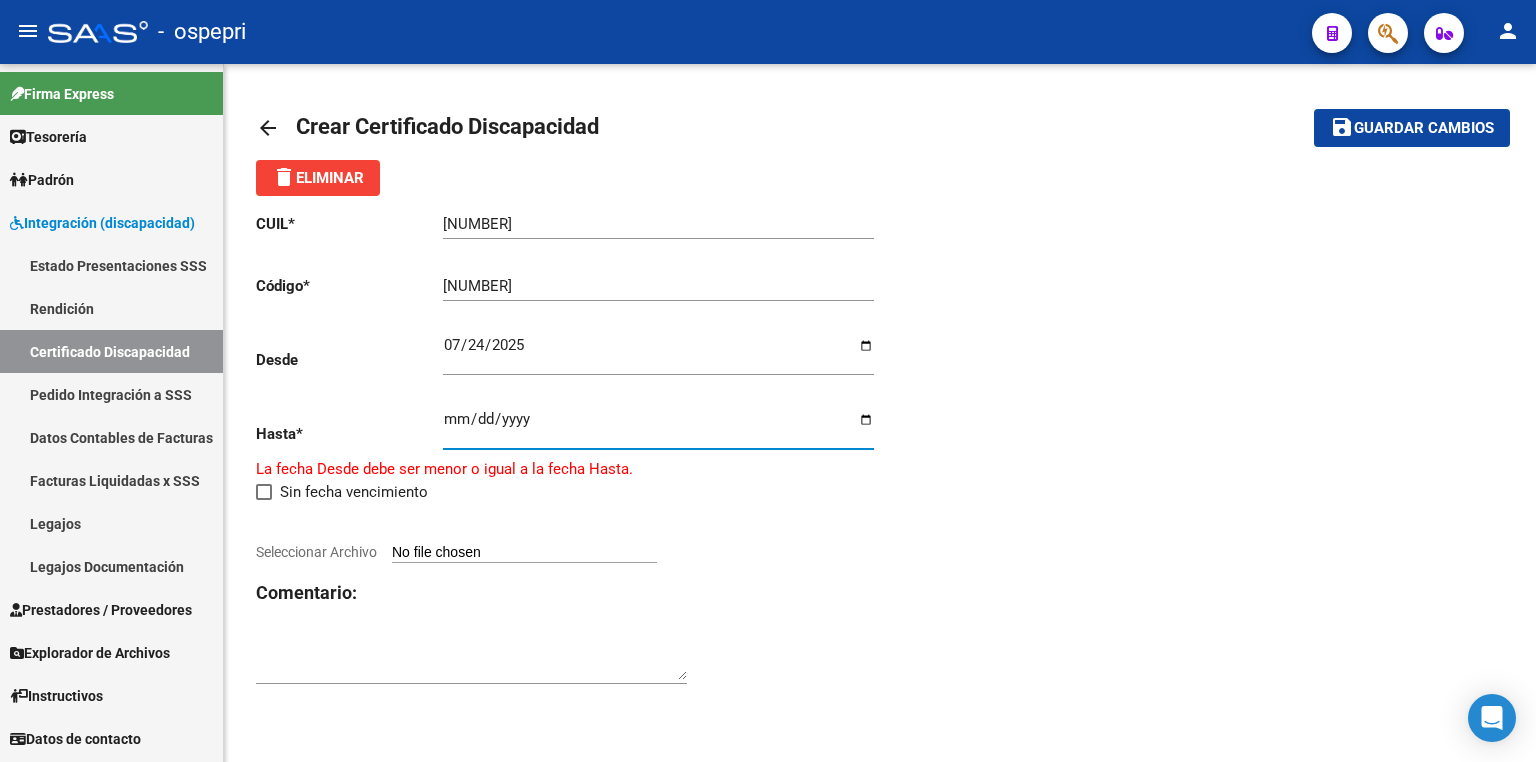type on "[DATE]" 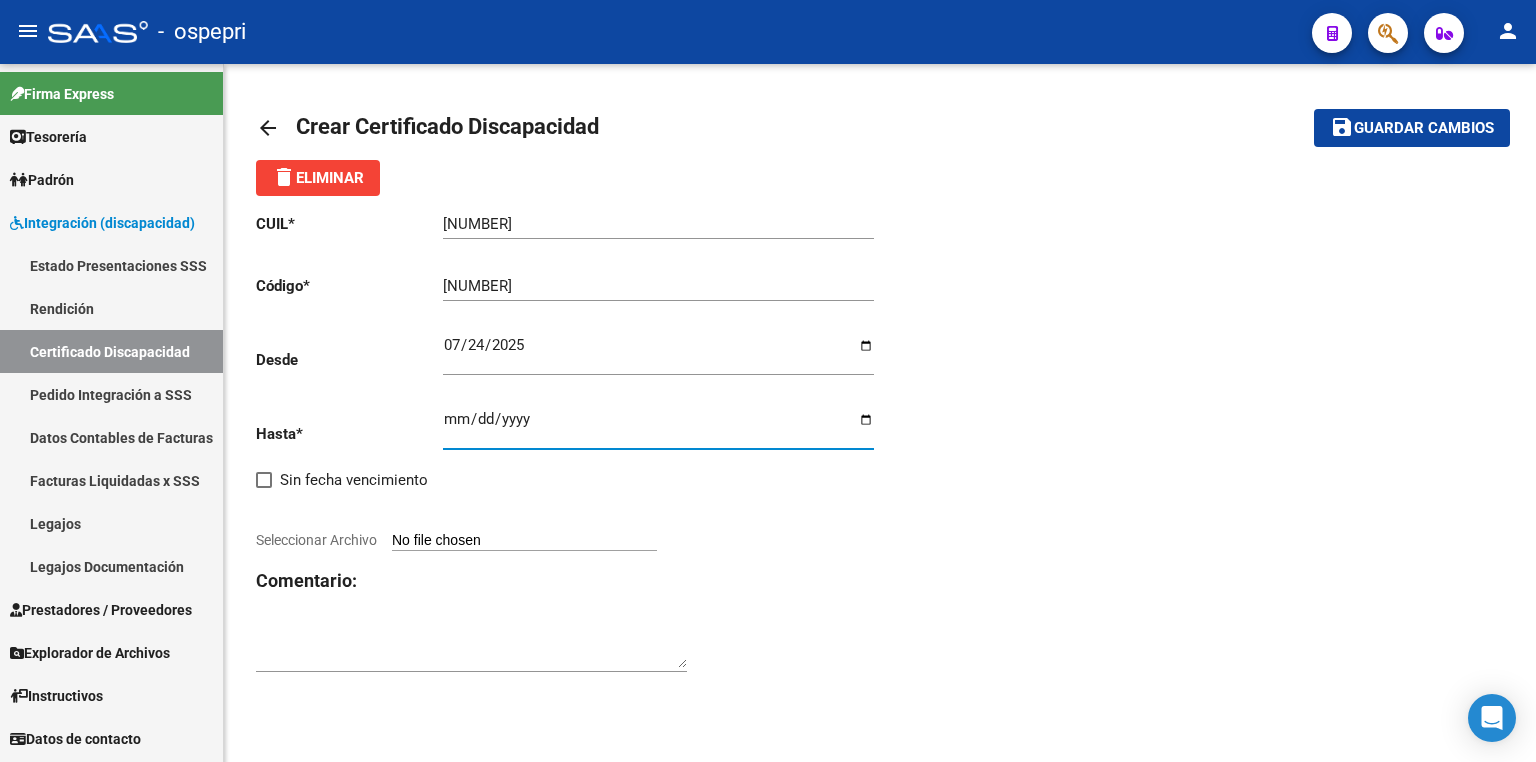 click on "Seleccionar Archivo" at bounding box center [524, 541] 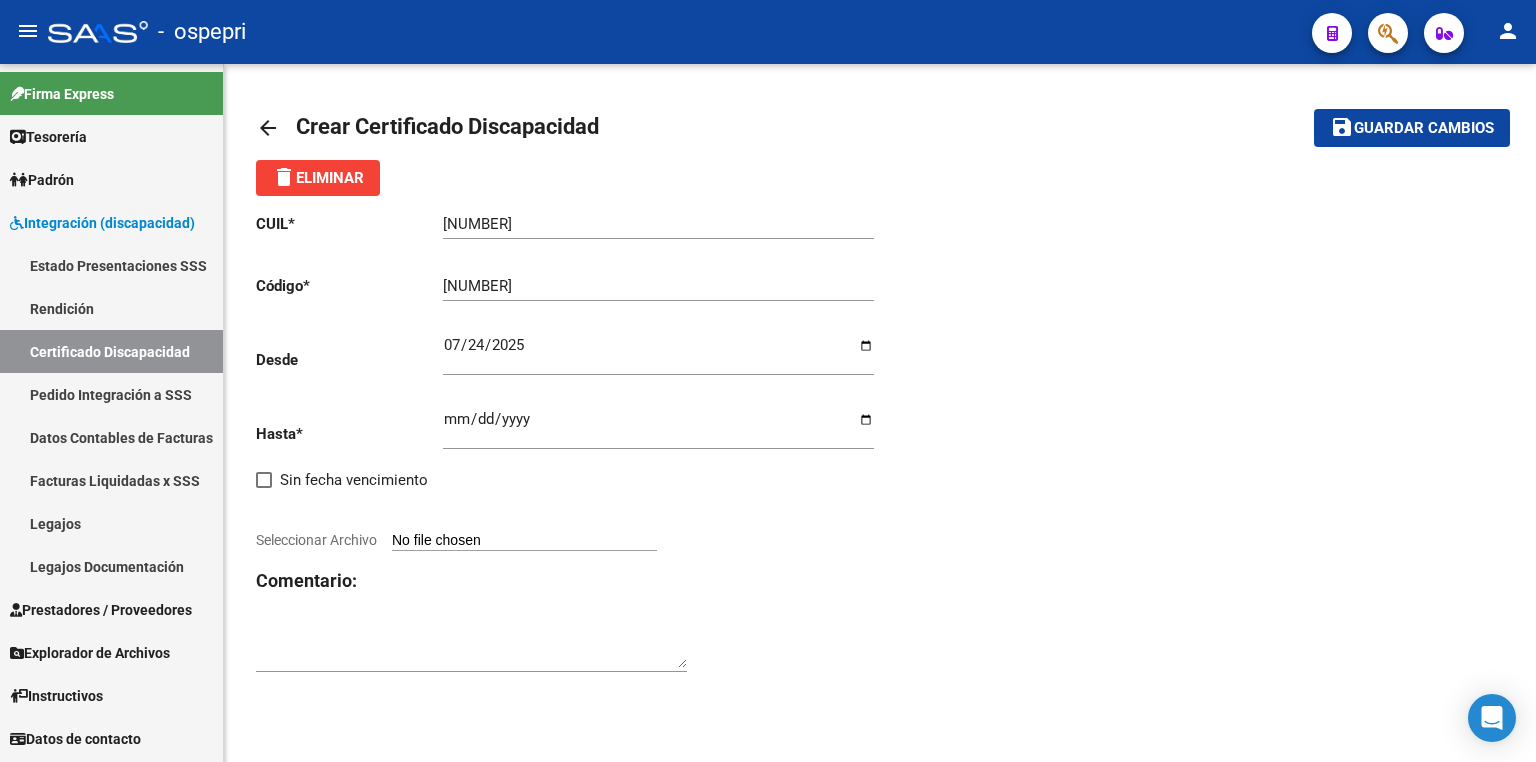 type on "C:\fakepath\cud.pdf" 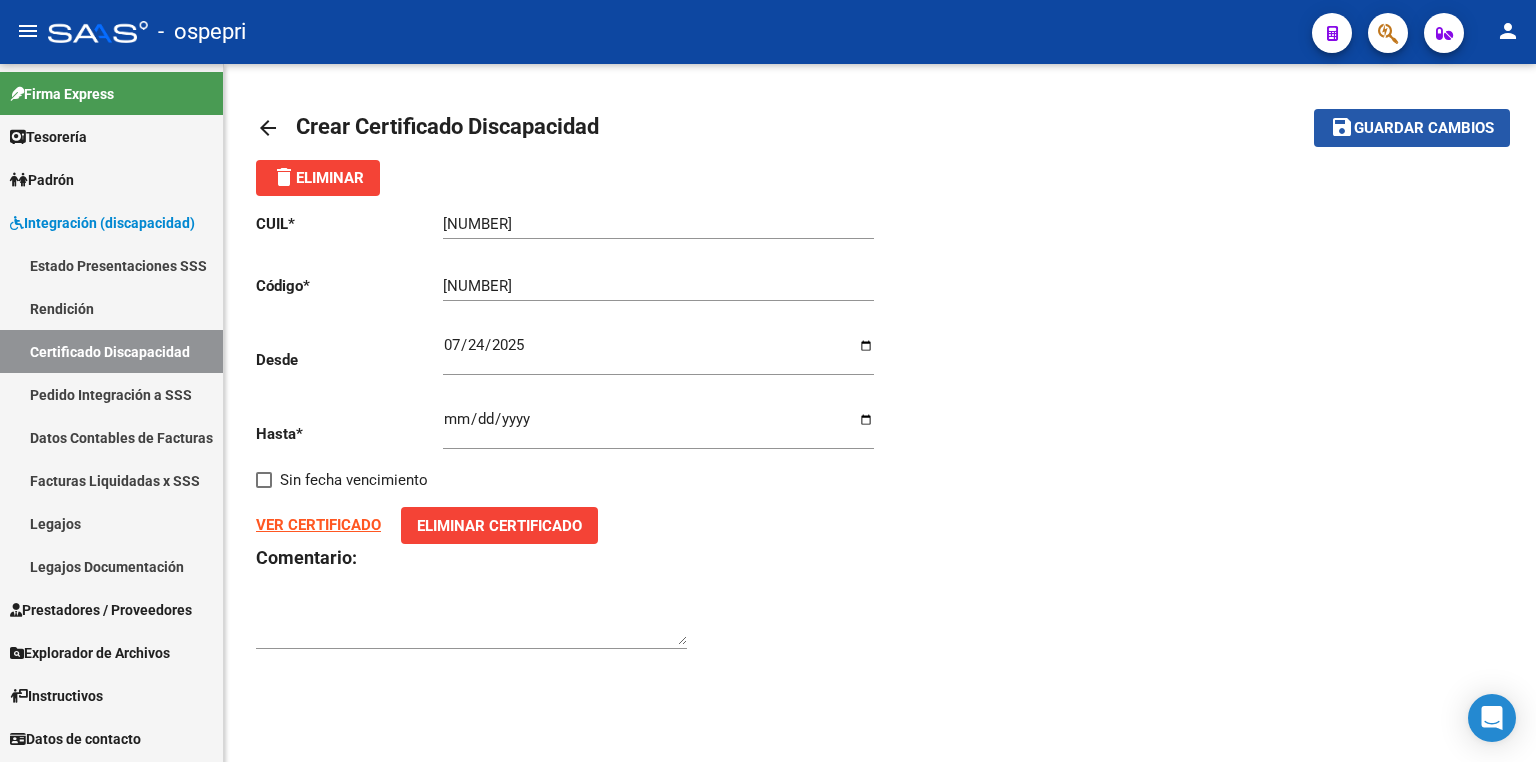 click on "Guardar cambios" 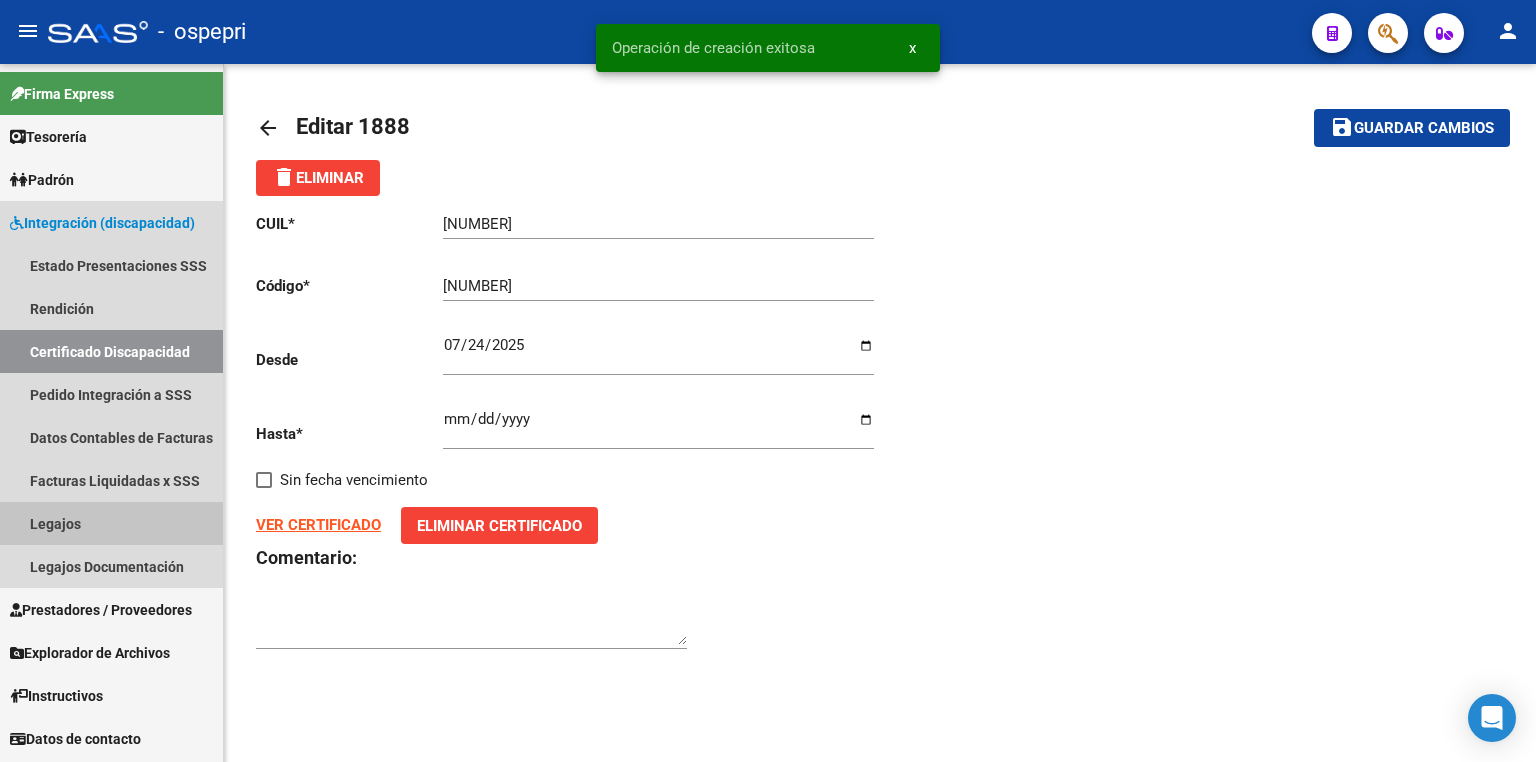 click on "Legajos" at bounding box center [111, 523] 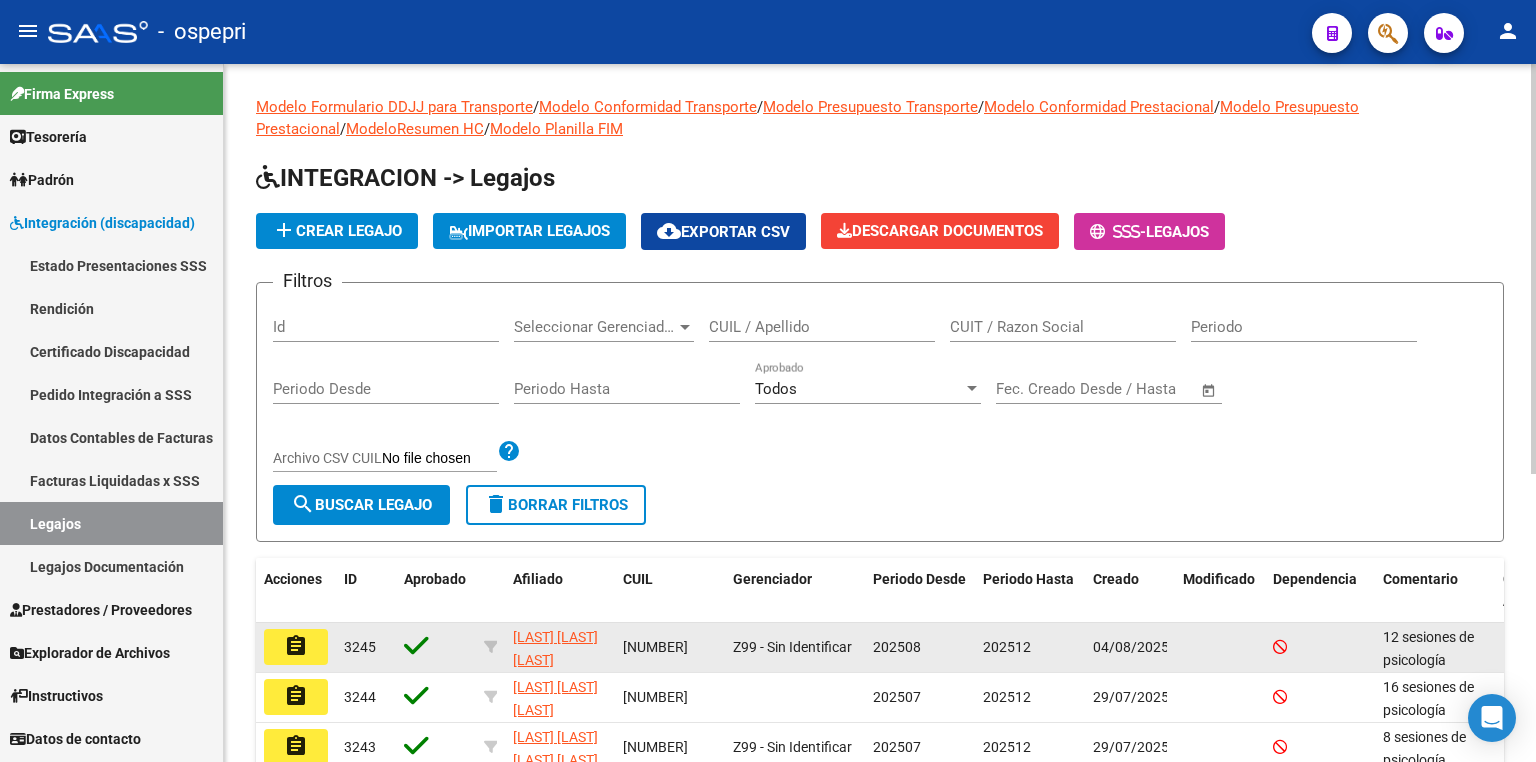 click on "assignment" 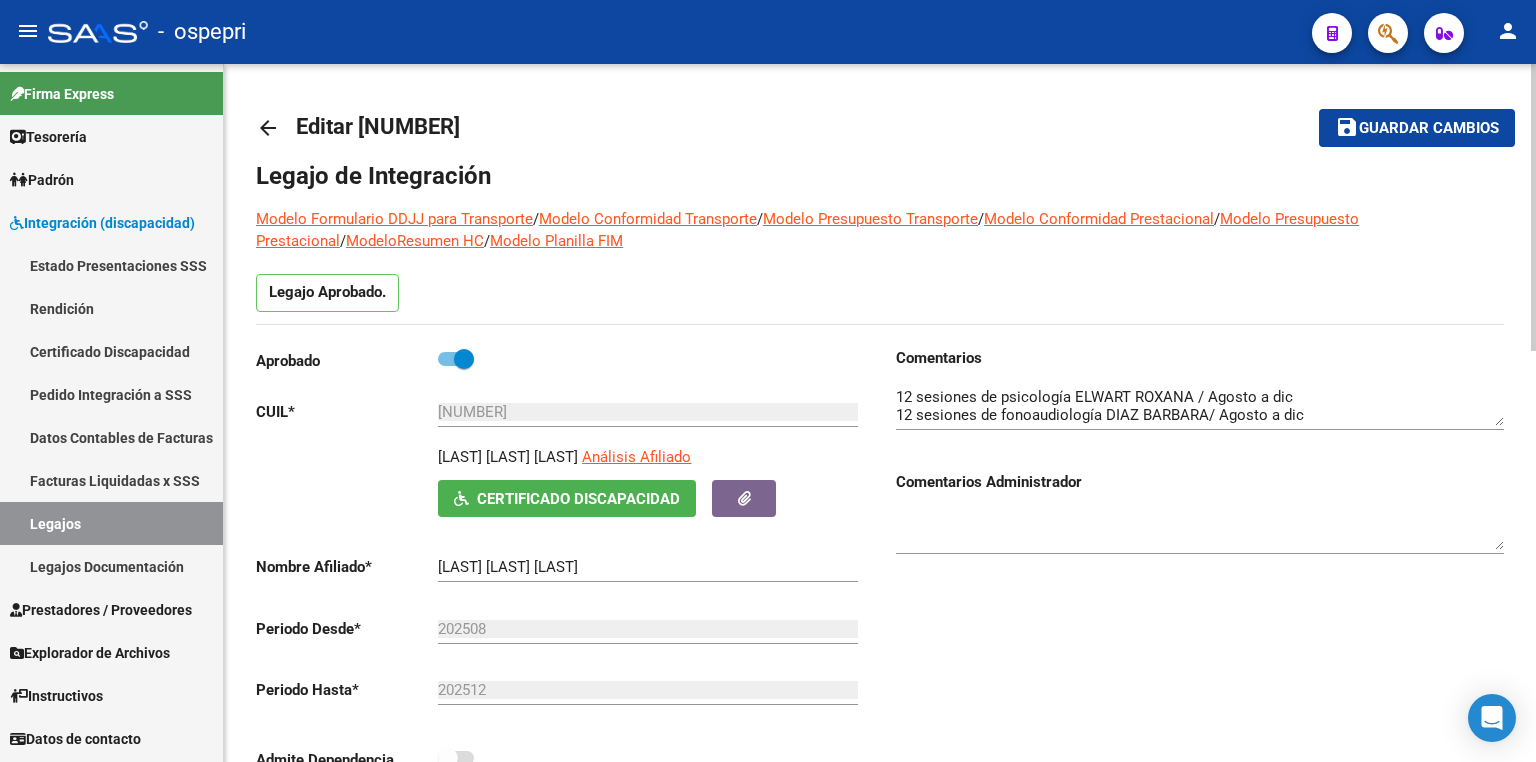 drag, startPoint x: 146, startPoint y: 524, endPoint x: 172, endPoint y: 504, distance: 32.80244 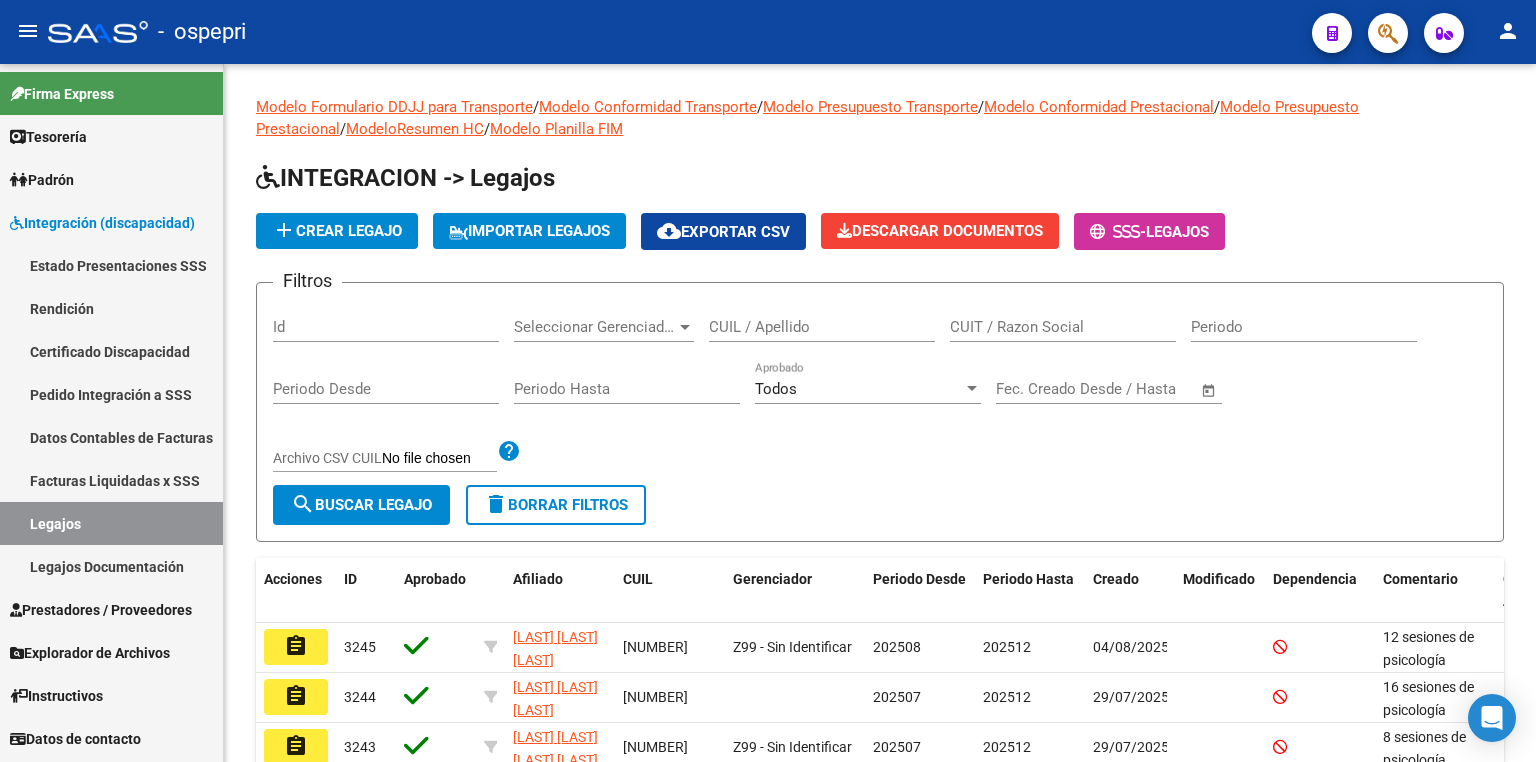 click on "CUIL / Apellido" at bounding box center (822, 327) 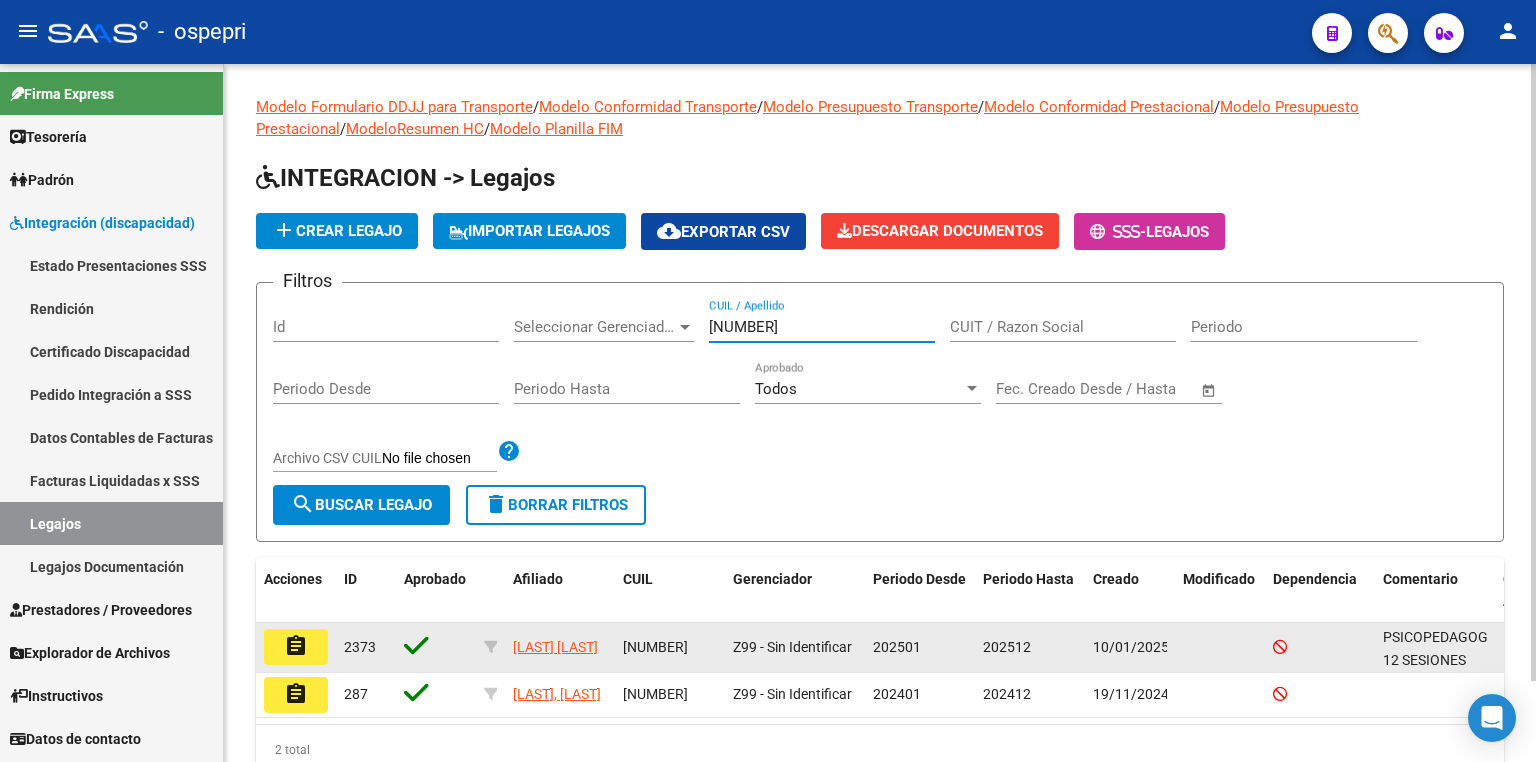 type on "[NUMBER]" 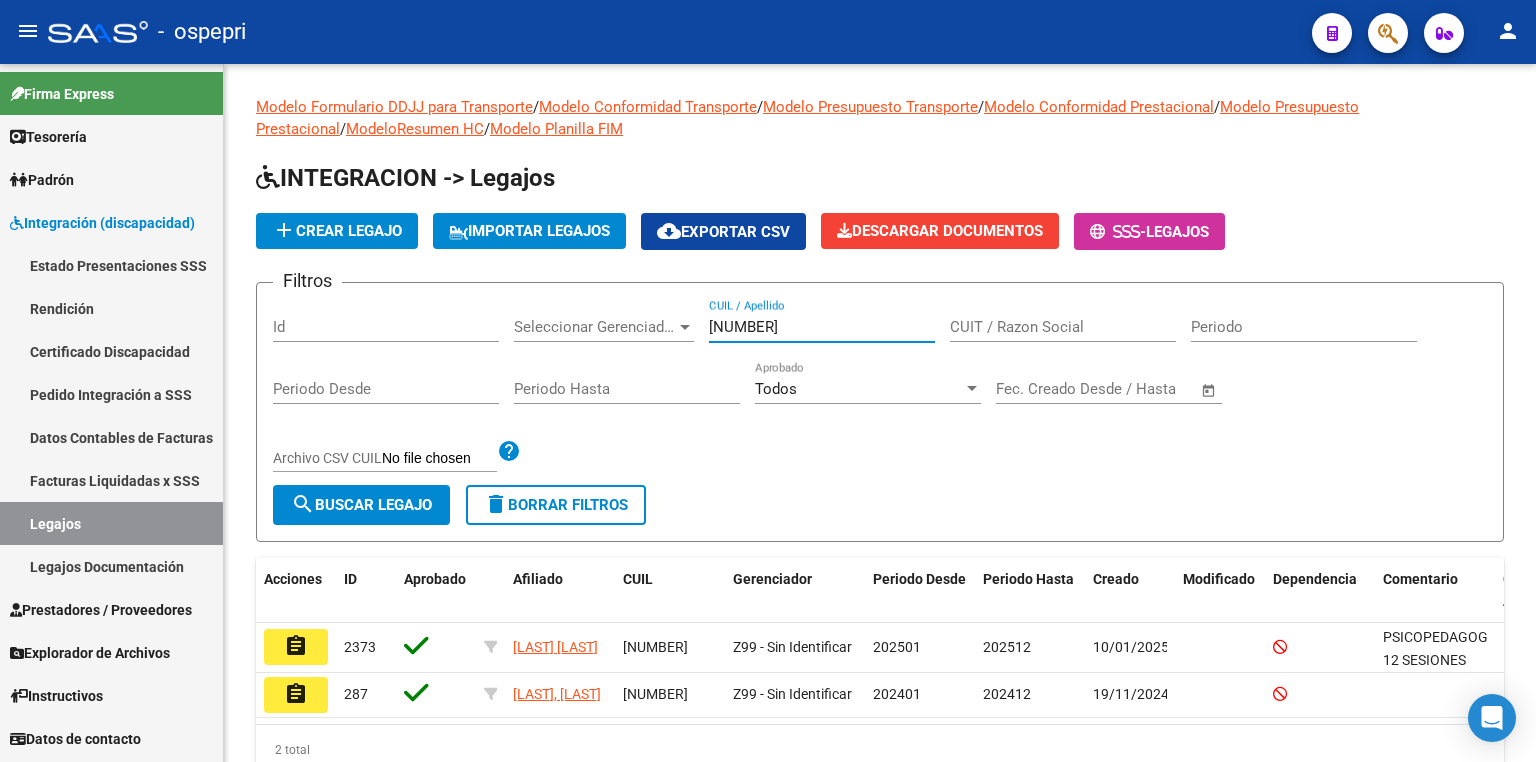 click on "assignment" 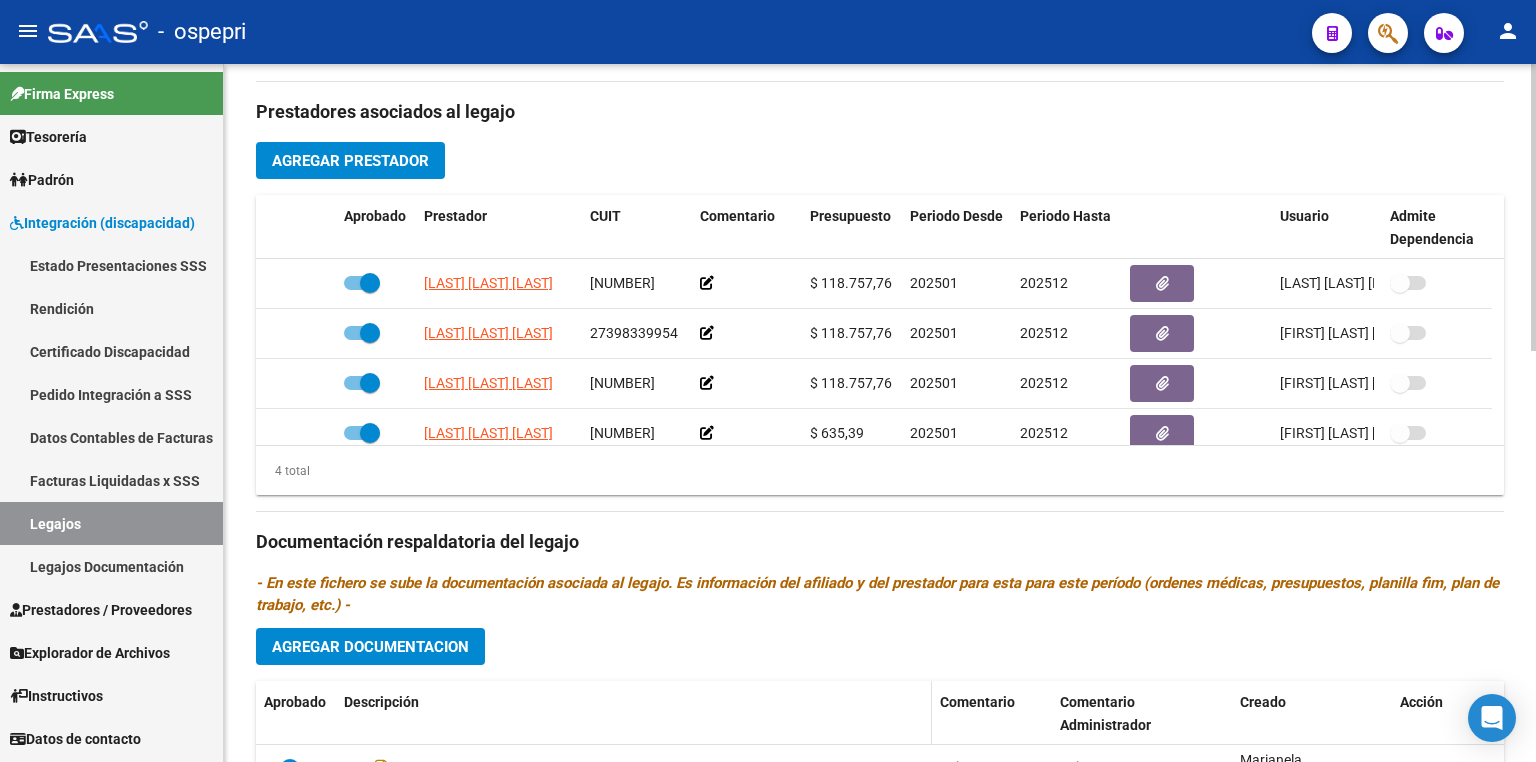 scroll, scrollTop: 960, scrollLeft: 0, axis: vertical 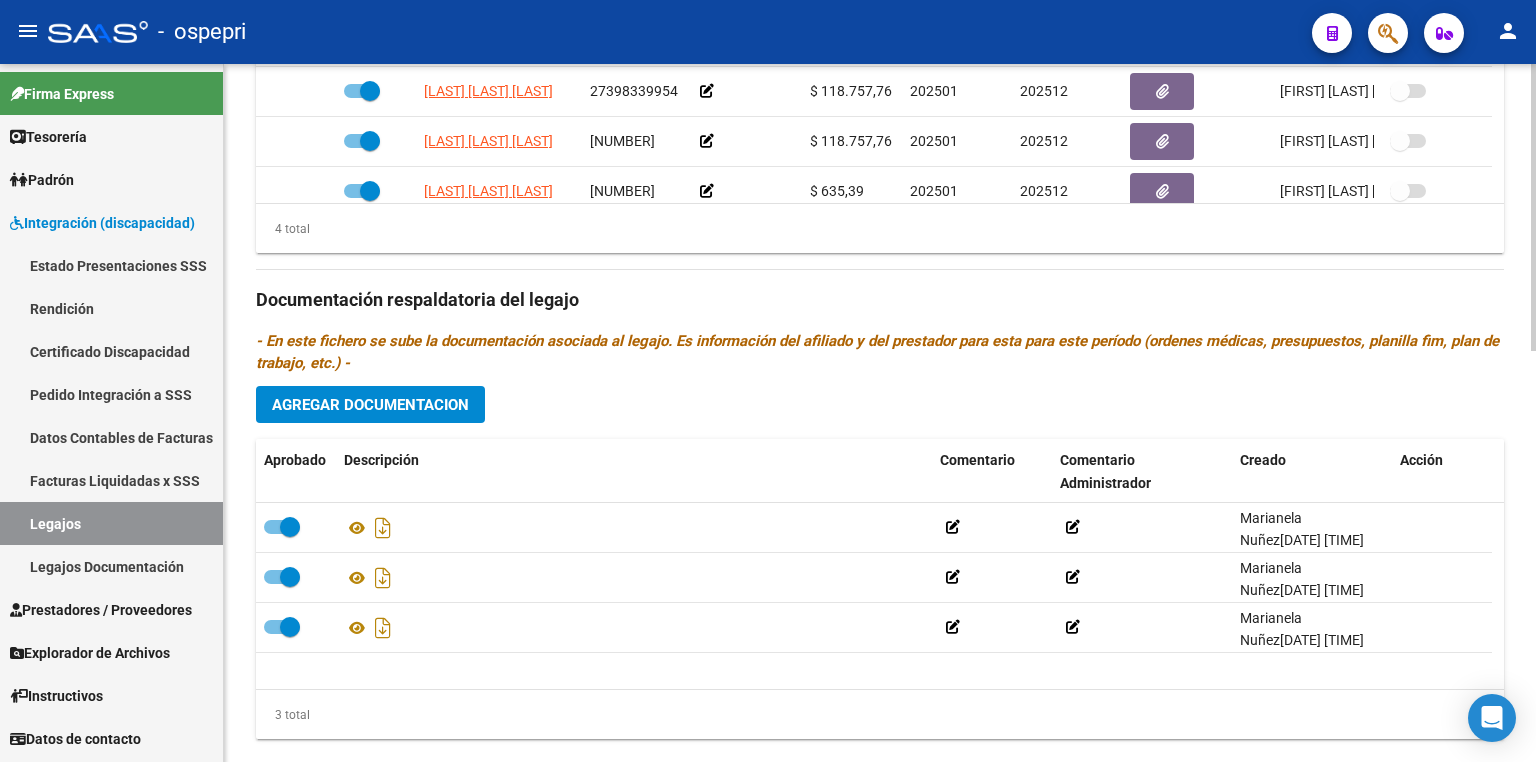 click on "Agregar Documentacion" 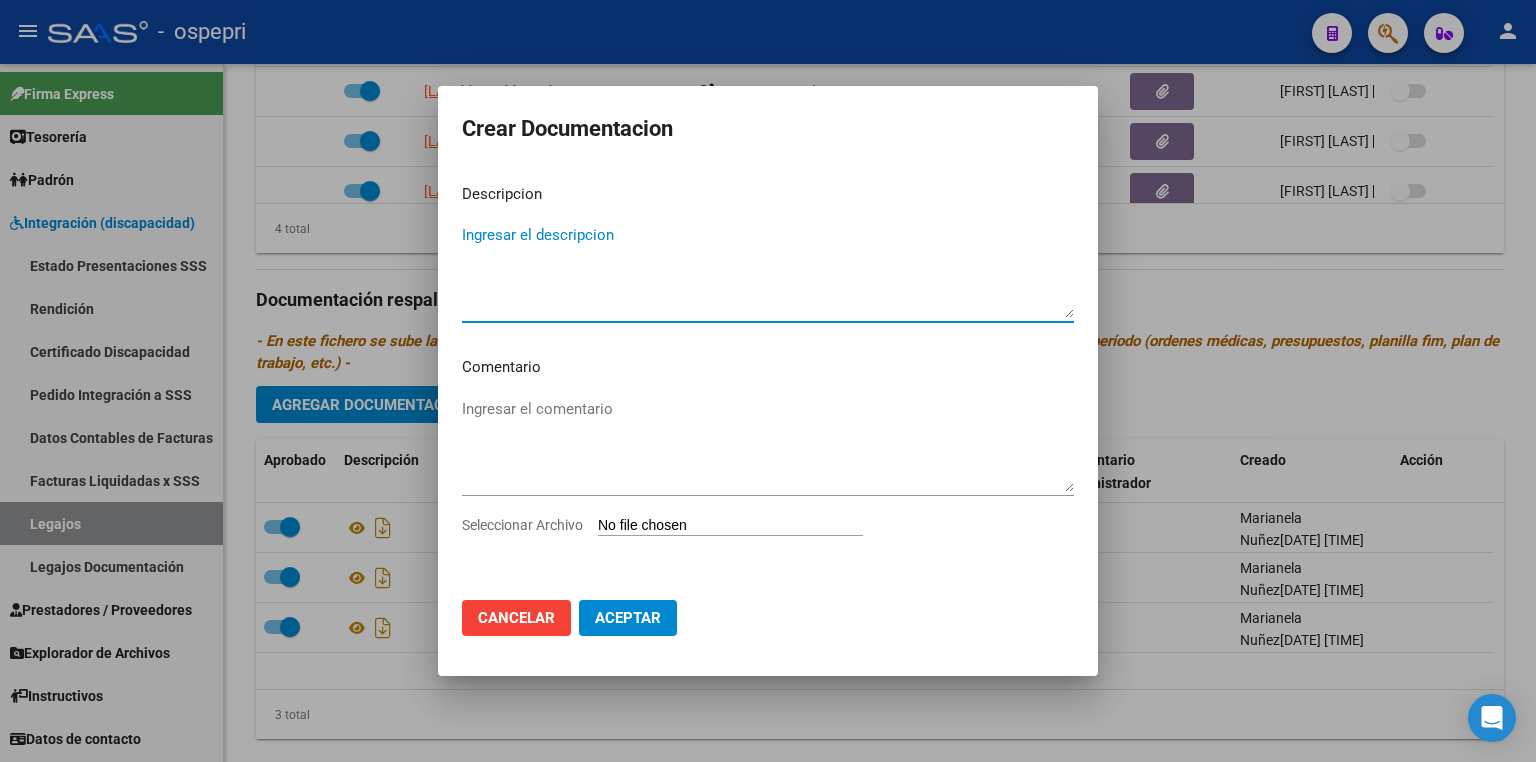click on "Seleccionar Archivo" at bounding box center (730, 526) 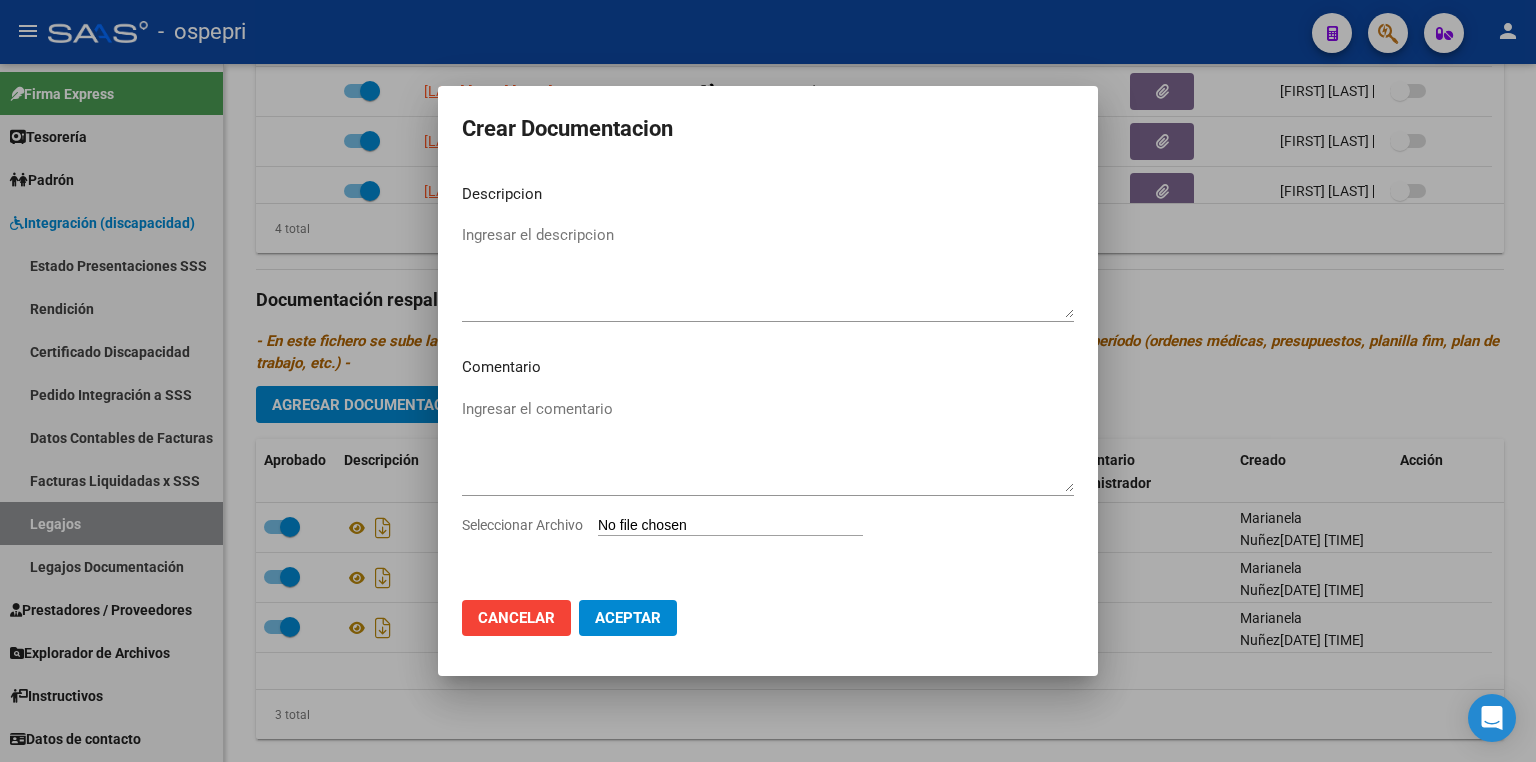 type on "C:\fakepath\[NUMBER].pdf" 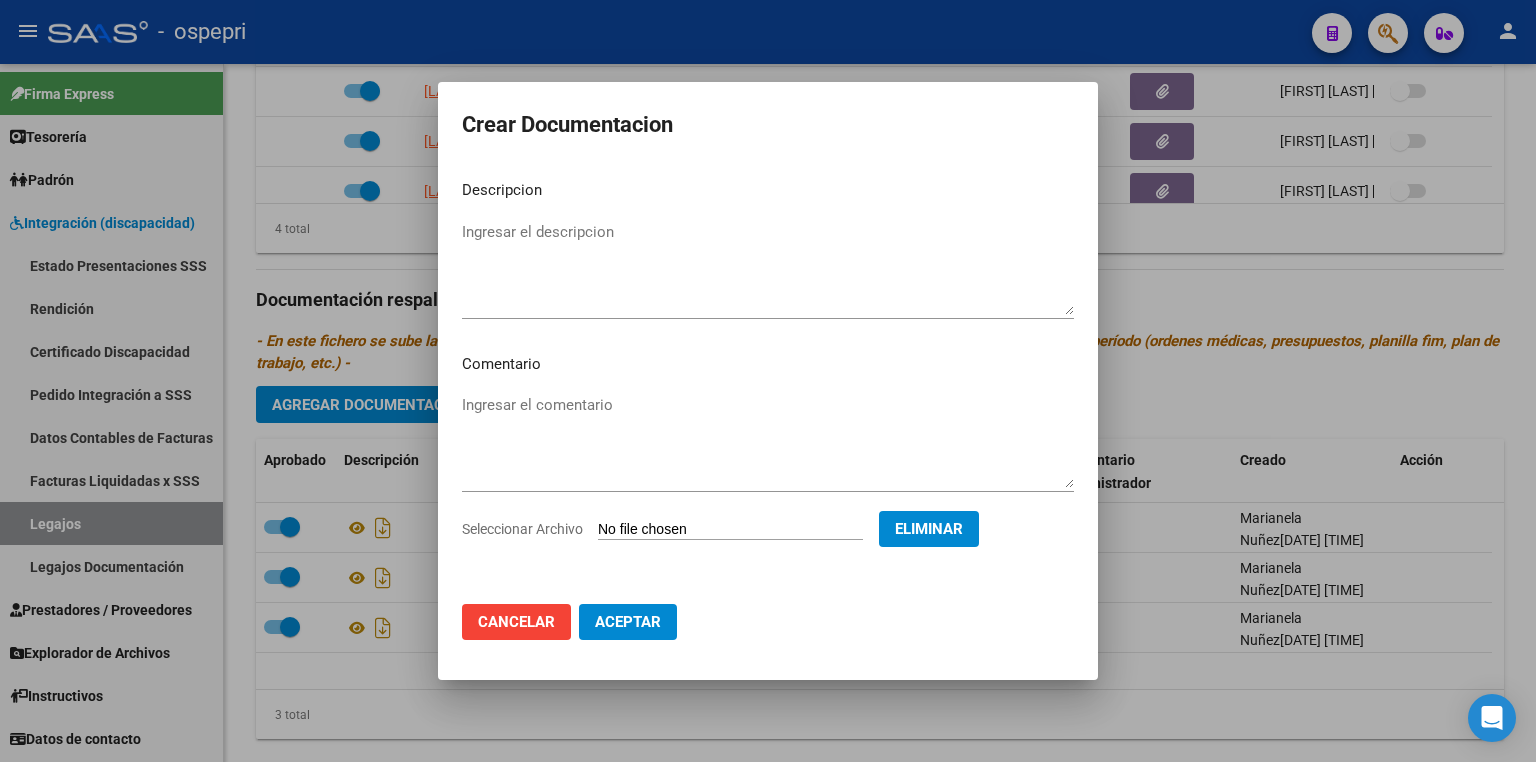 click on "Aceptar" 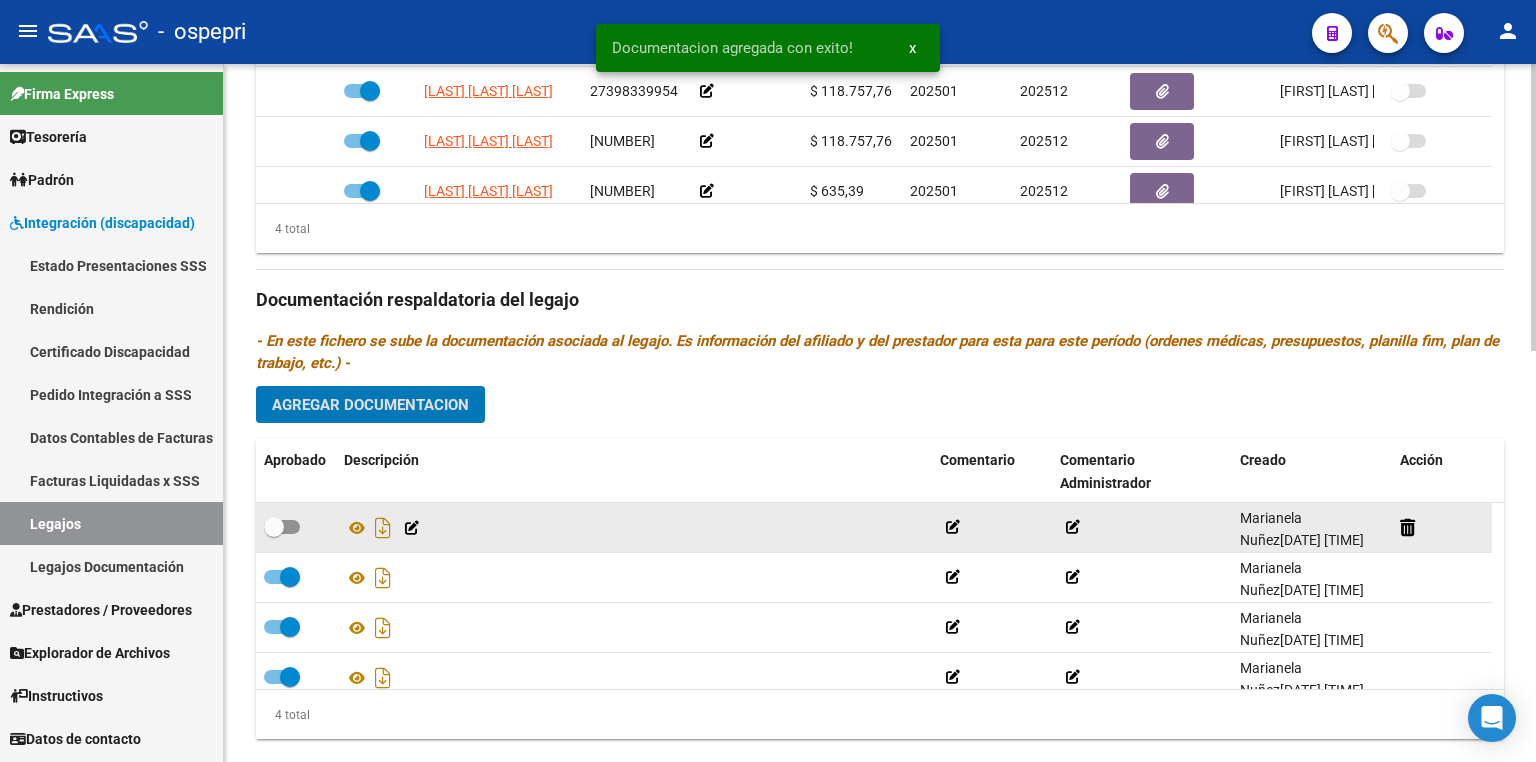 click at bounding box center (282, 527) 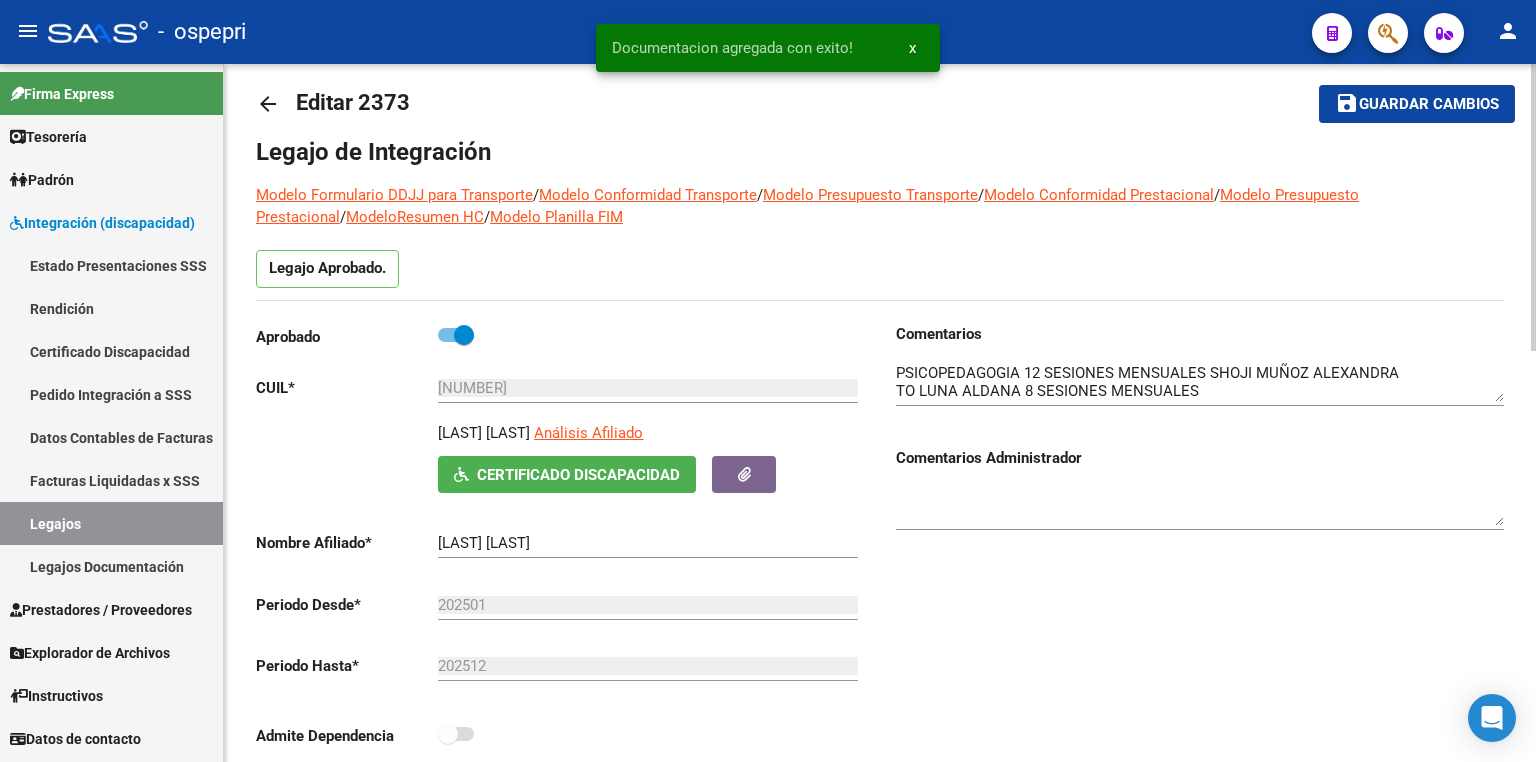 scroll, scrollTop: 0, scrollLeft: 0, axis: both 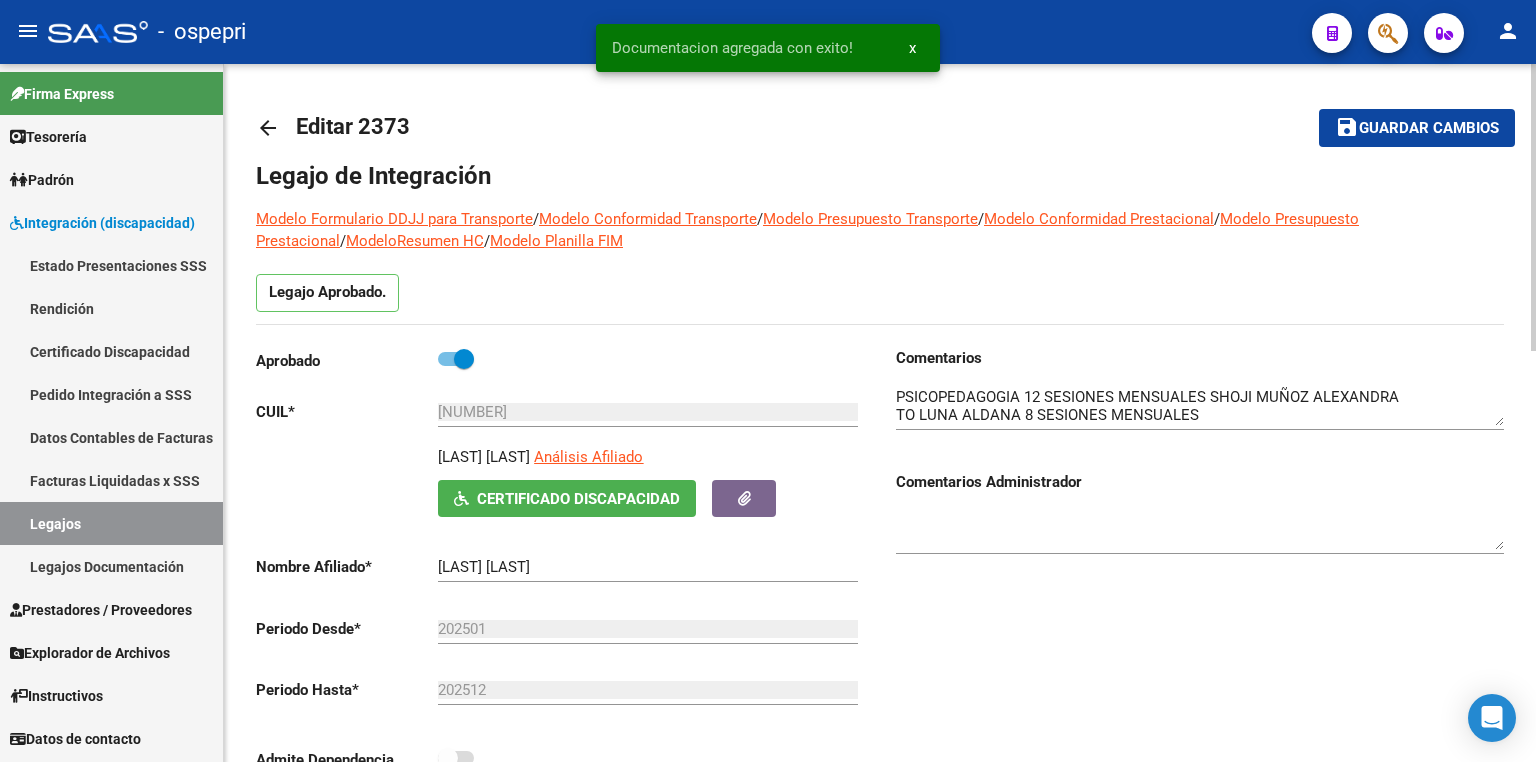 click on "Guardar cambios" 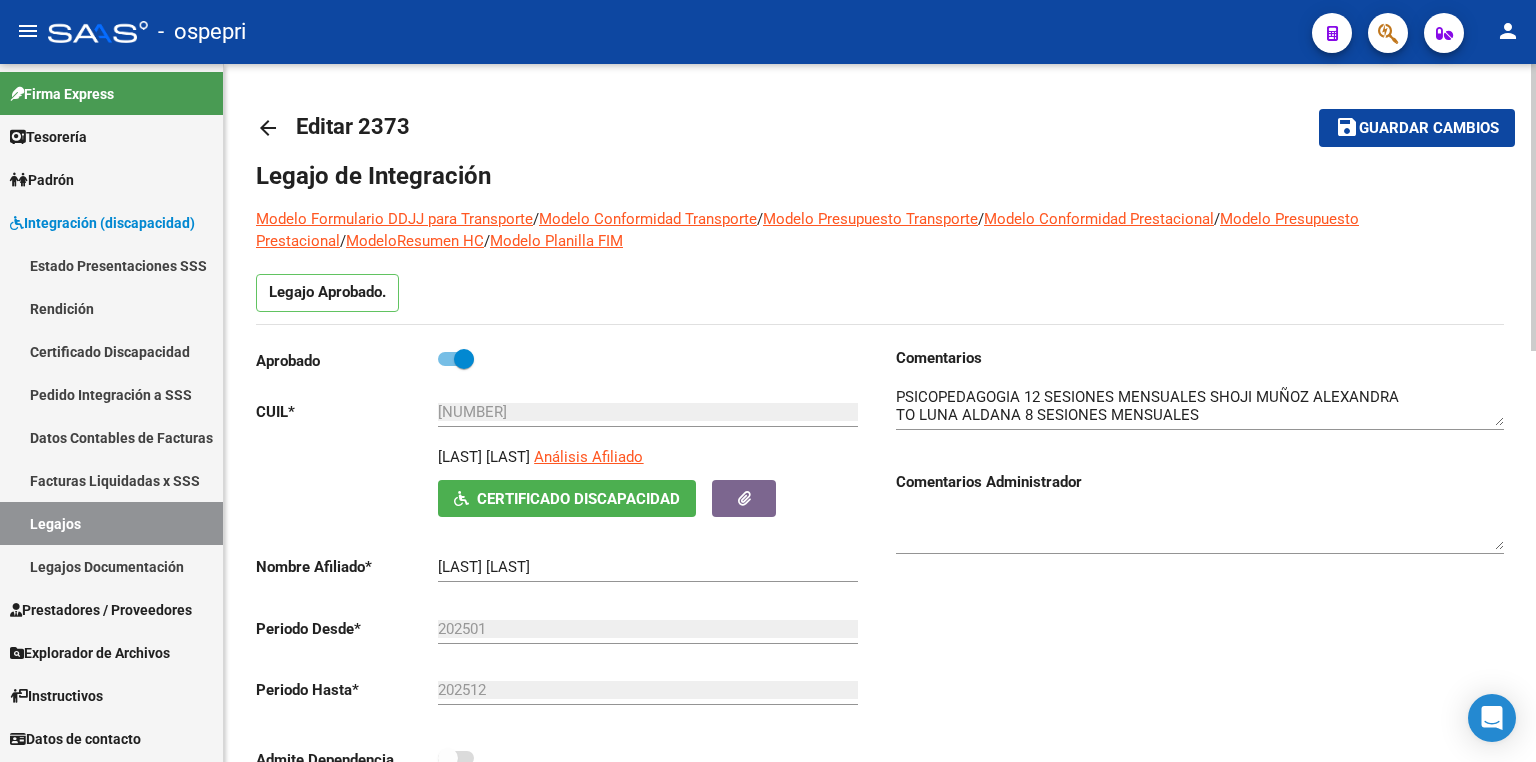 click on "Comentarios                                  Comentarios Administrador" 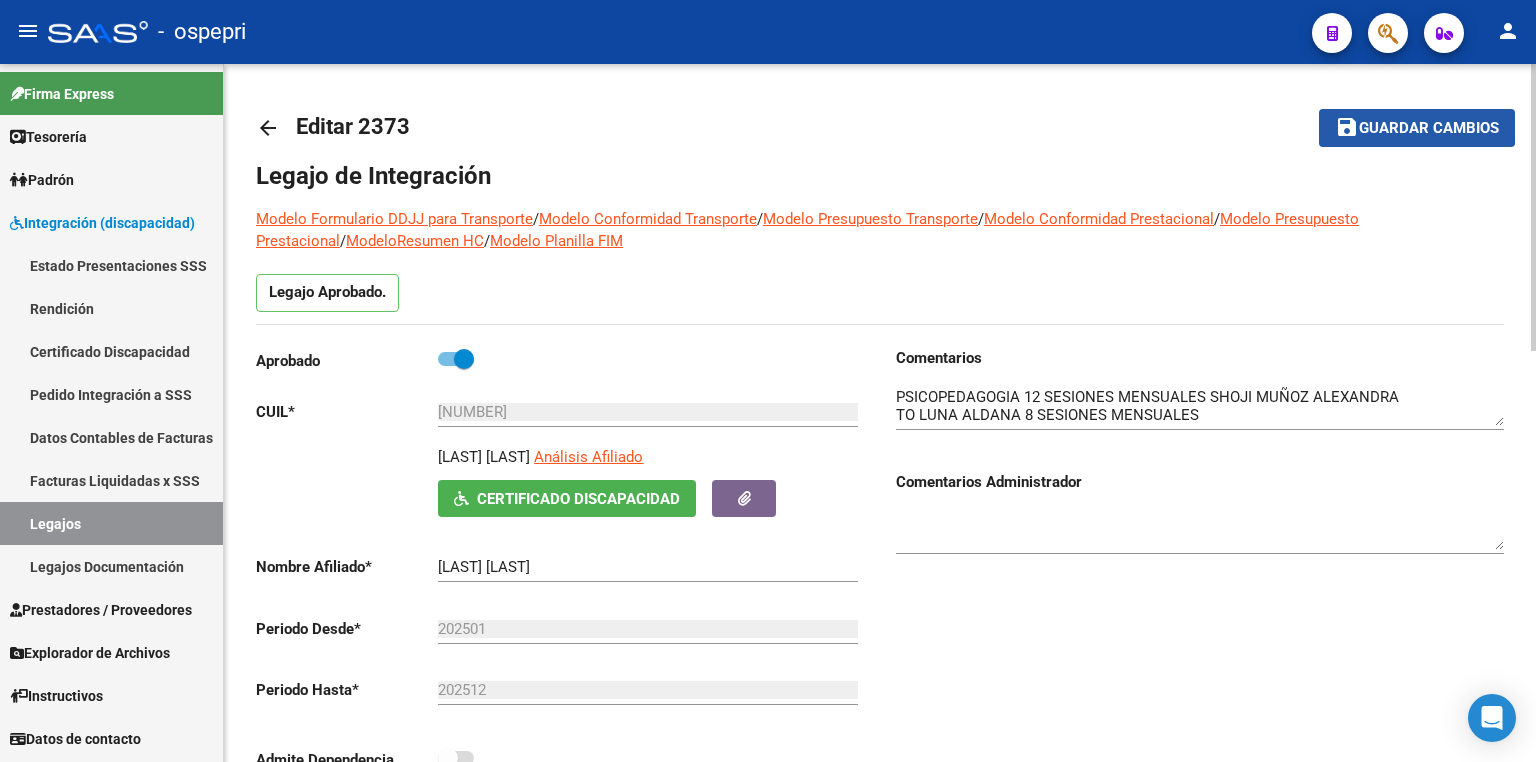 click on "save Guardar cambios" 